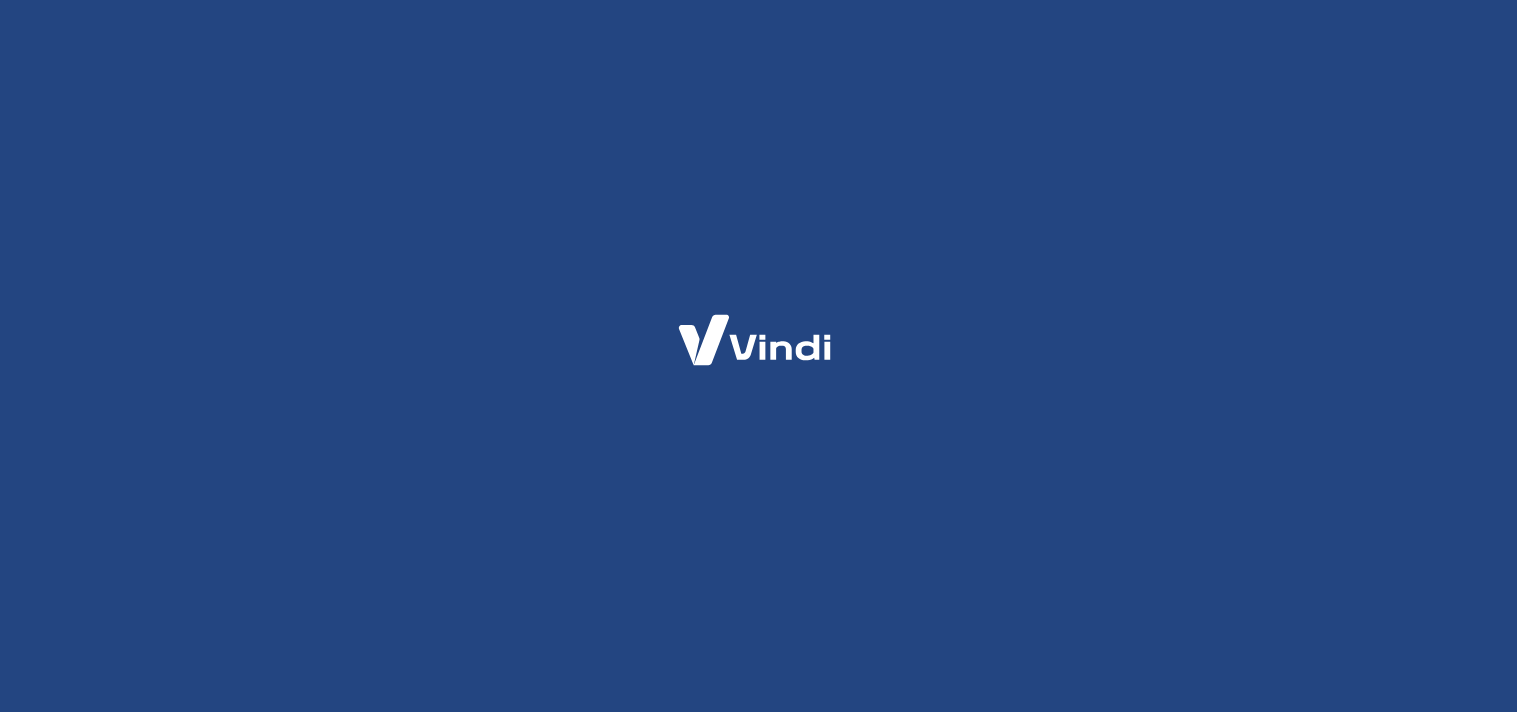 scroll, scrollTop: 0, scrollLeft: 0, axis: both 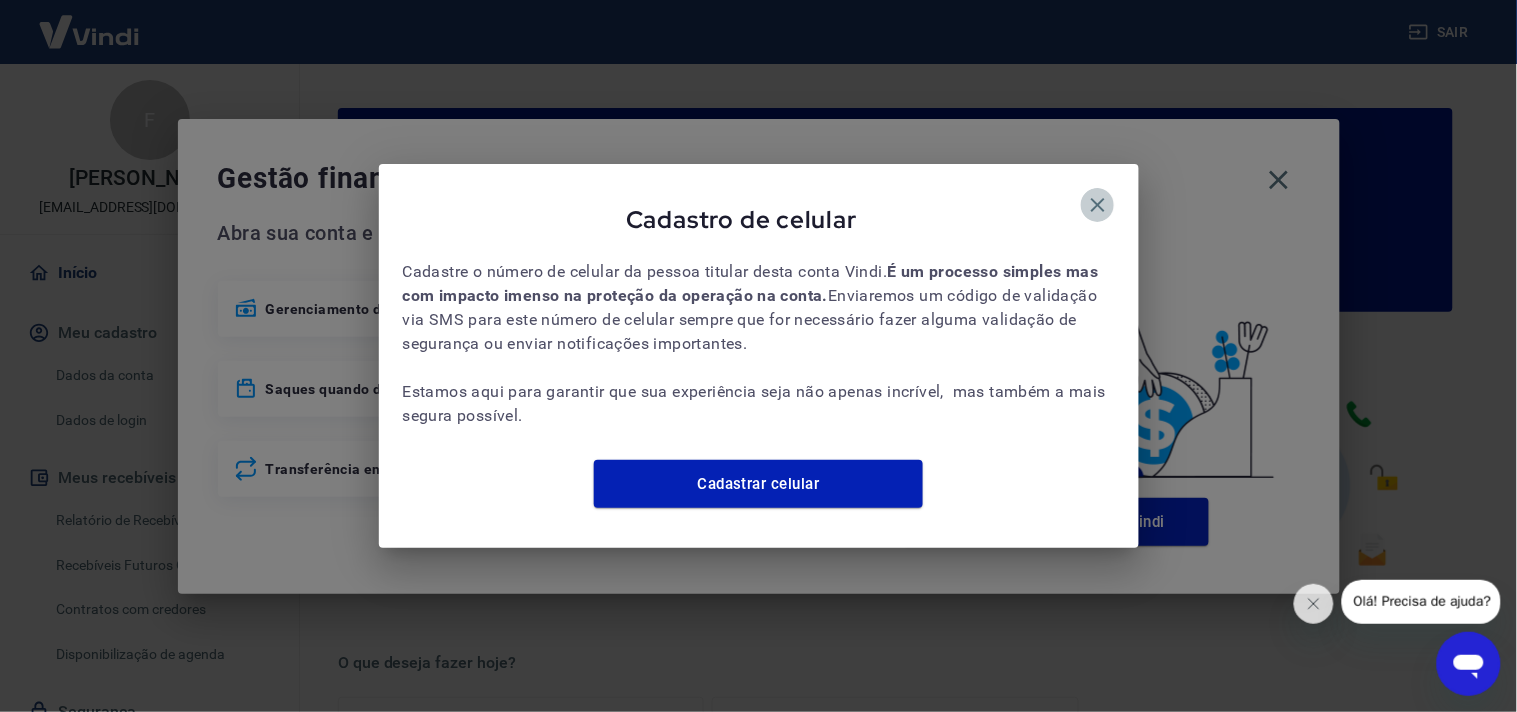 click 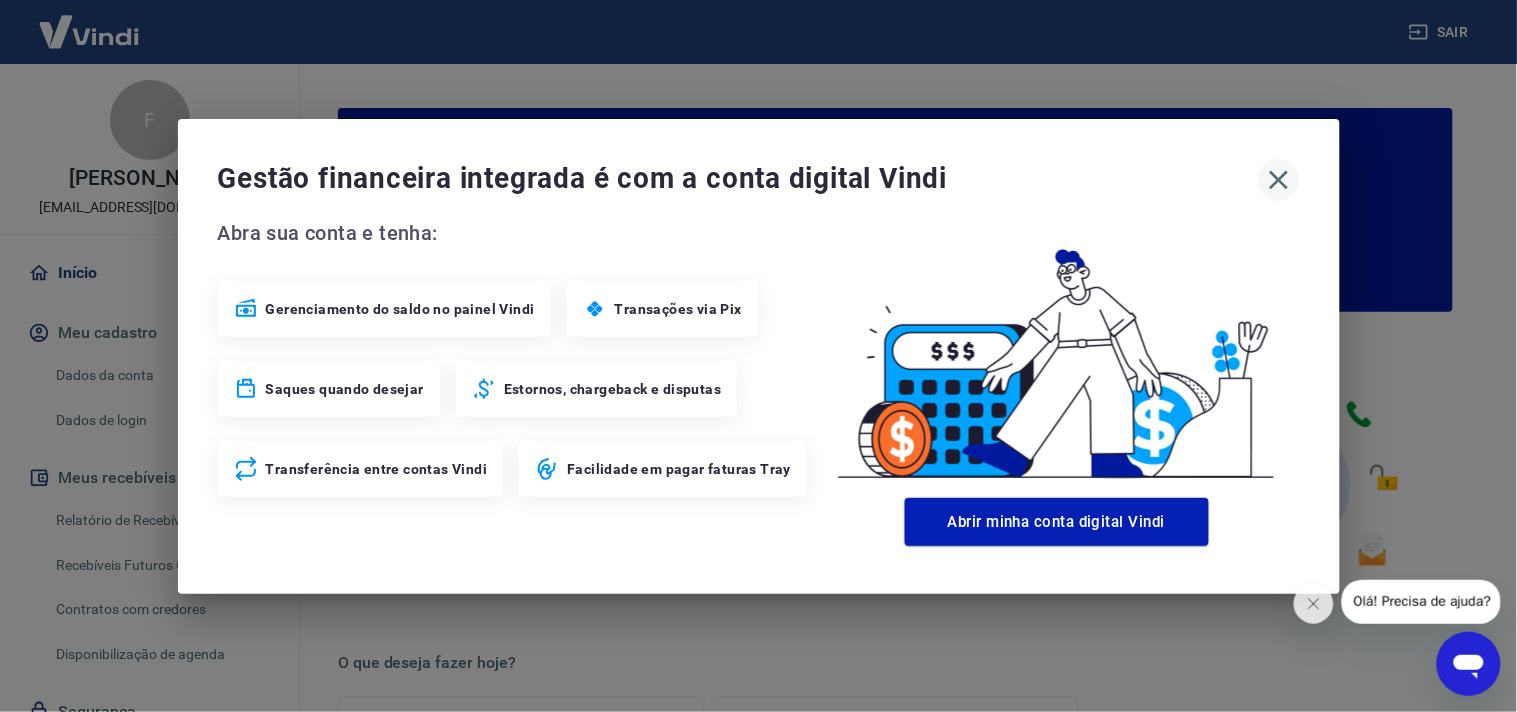 click 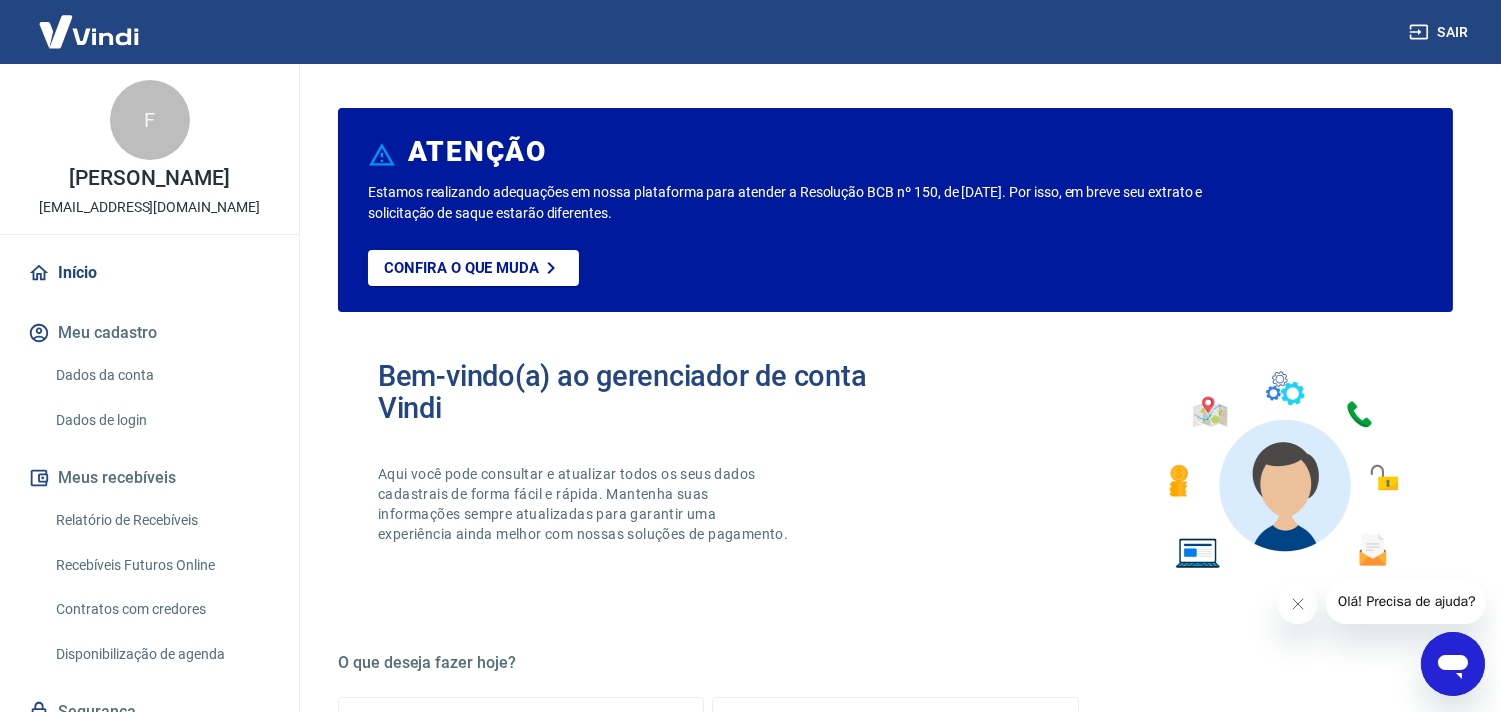 click on "Sair" at bounding box center [1441, 32] 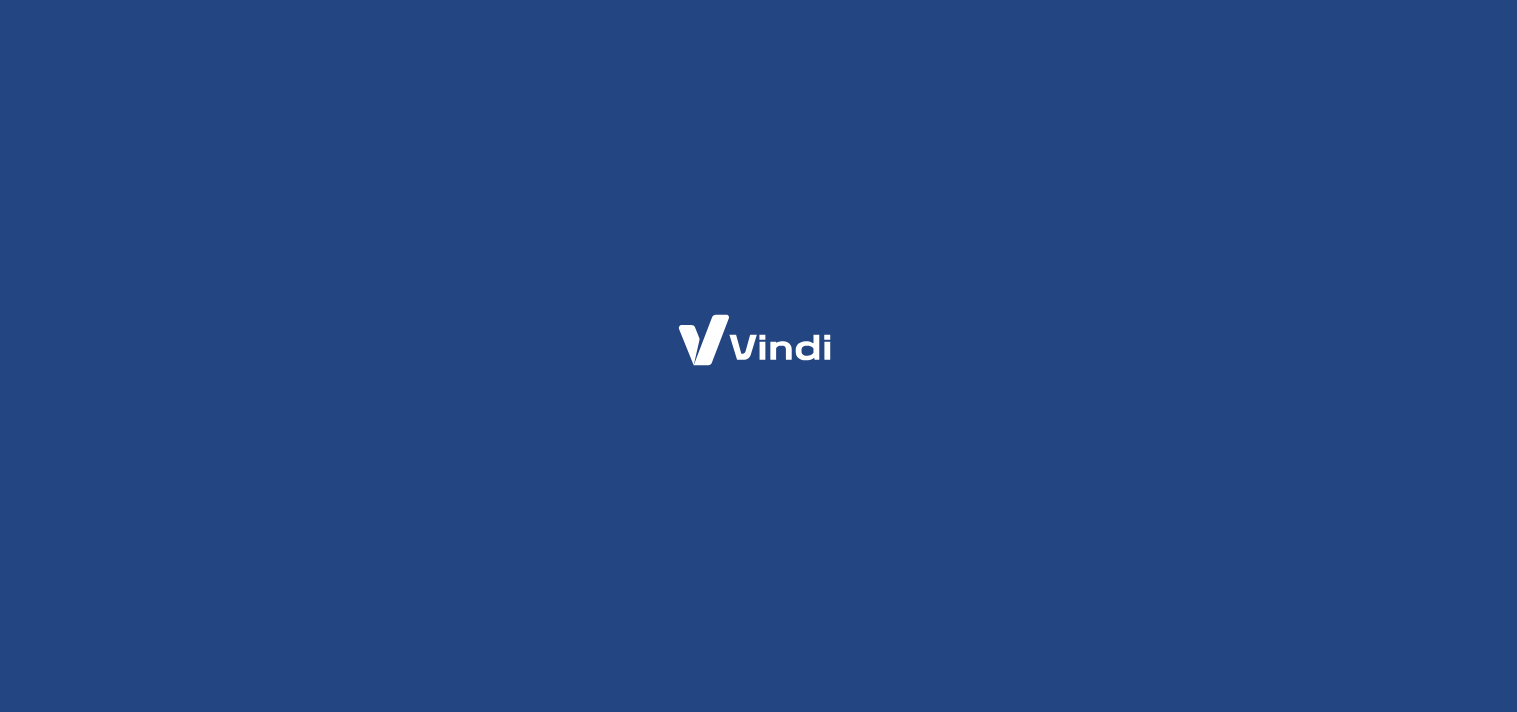 scroll, scrollTop: 0, scrollLeft: 0, axis: both 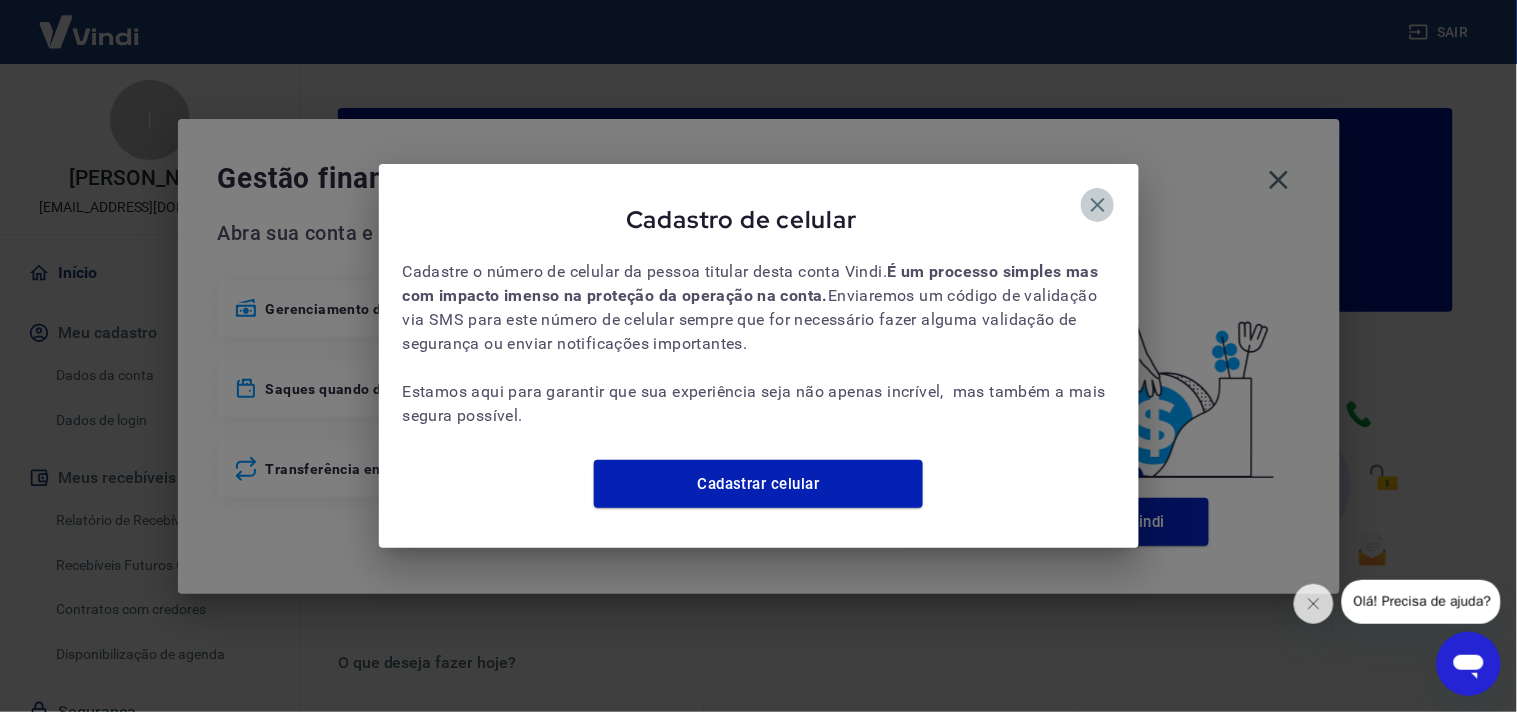 click 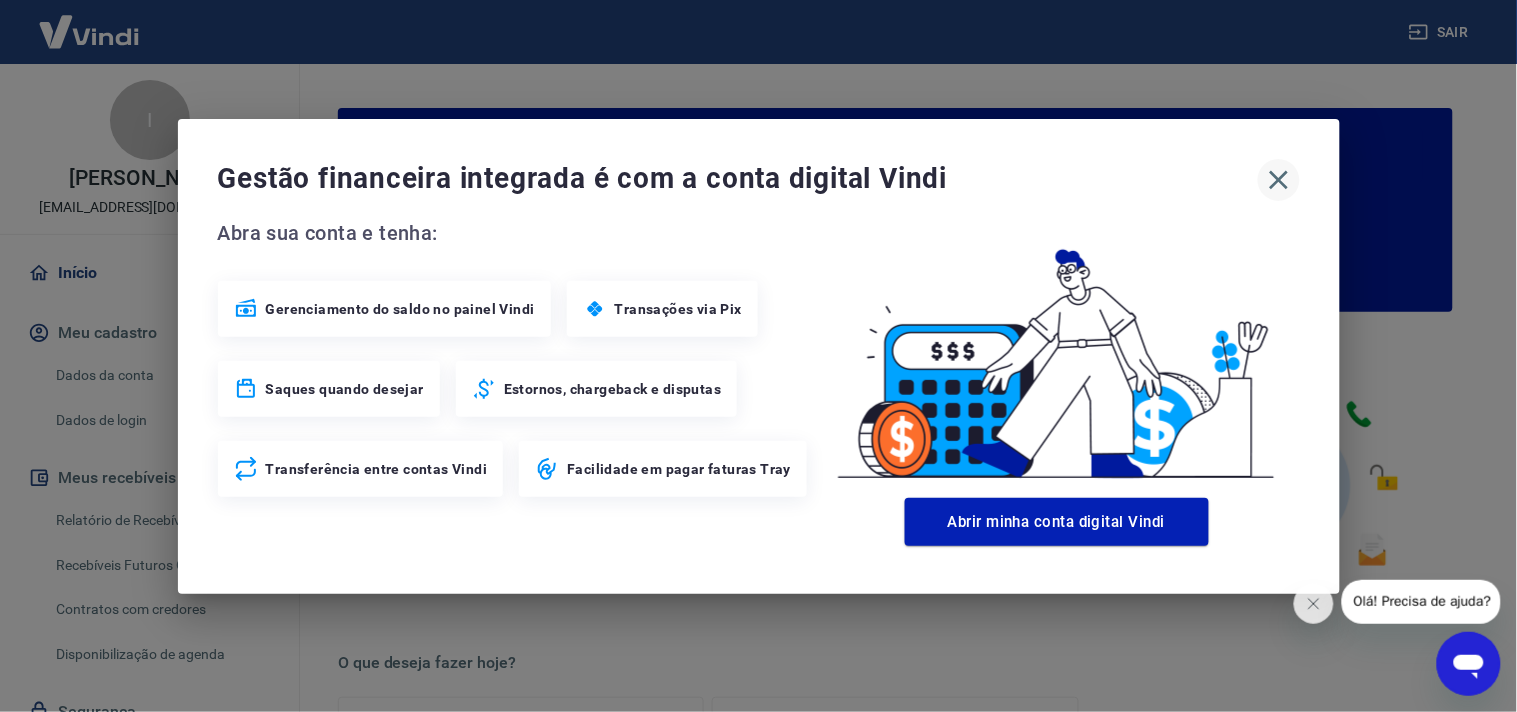 click 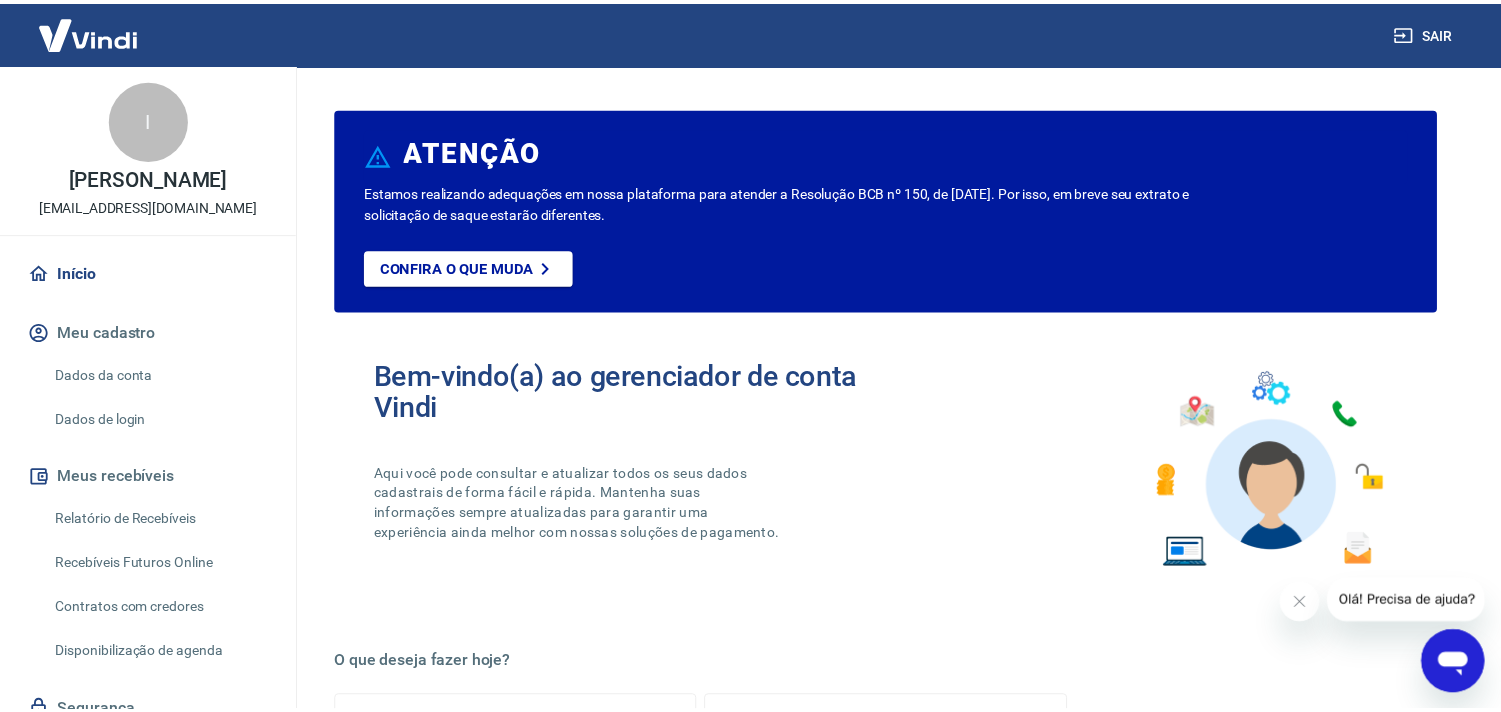 scroll, scrollTop: 0, scrollLeft: 0, axis: both 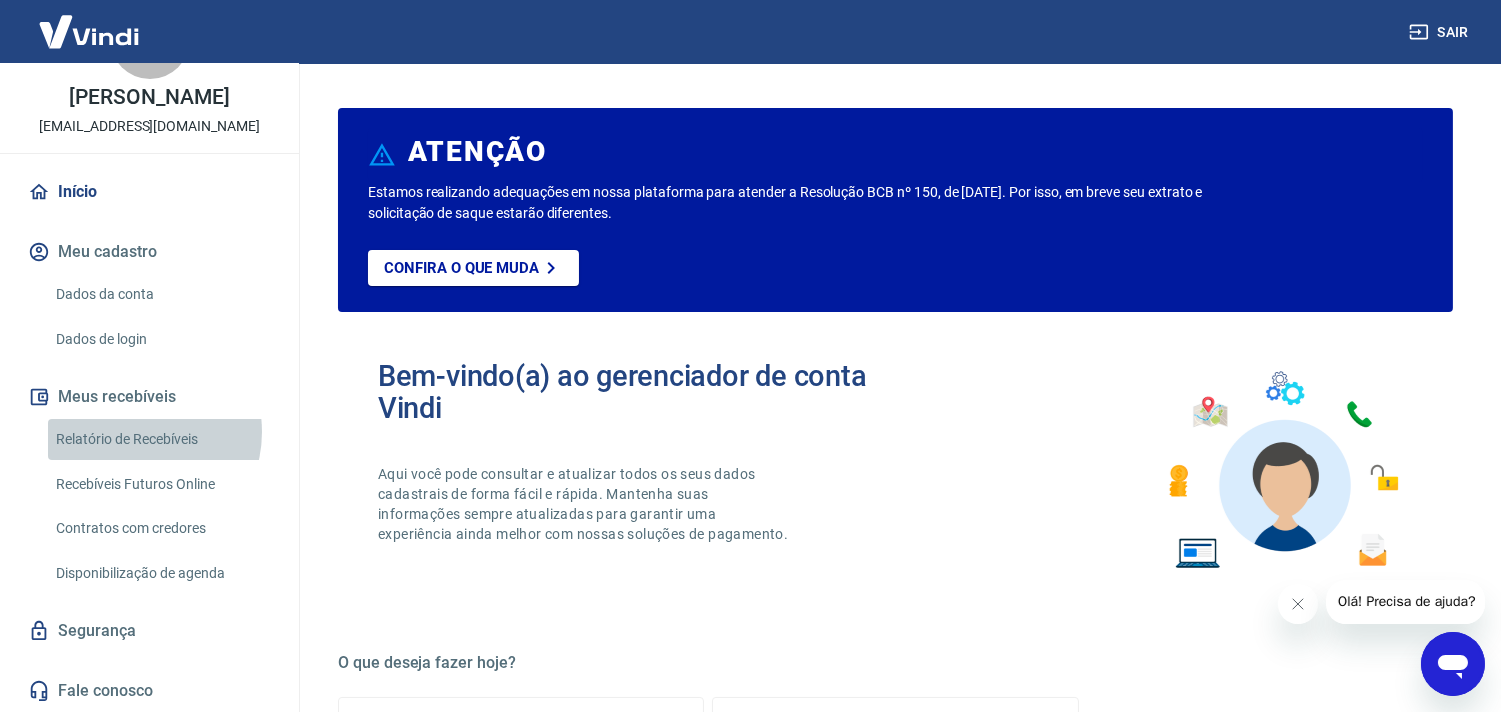 click on "Relatório de Recebíveis" at bounding box center [161, 439] 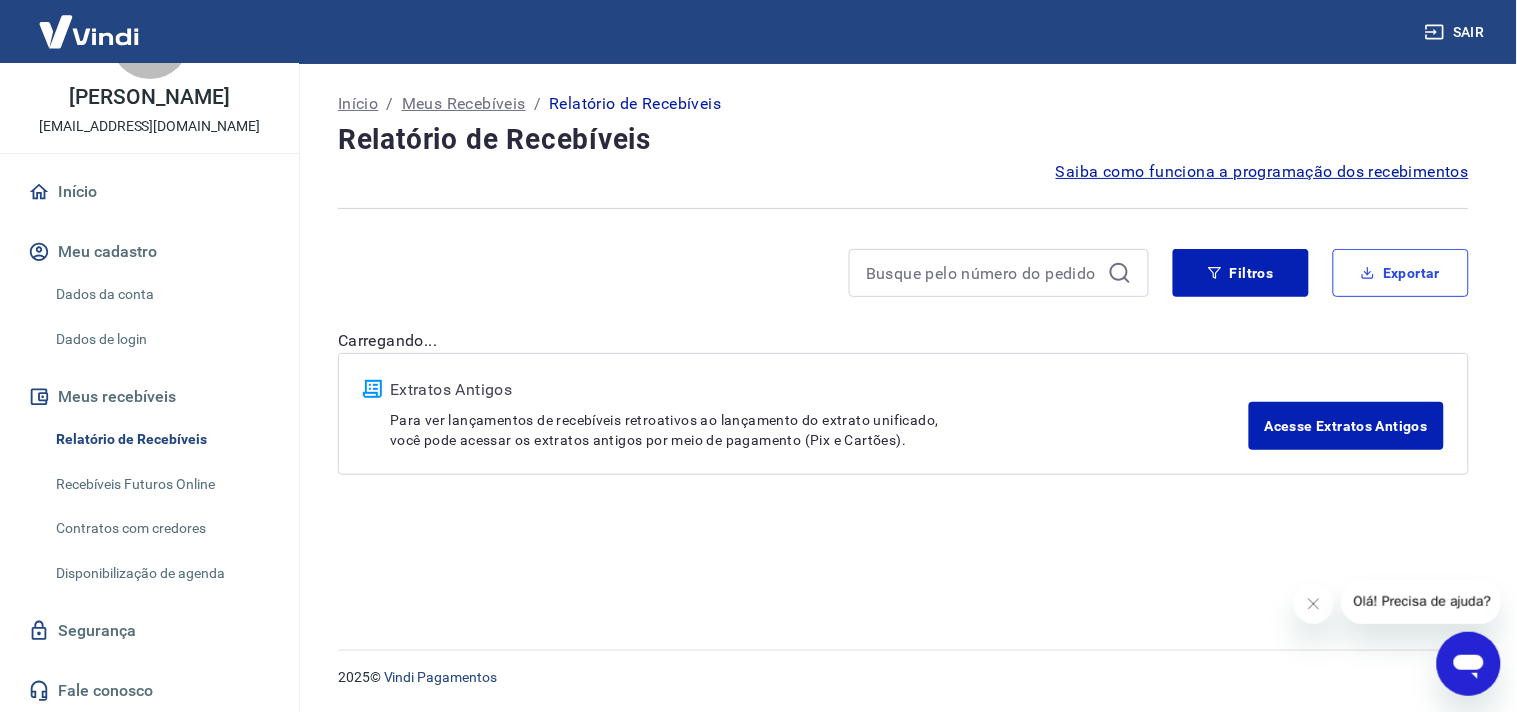 click on "Exportar" at bounding box center (1401, 273) 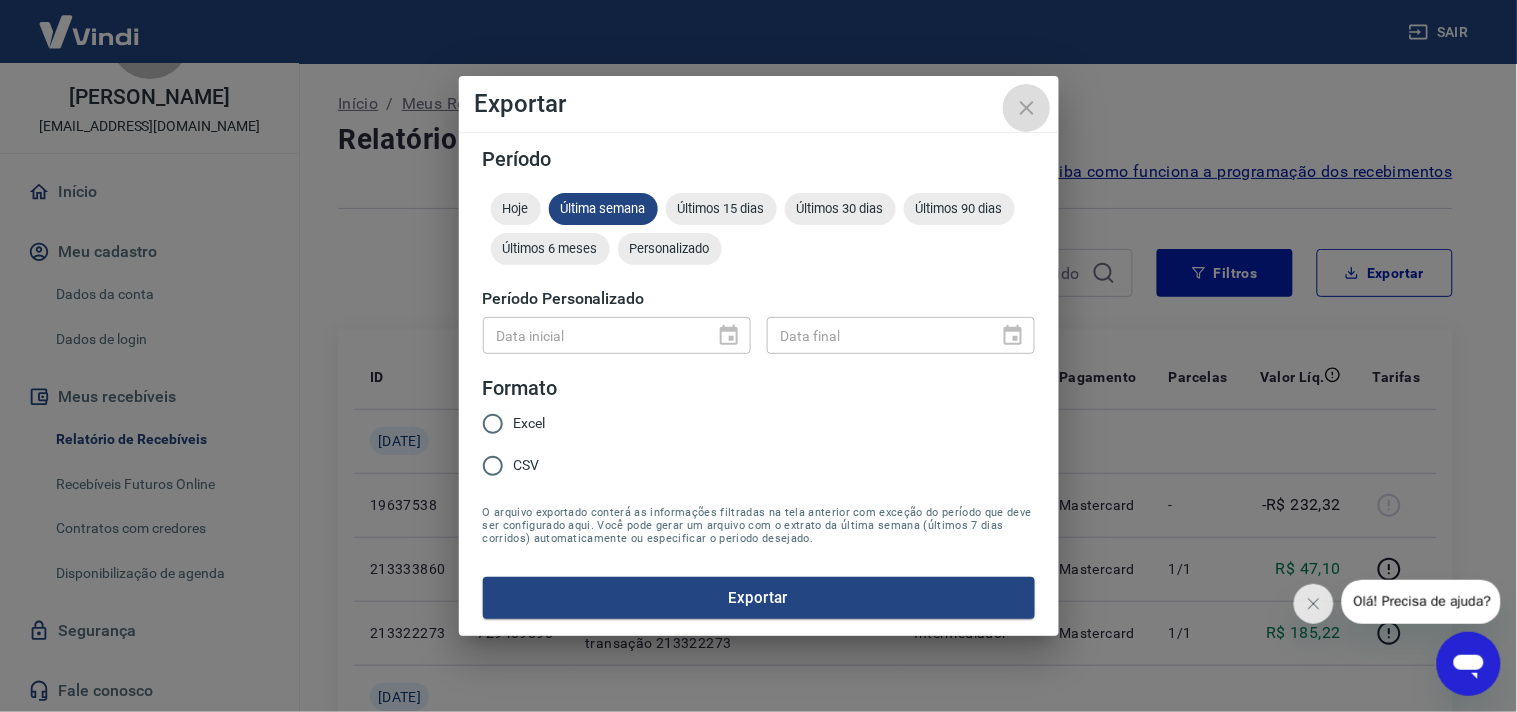 click 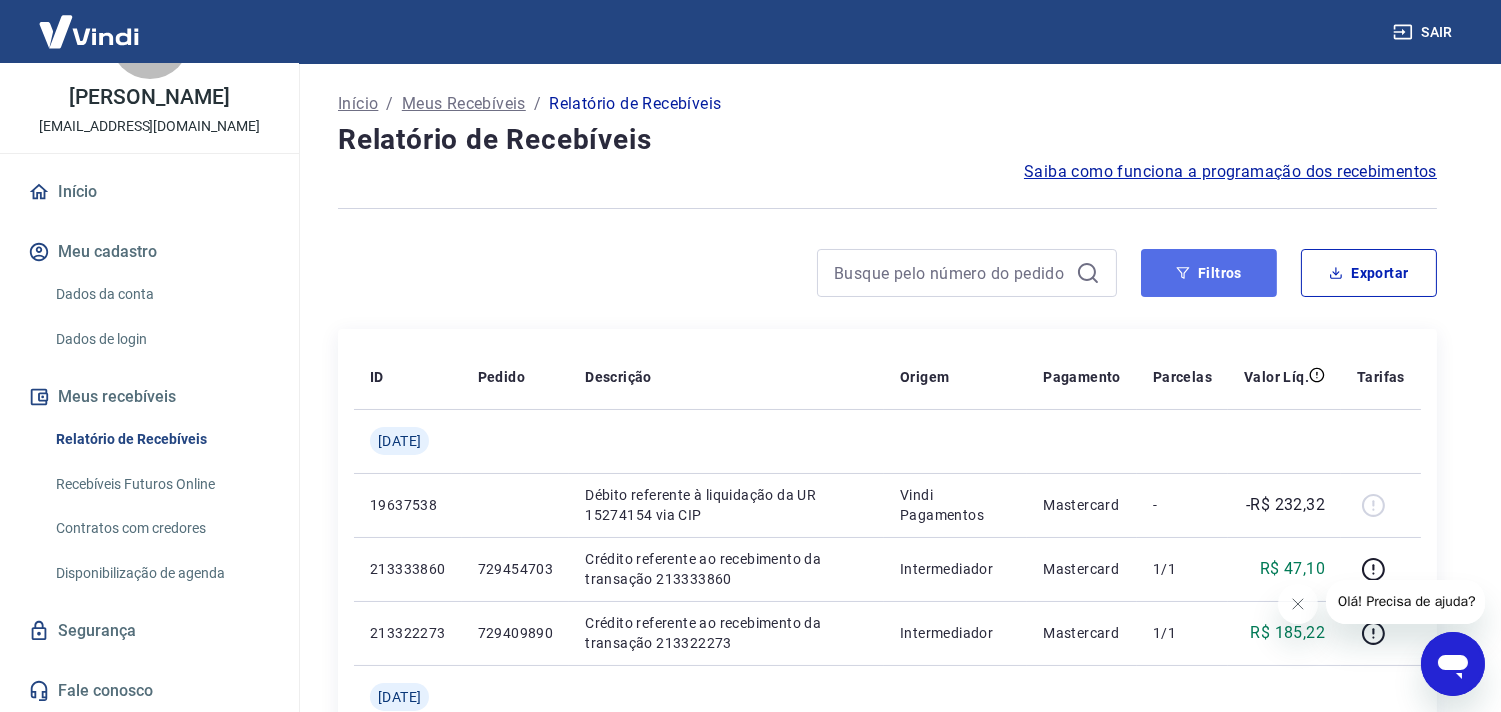 click on "Filtros" at bounding box center (1209, 273) 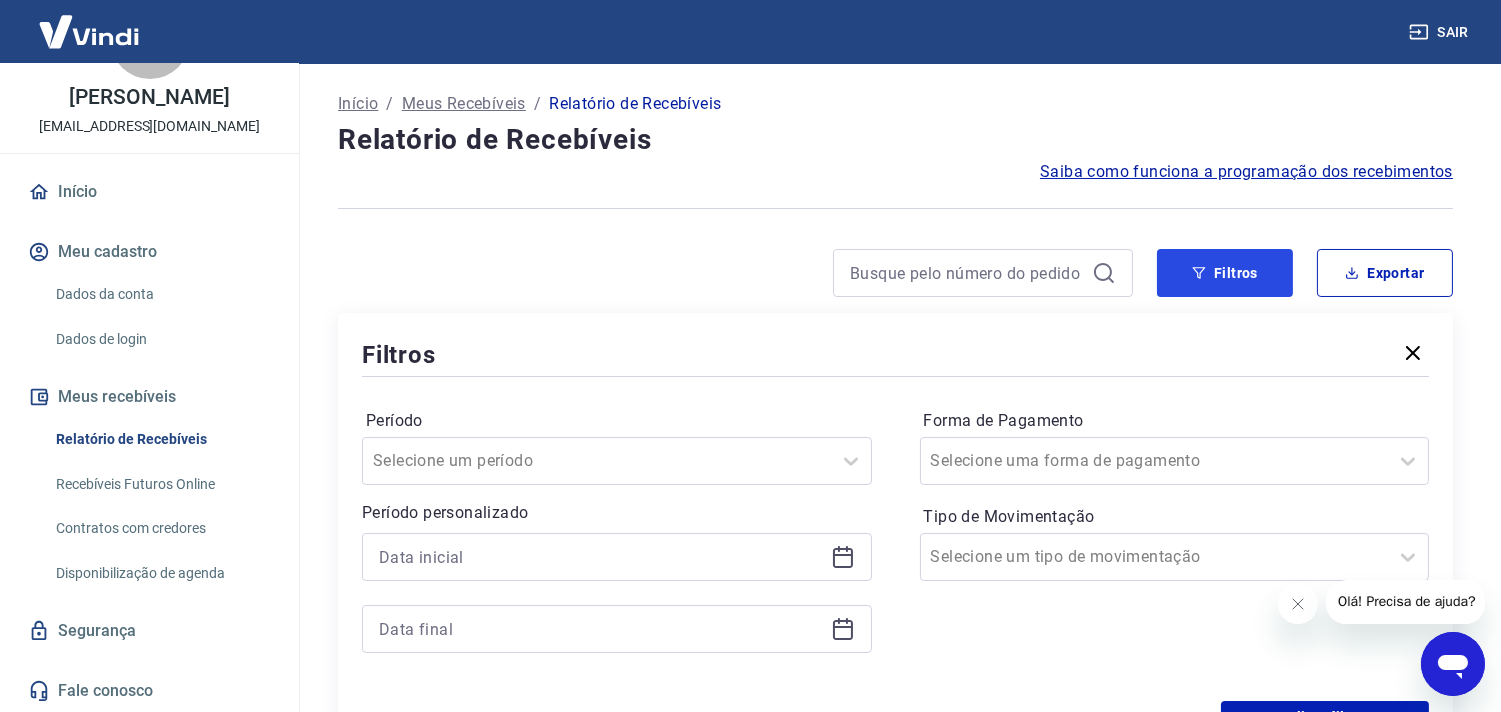 drag, startPoint x: 1220, startPoint y: 284, endPoint x: 584, endPoint y: 380, distance: 643.20447 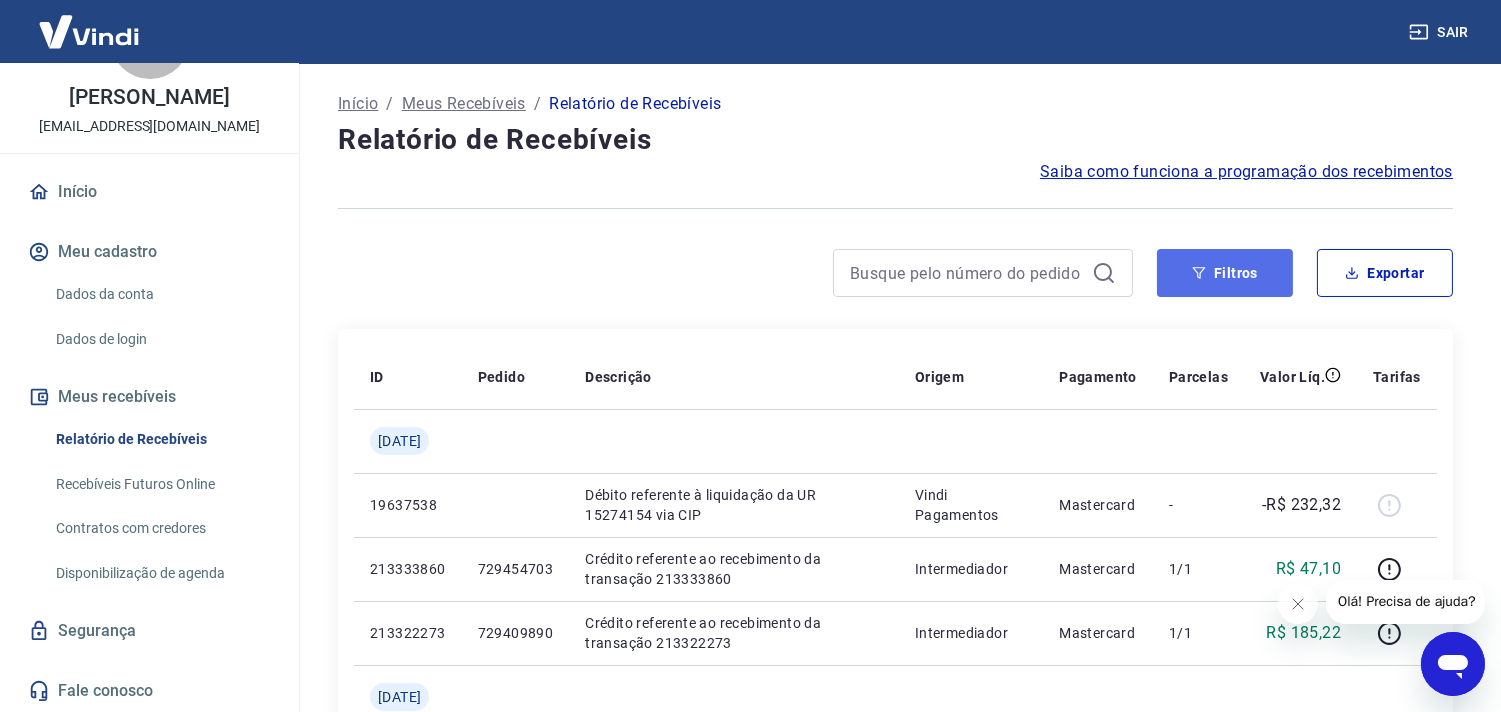 click on "Filtros" at bounding box center (1225, 273) 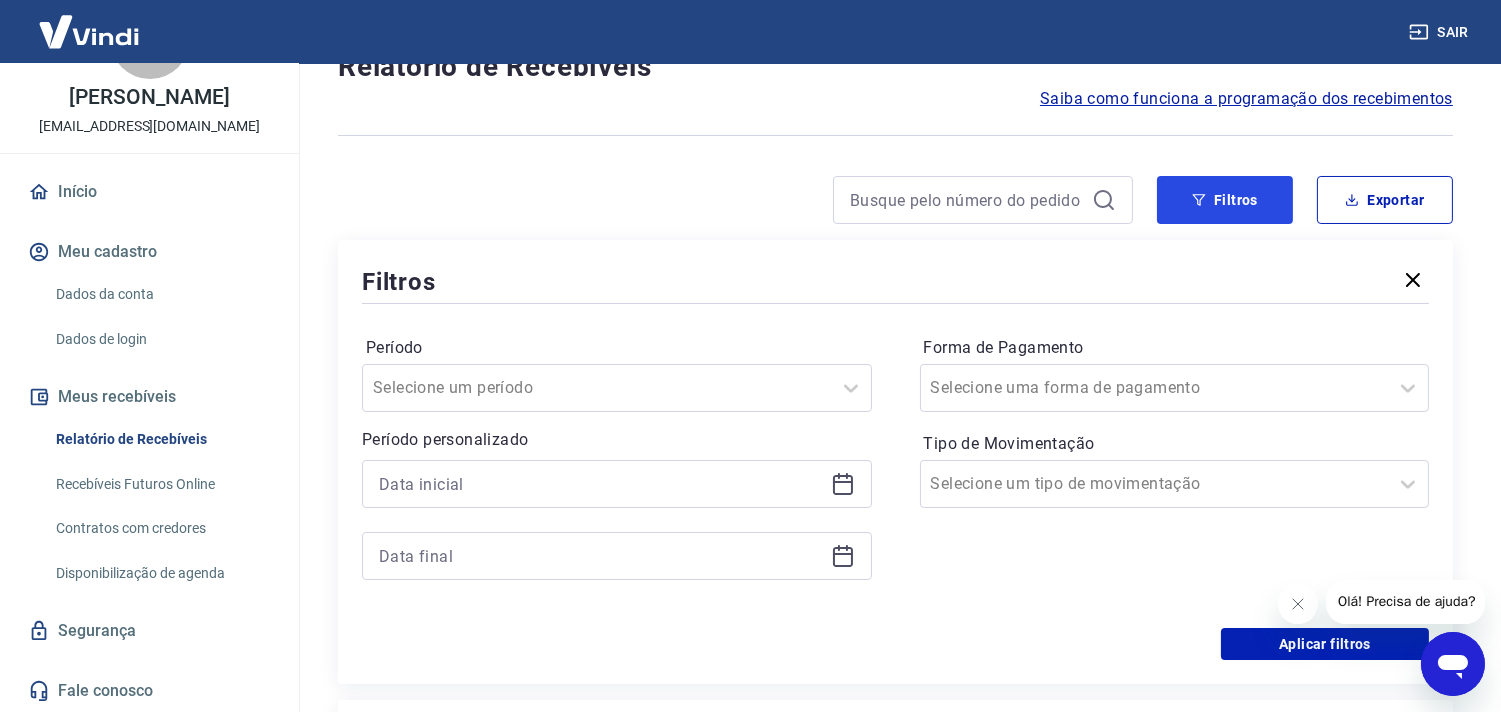 scroll, scrollTop: 222, scrollLeft: 0, axis: vertical 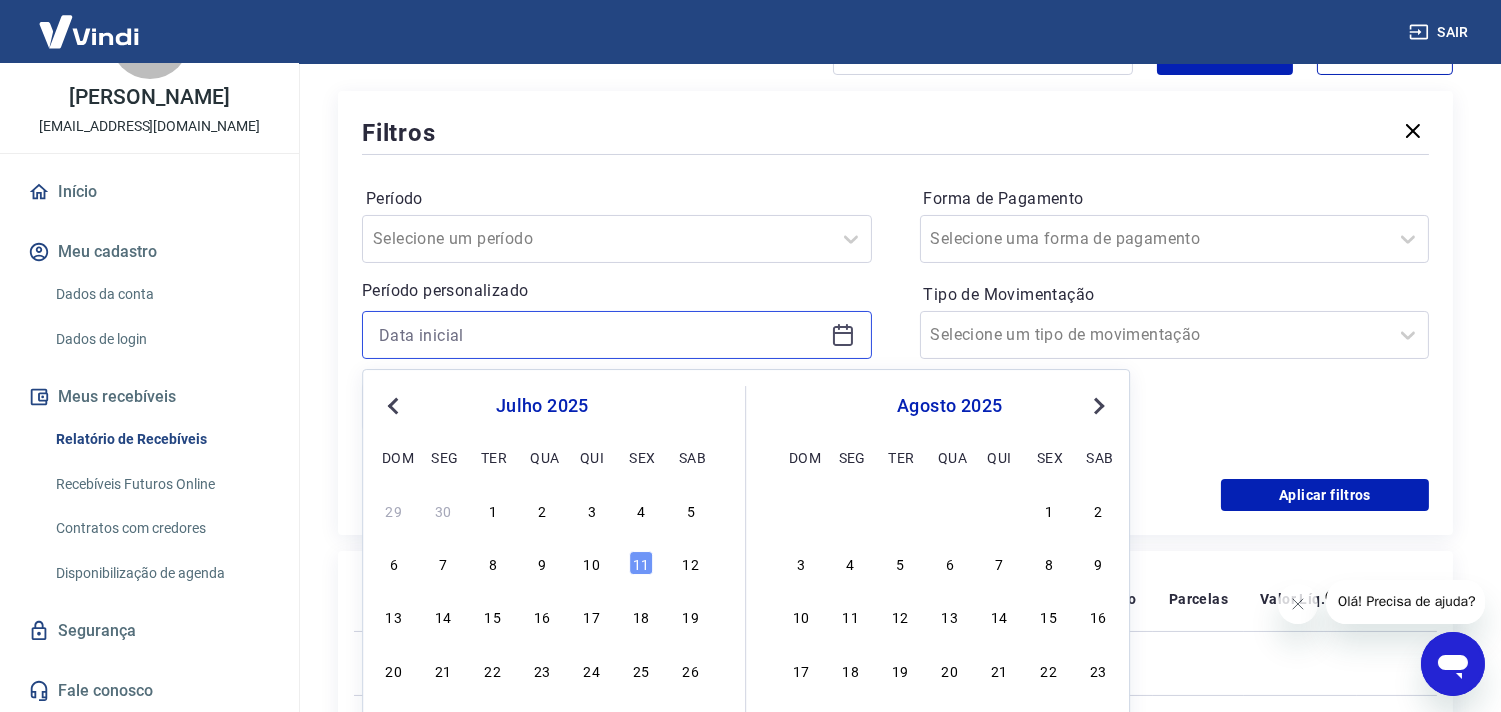 click at bounding box center [601, 335] 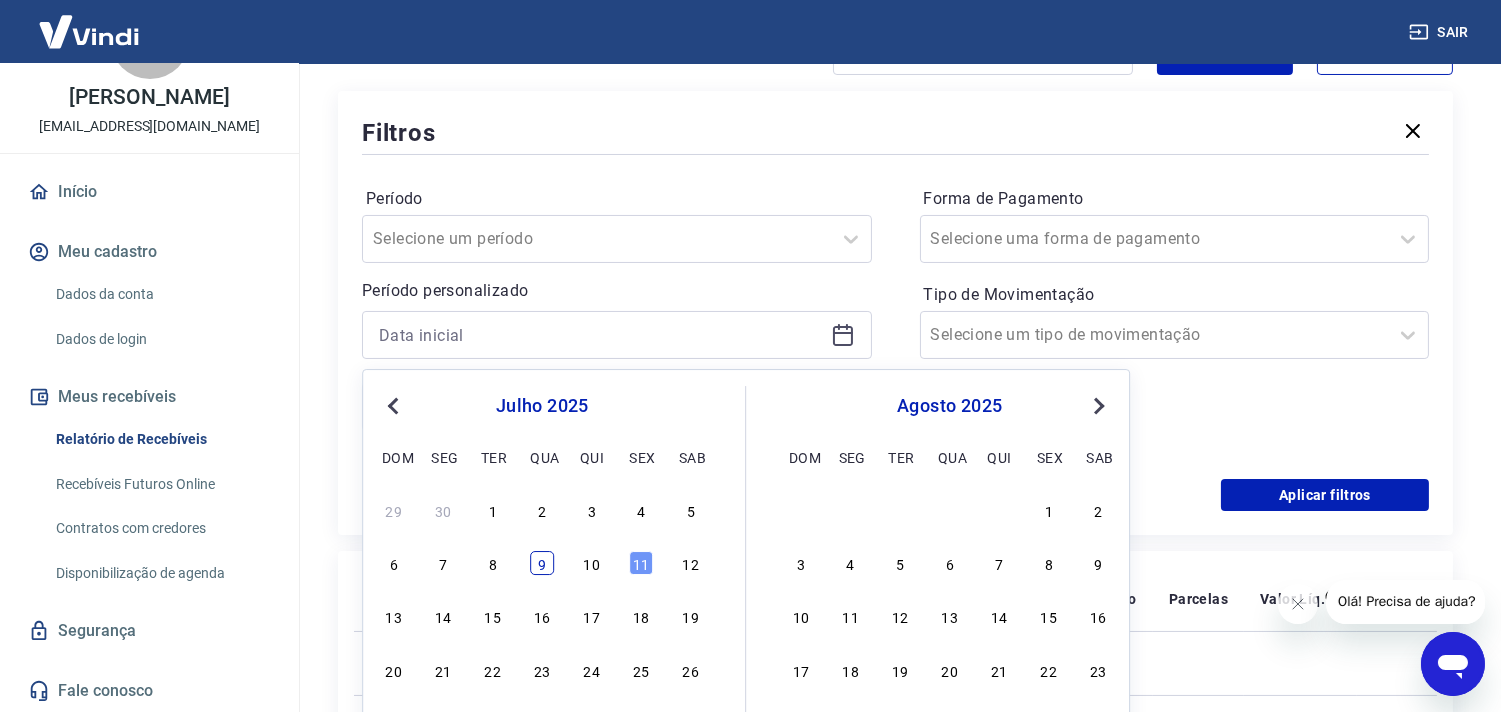 click on "9" at bounding box center (542, 563) 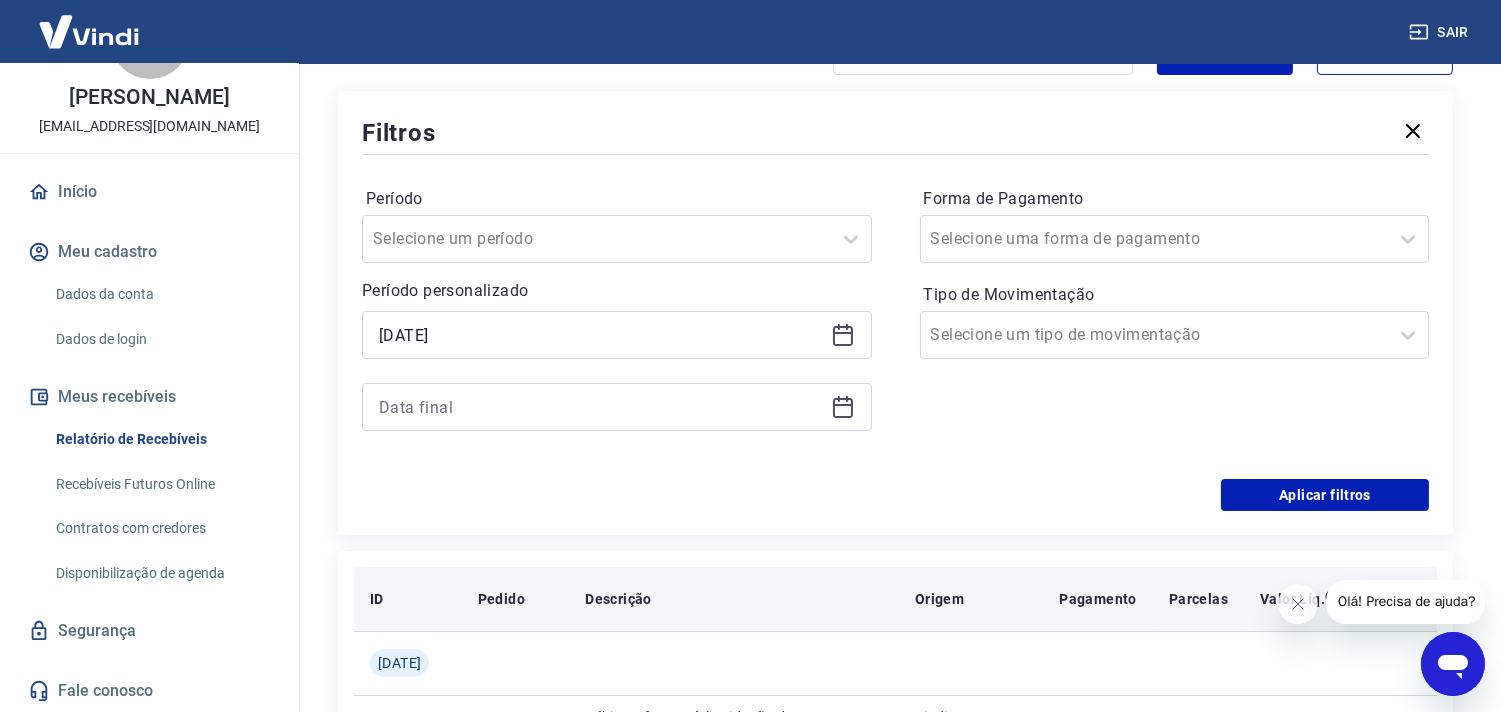 type on "[DATE]" 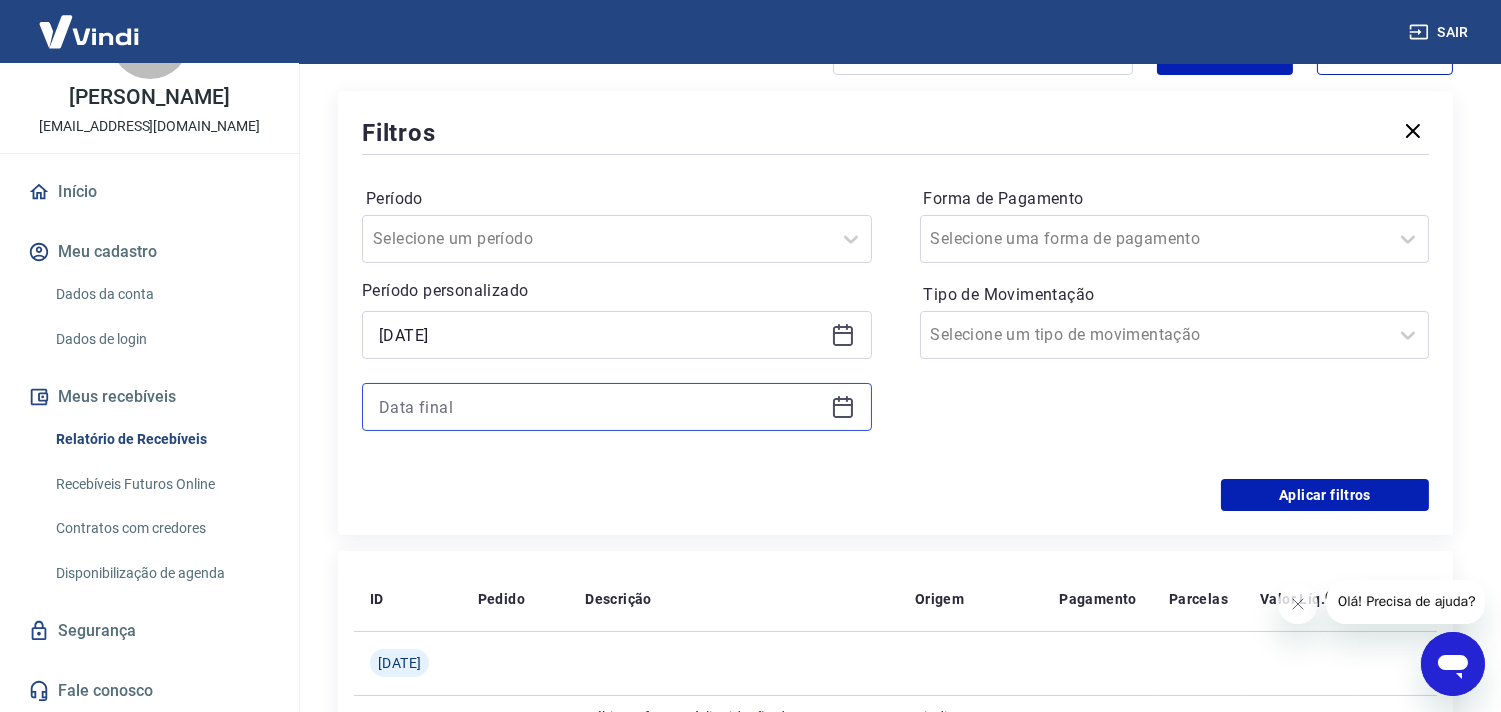click at bounding box center [601, 407] 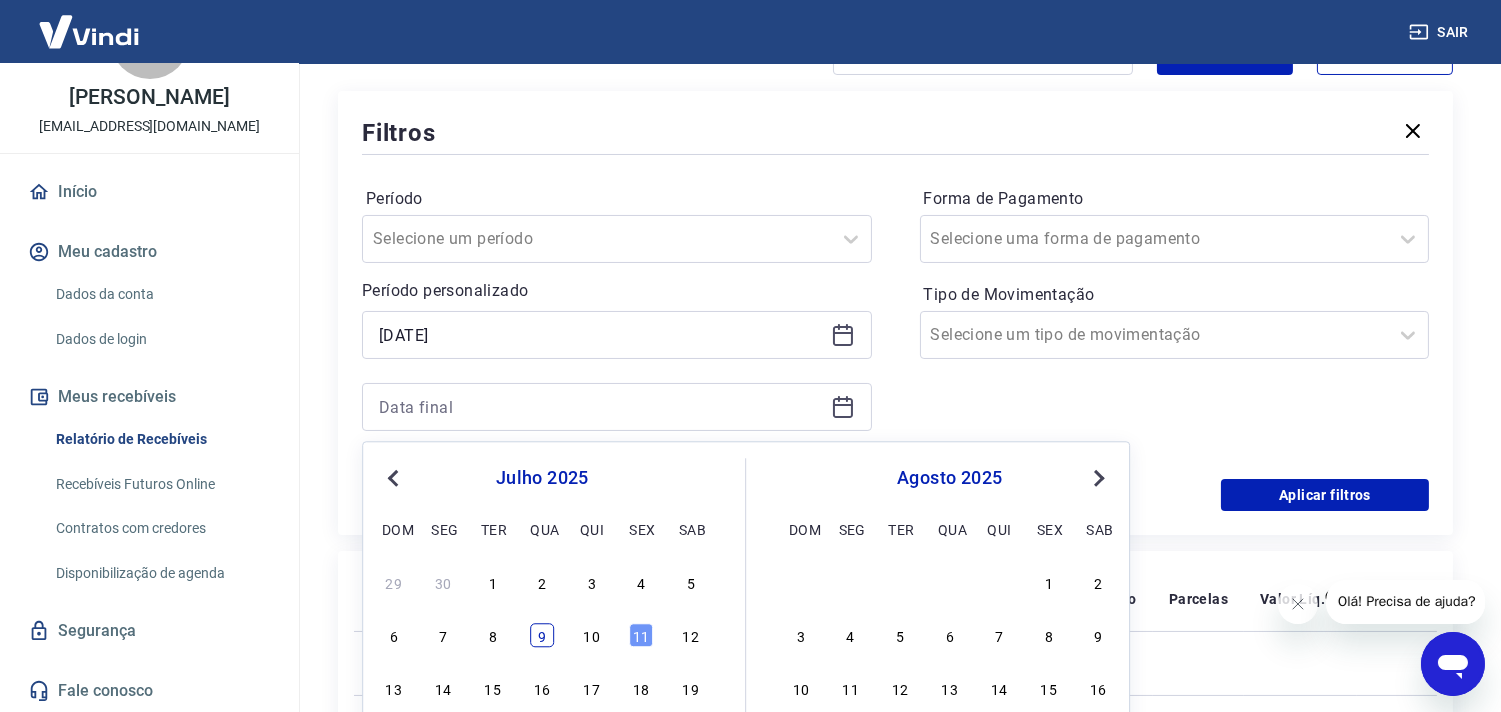 click on "9" at bounding box center (542, 636) 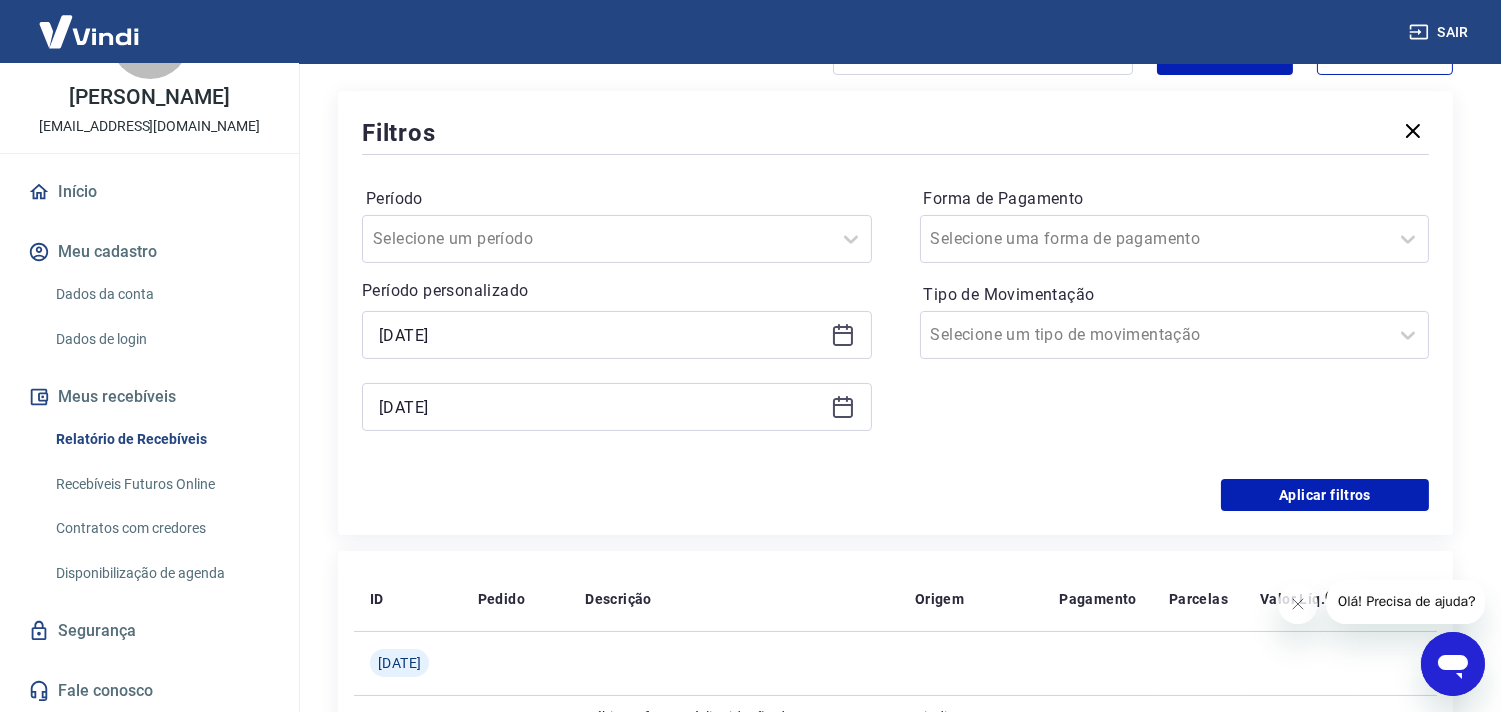 type on "[DATE]" 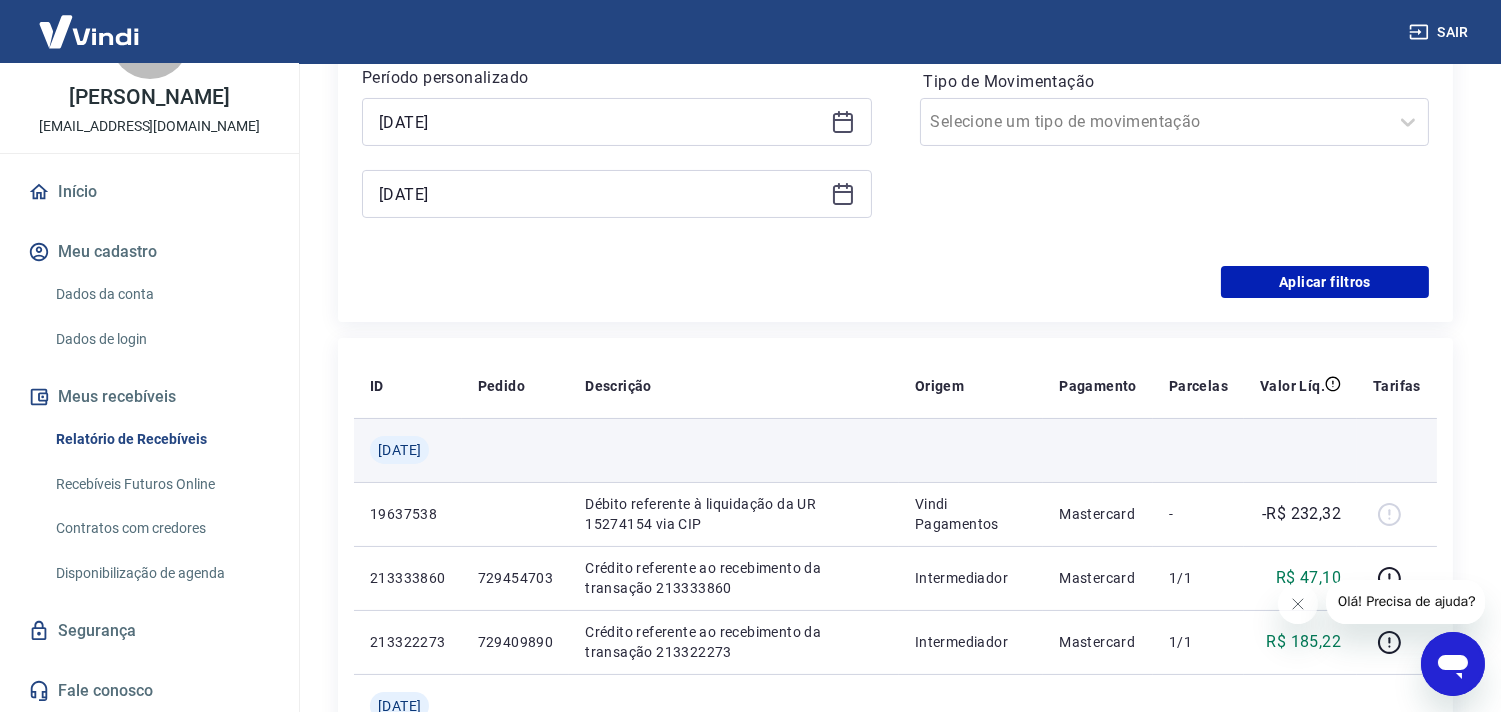 scroll, scrollTop: 444, scrollLeft: 0, axis: vertical 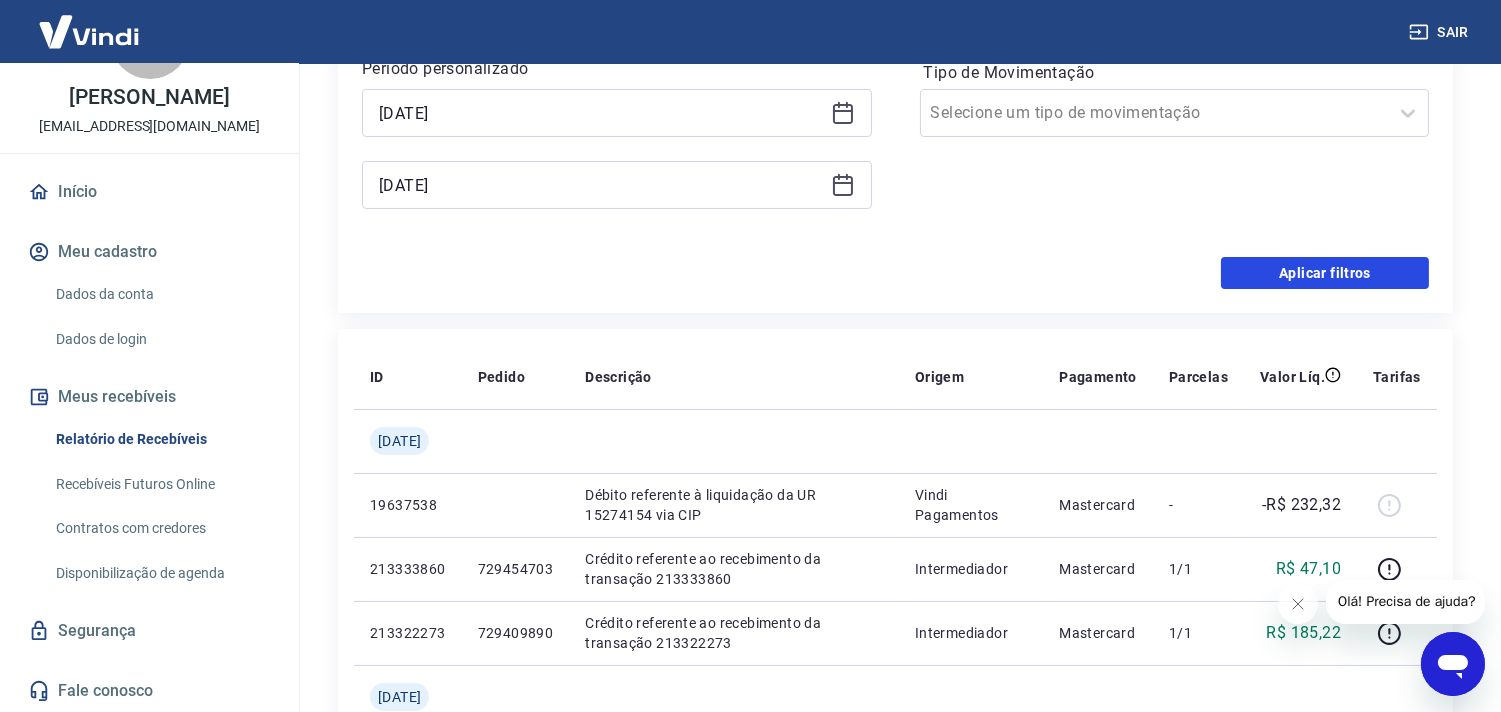 drag, startPoint x: 1288, startPoint y: 276, endPoint x: 998, endPoint y: 425, distance: 326.03833 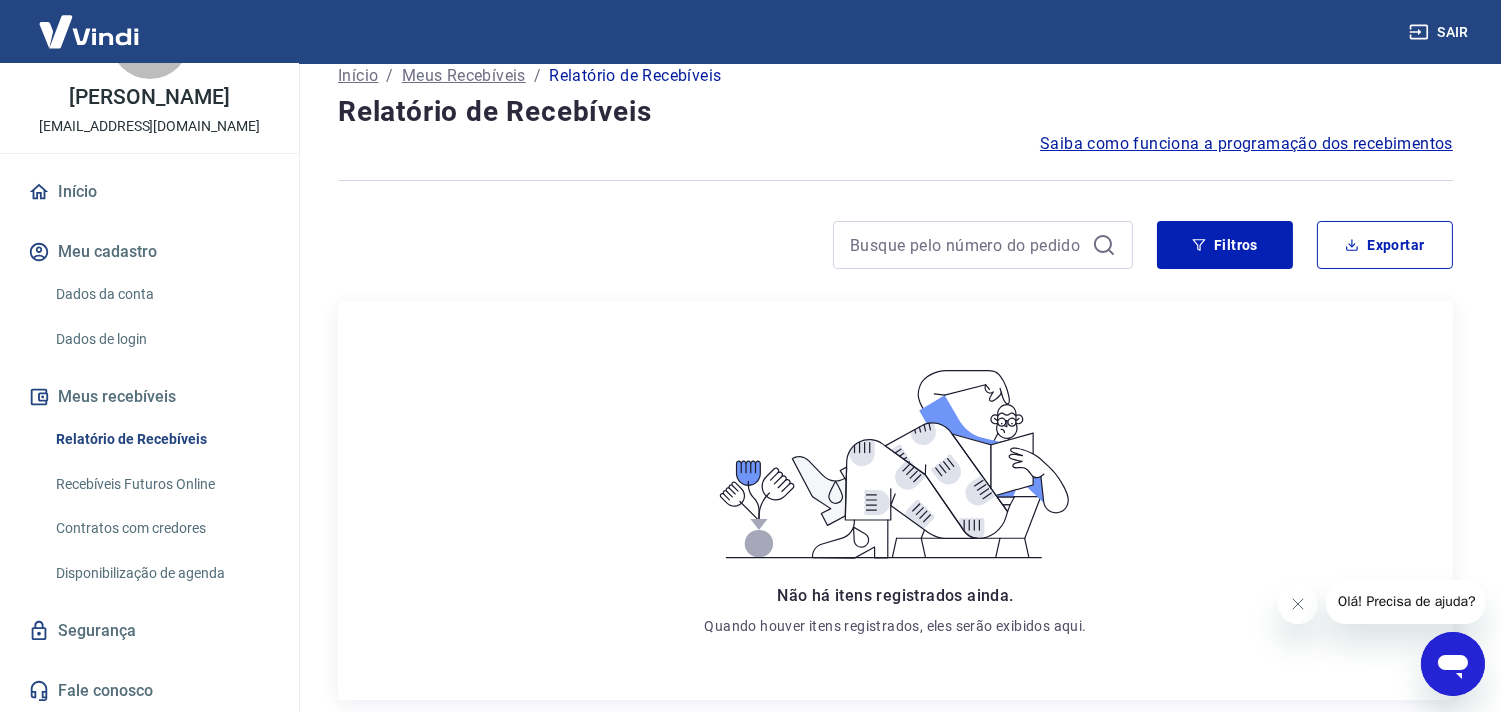 scroll, scrollTop: 0, scrollLeft: 0, axis: both 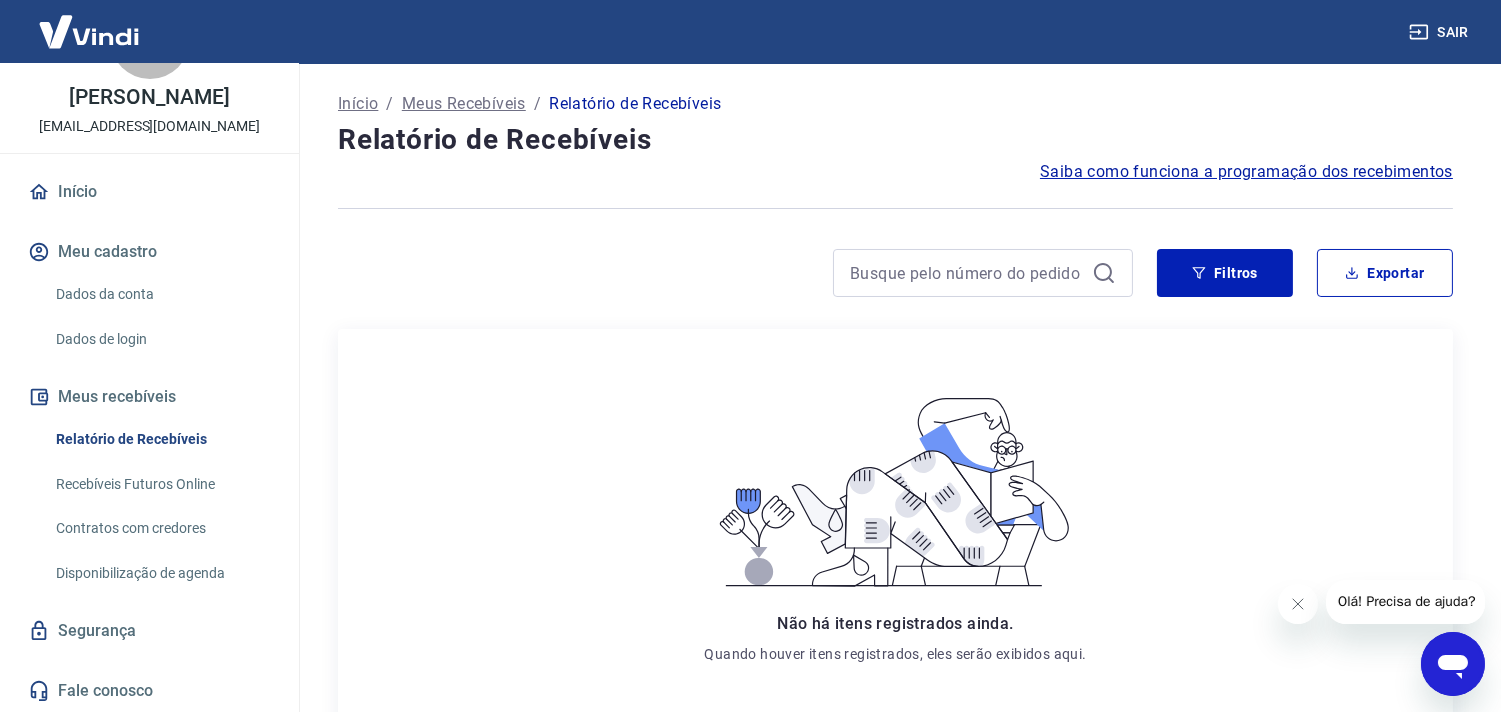click on "Sair" at bounding box center (1441, 32) 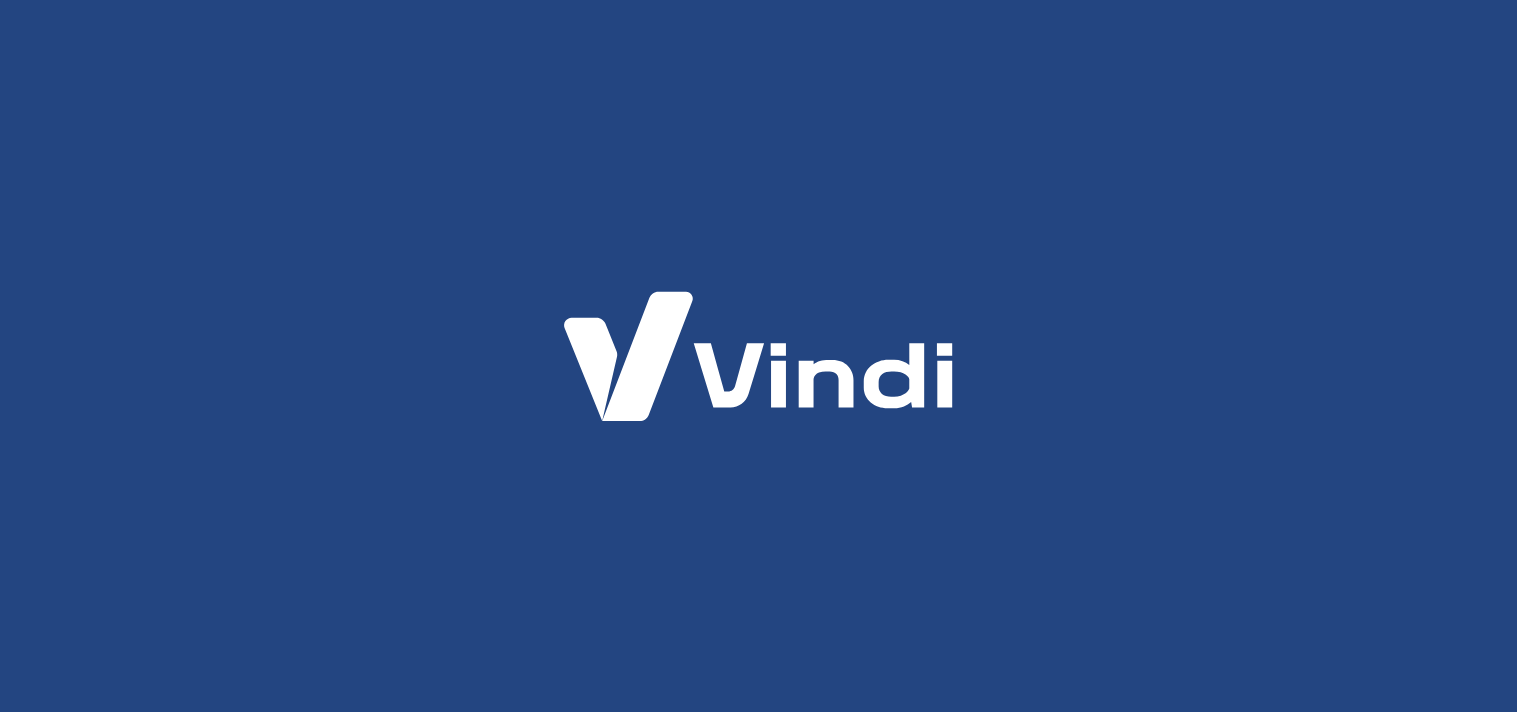 scroll, scrollTop: 0, scrollLeft: 0, axis: both 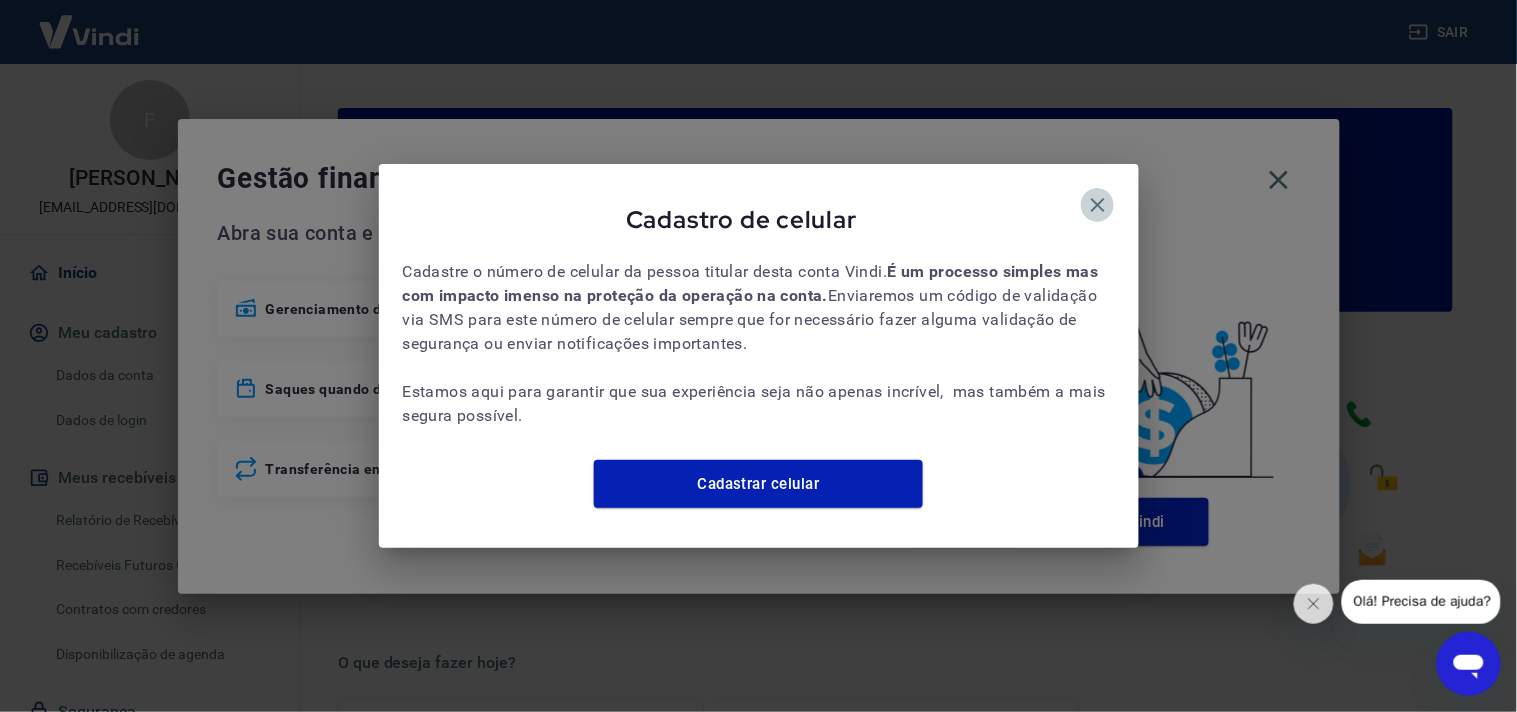 drag, startPoint x: 1108, startPoint y: 181, endPoint x: 1127, endPoint y: 191, distance: 21.470911 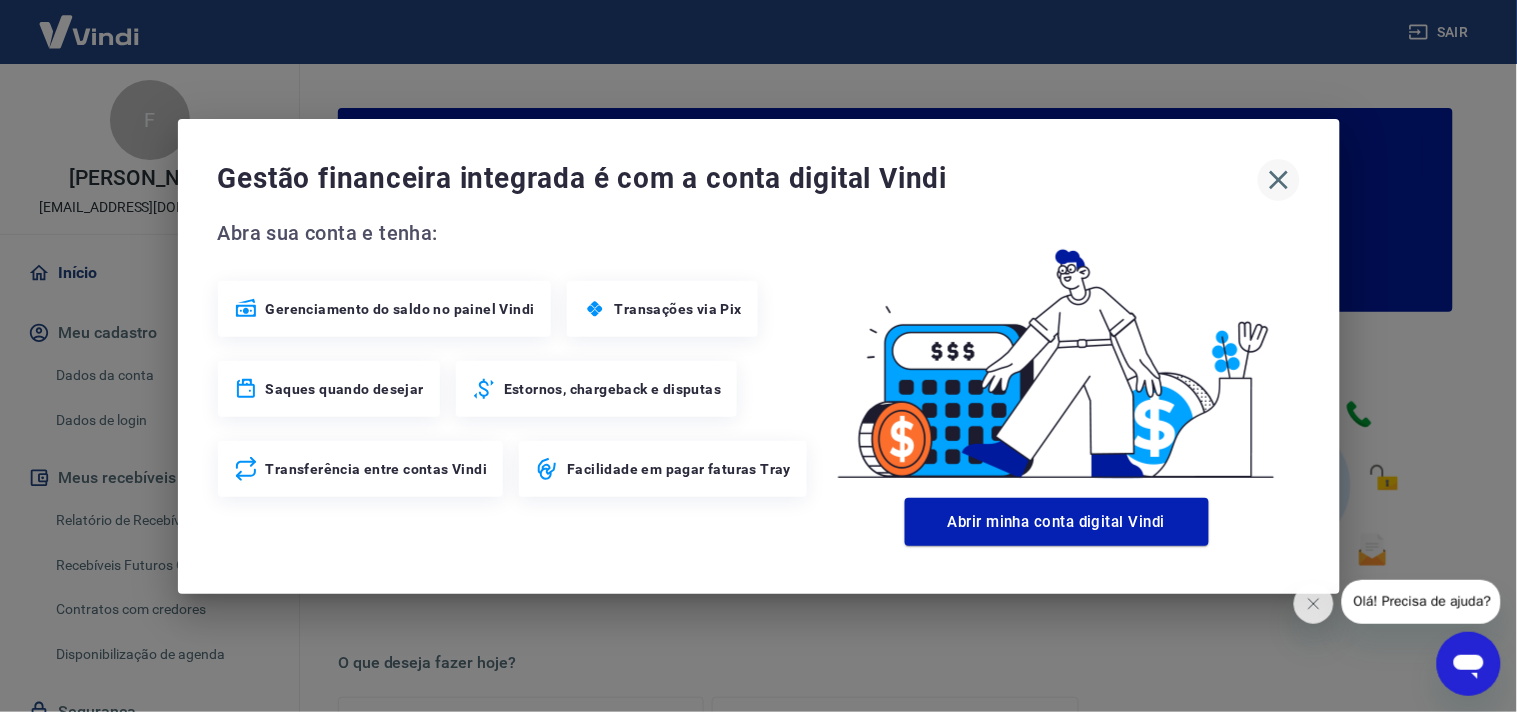click at bounding box center (1279, 180) 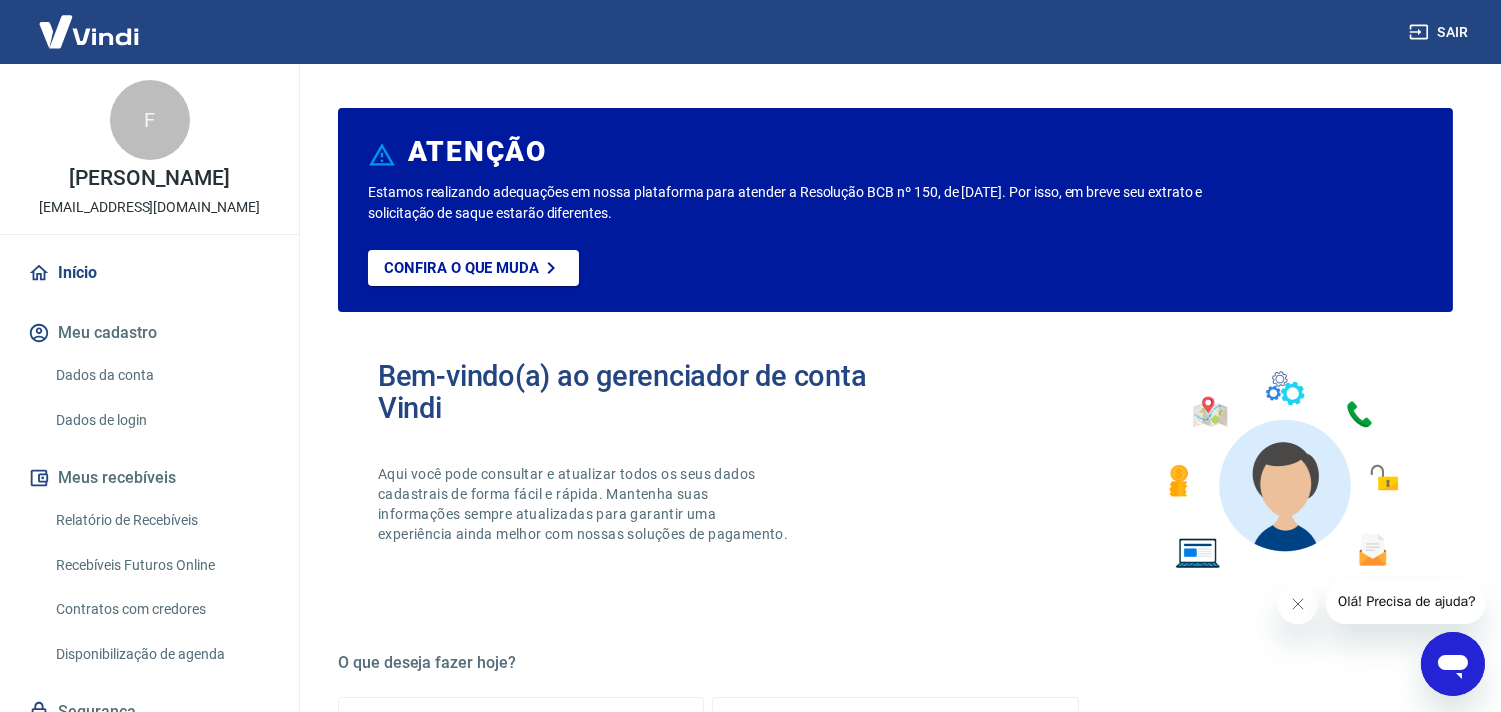 scroll, scrollTop: 0, scrollLeft: 0, axis: both 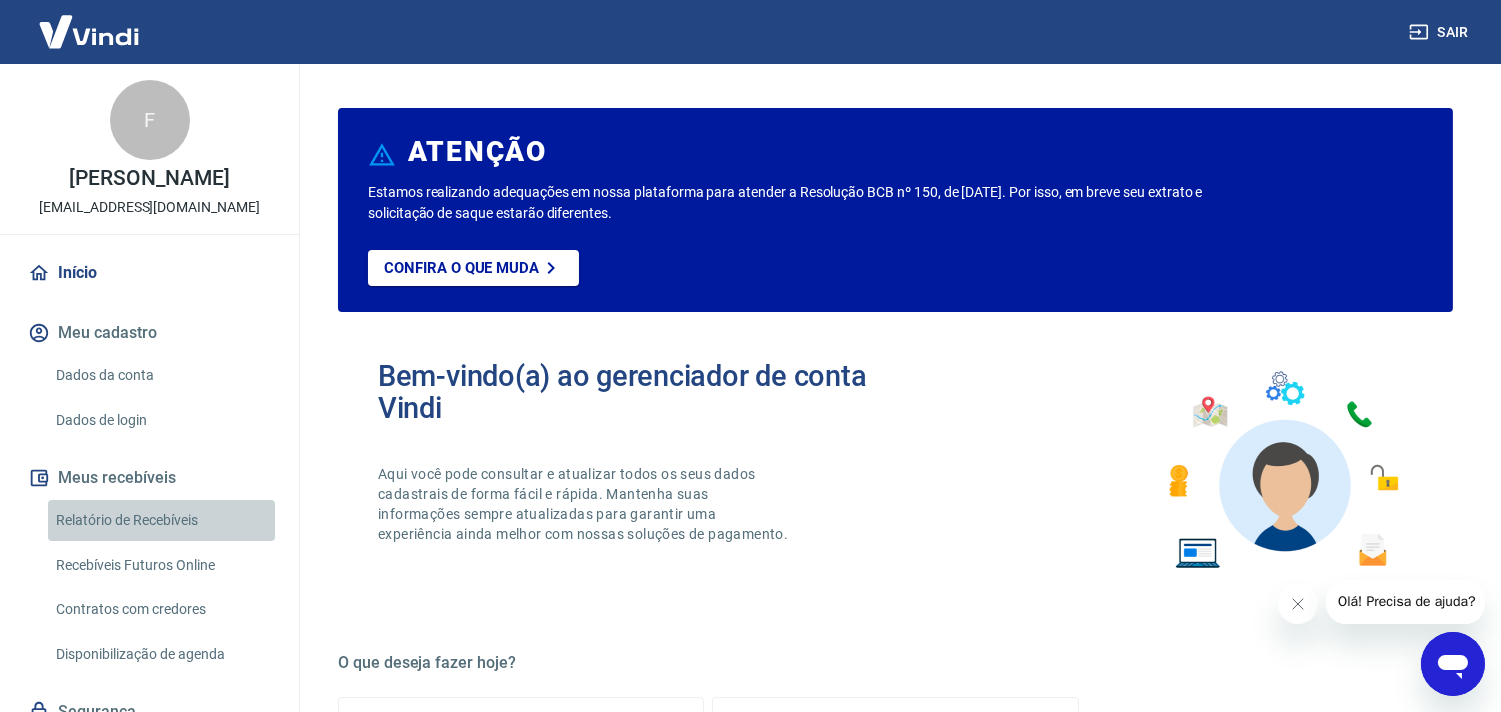 click on "Relatório de Recebíveis" at bounding box center (161, 520) 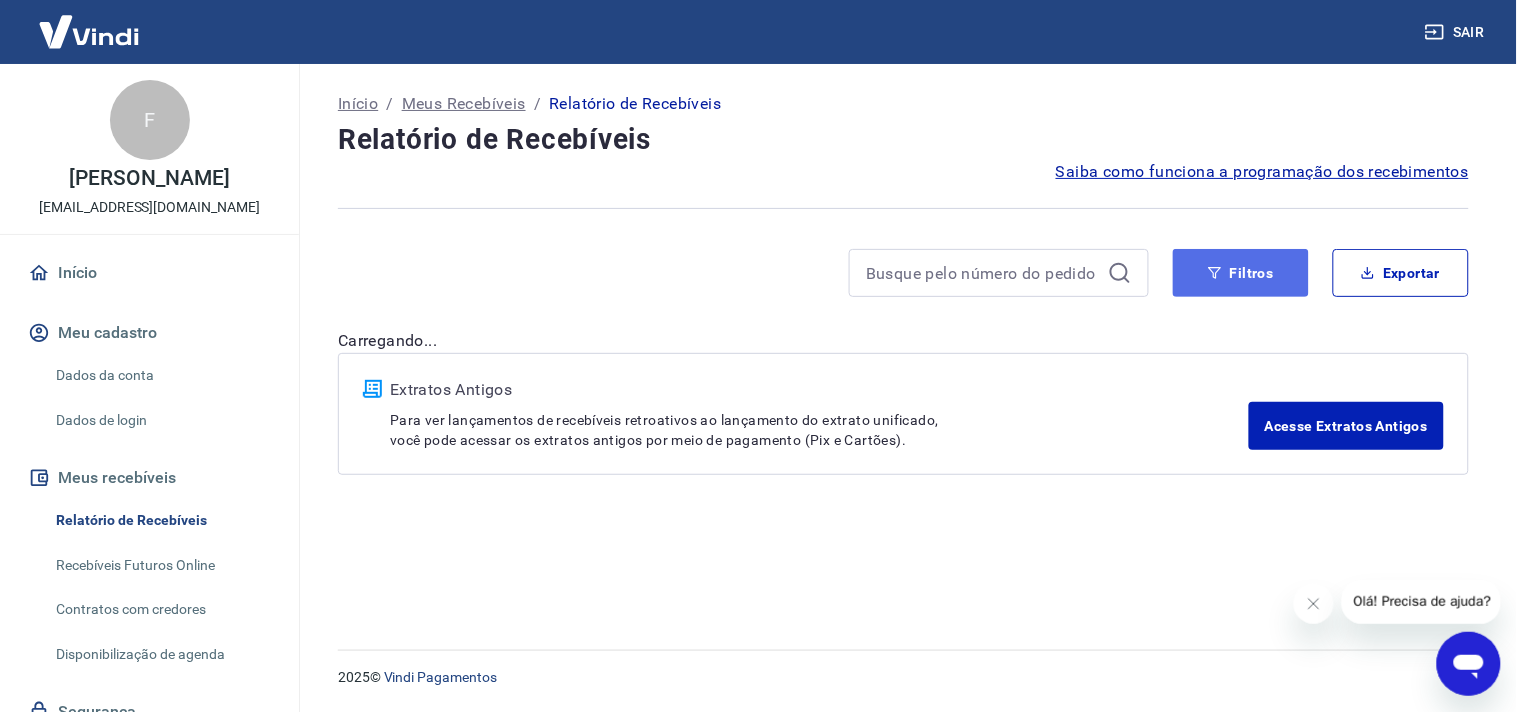 click on "Filtros" at bounding box center [1241, 273] 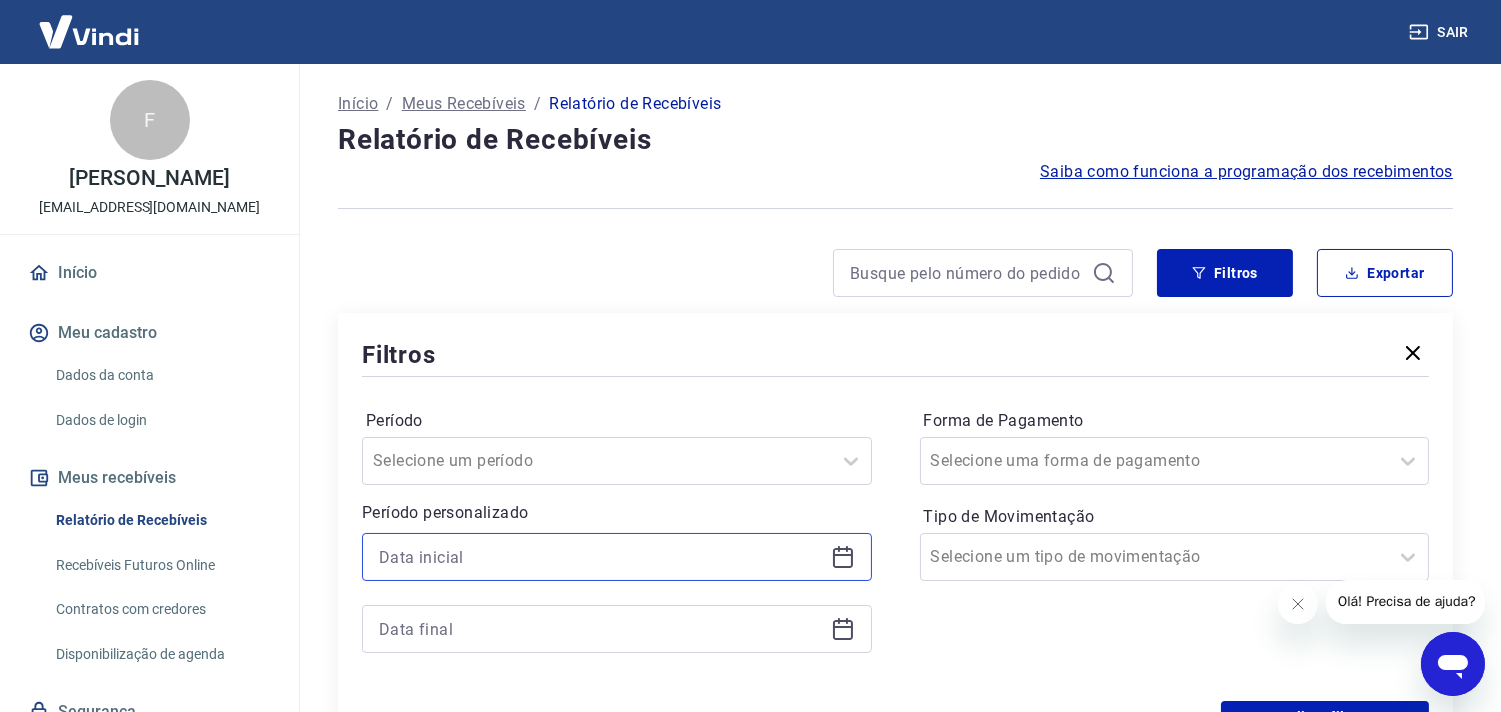 click at bounding box center [601, 557] 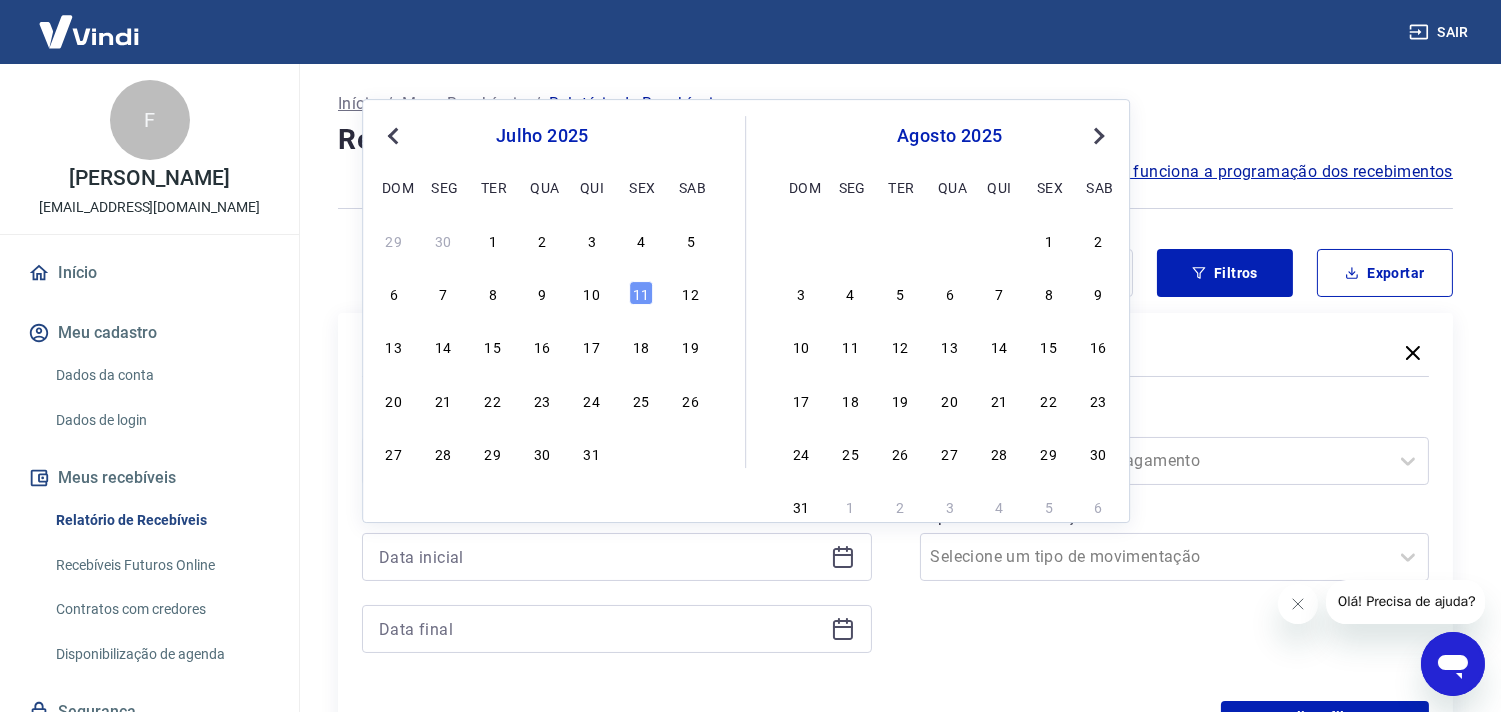 click on "9" at bounding box center [542, 293] 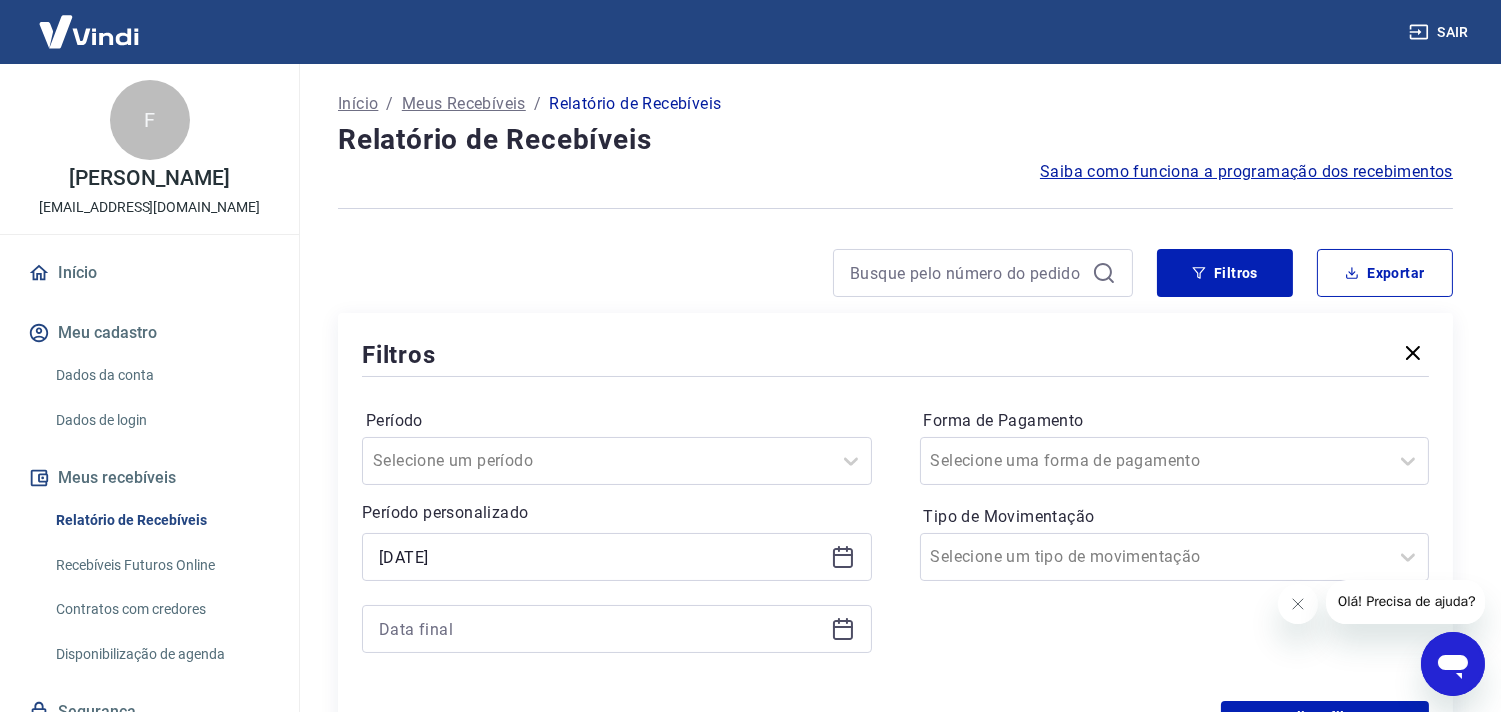 type on "[DATE]" 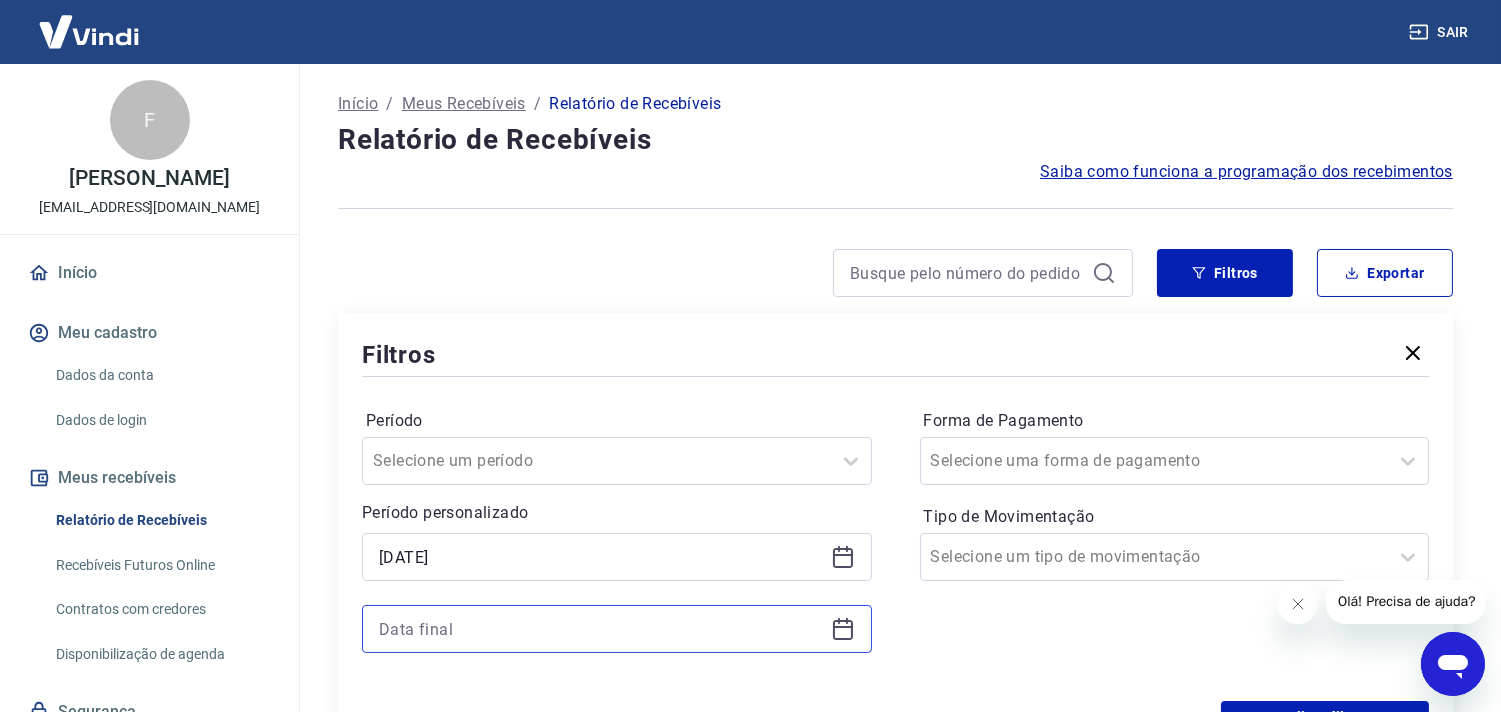 click at bounding box center (601, 629) 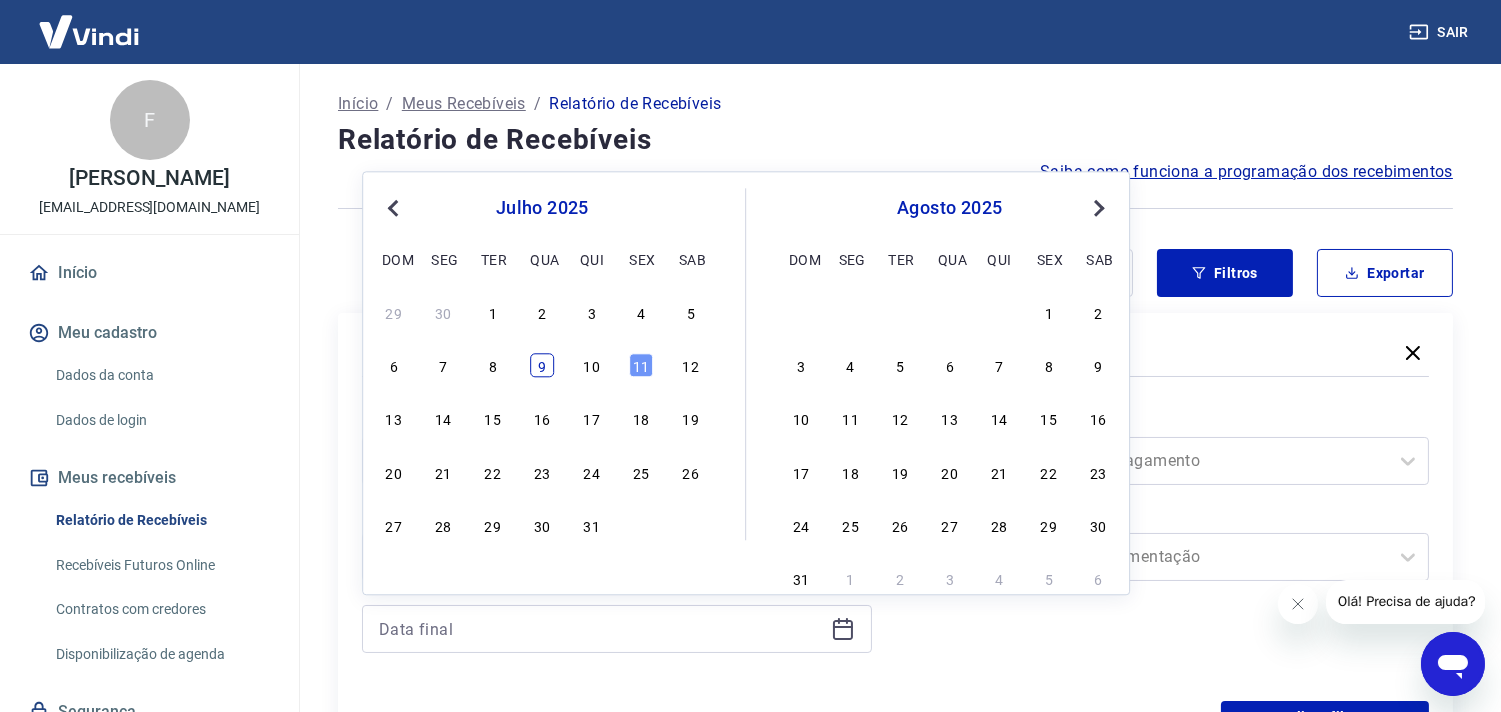 click on "9" at bounding box center (542, 366) 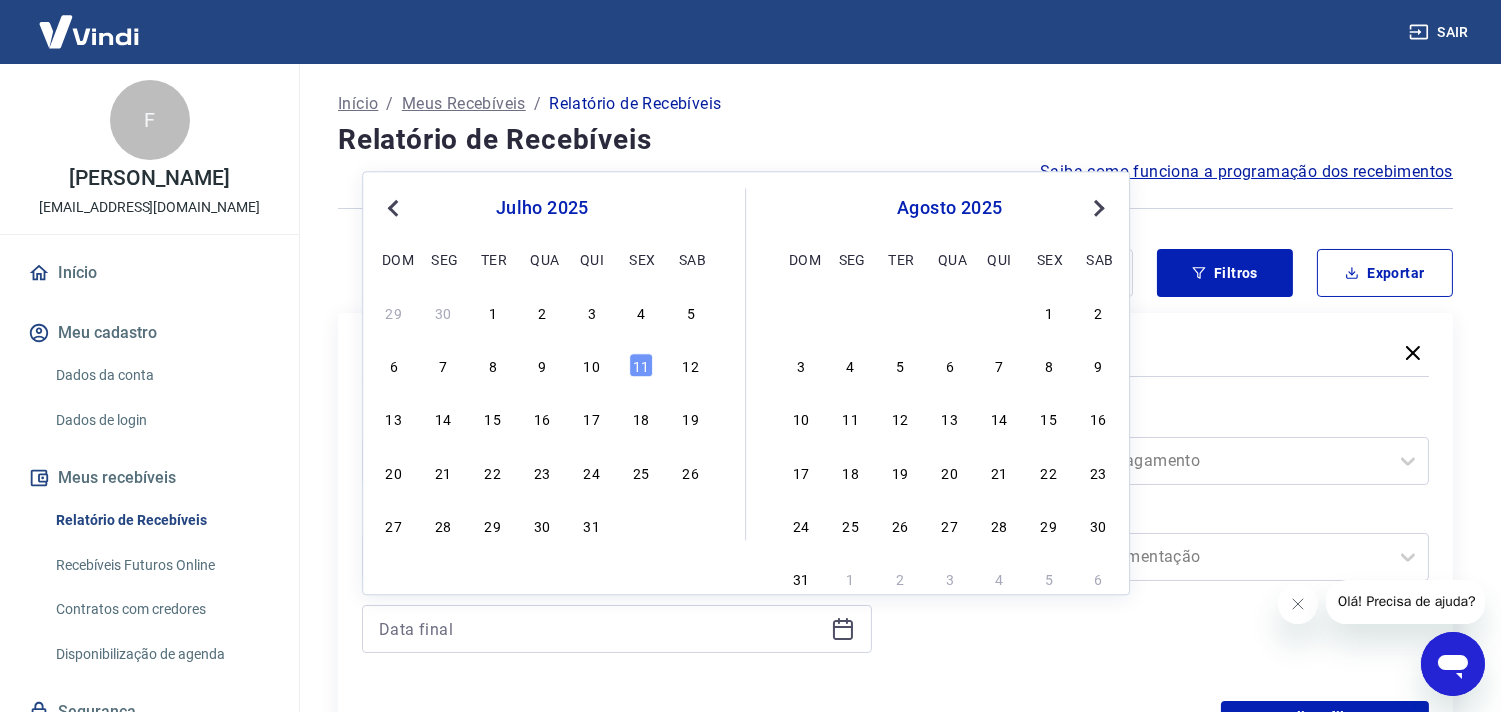 type on "09/07/2025" 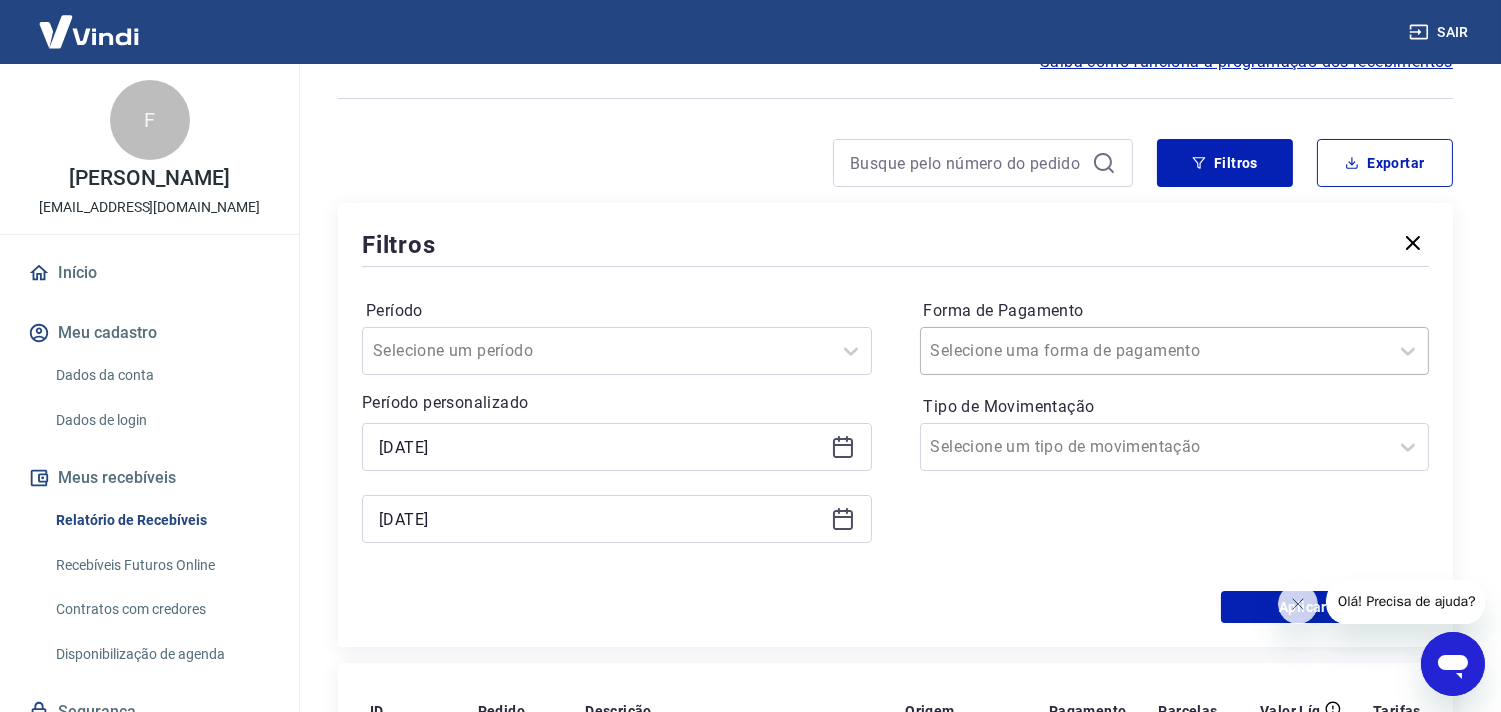 scroll, scrollTop: 111, scrollLeft: 0, axis: vertical 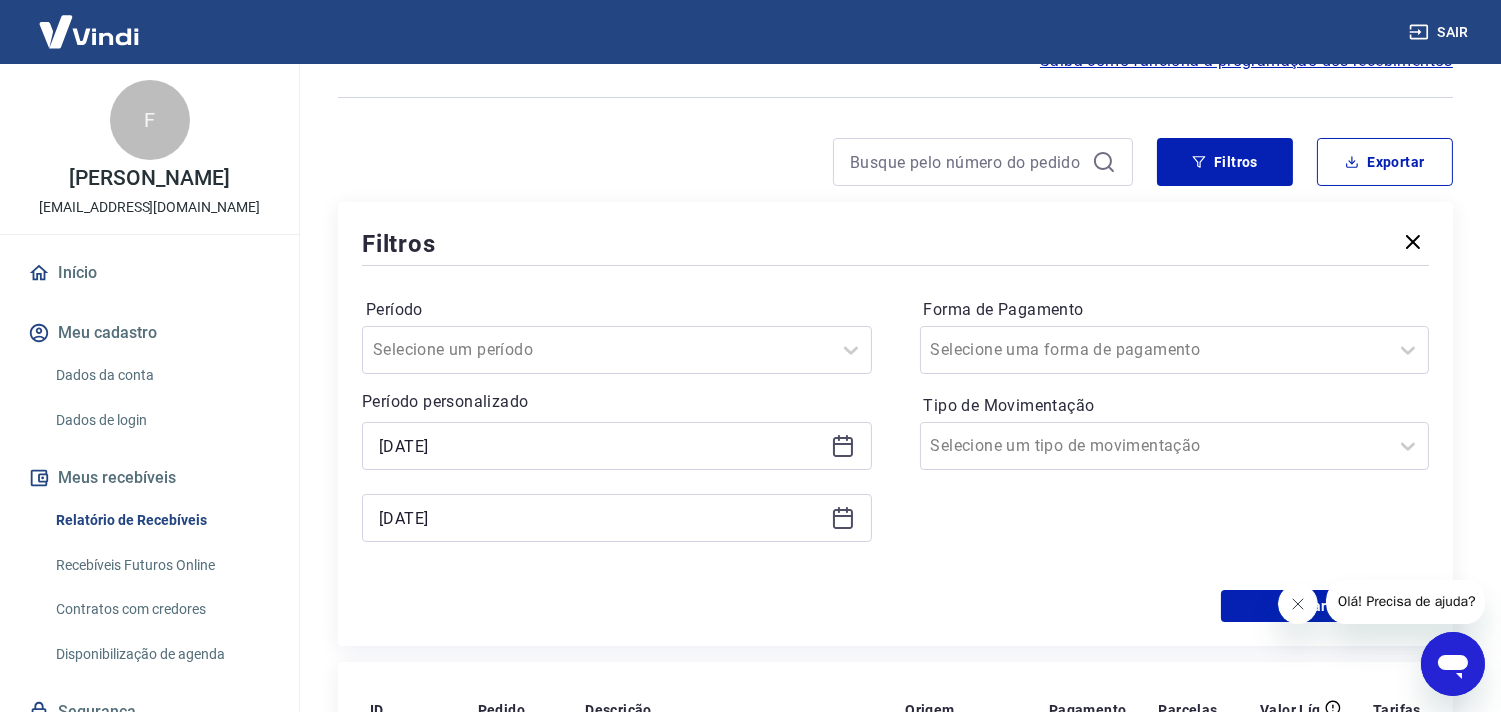click at bounding box center (1297, 603) 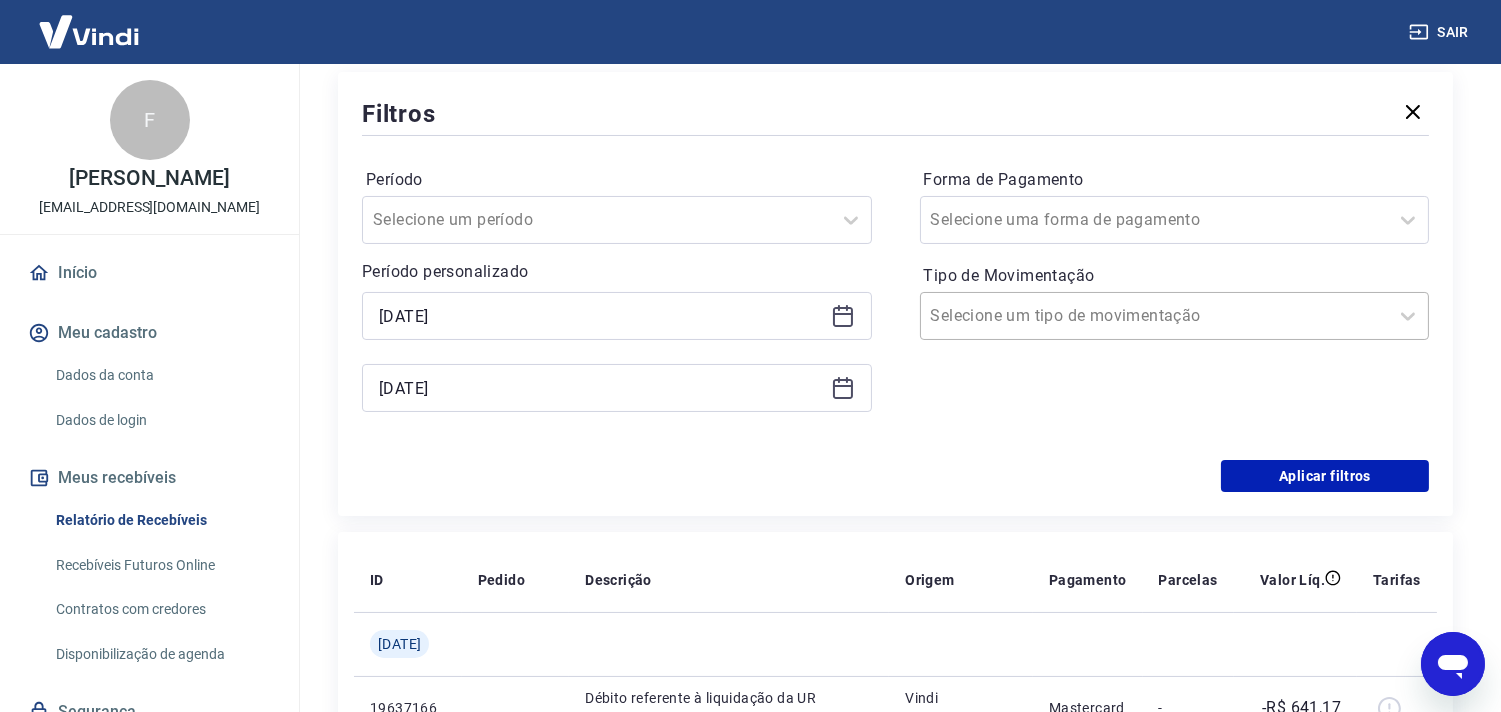 scroll, scrollTop: 555, scrollLeft: 0, axis: vertical 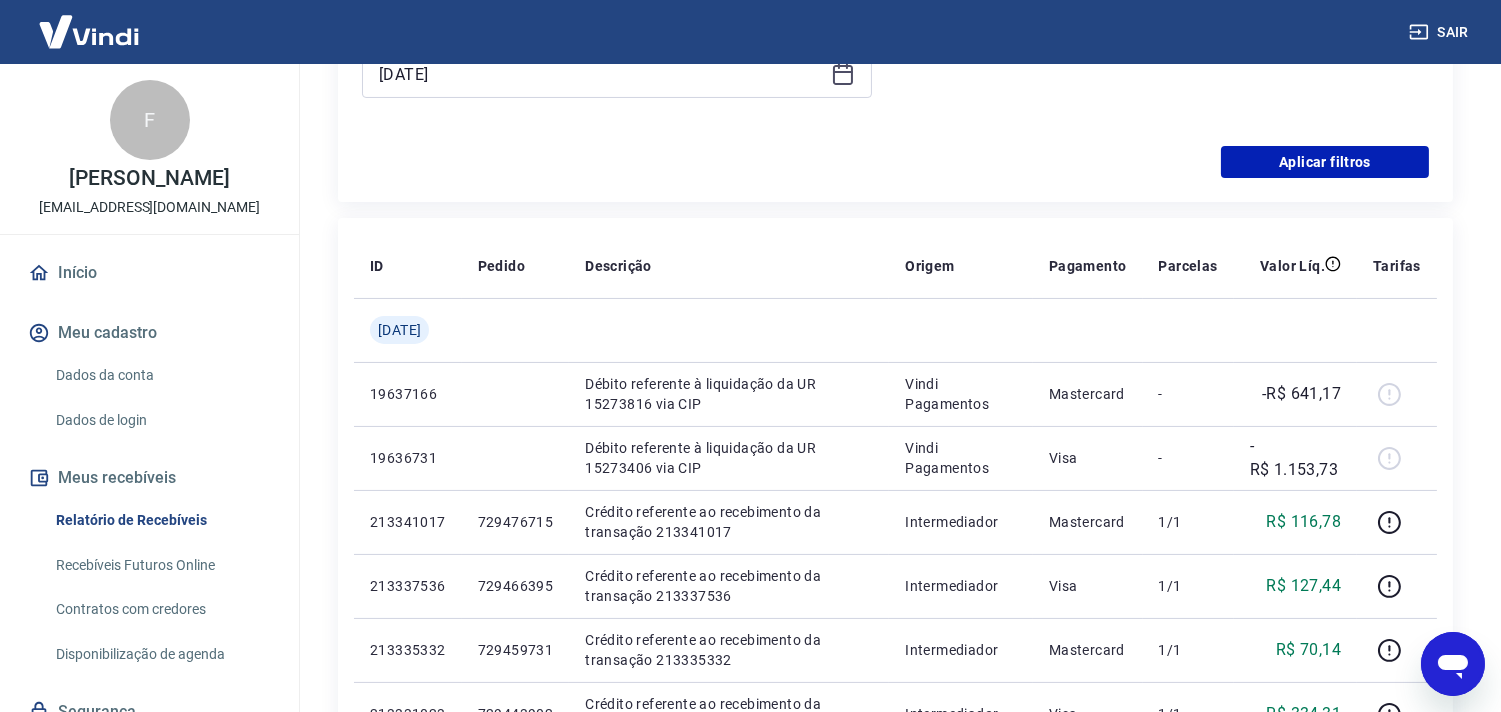 click on "Forma de Pagamento Selecione uma forma de pagamento Tipo de Movimentação Selecione um tipo de movimentação" at bounding box center (1175, -14) 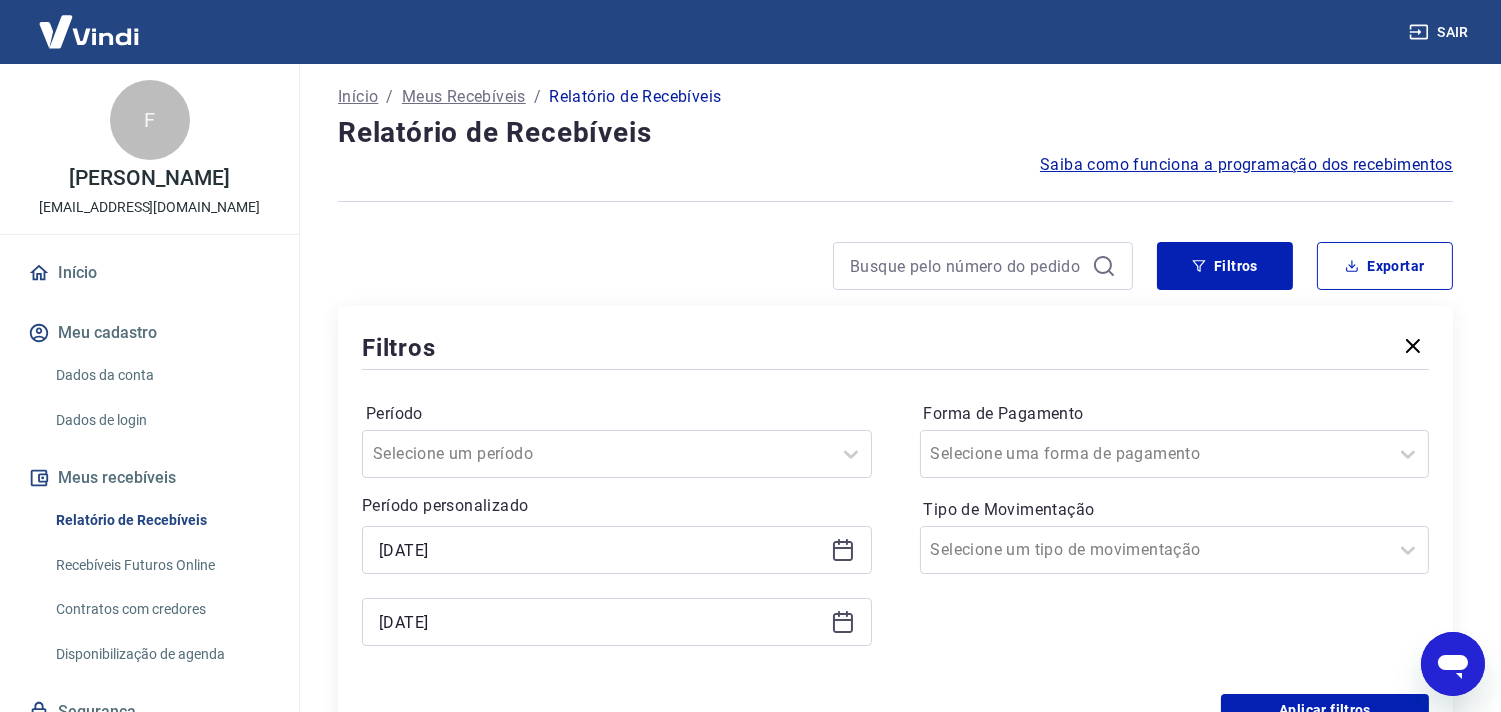 scroll, scrollTop: 0, scrollLeft: 0, axis: both 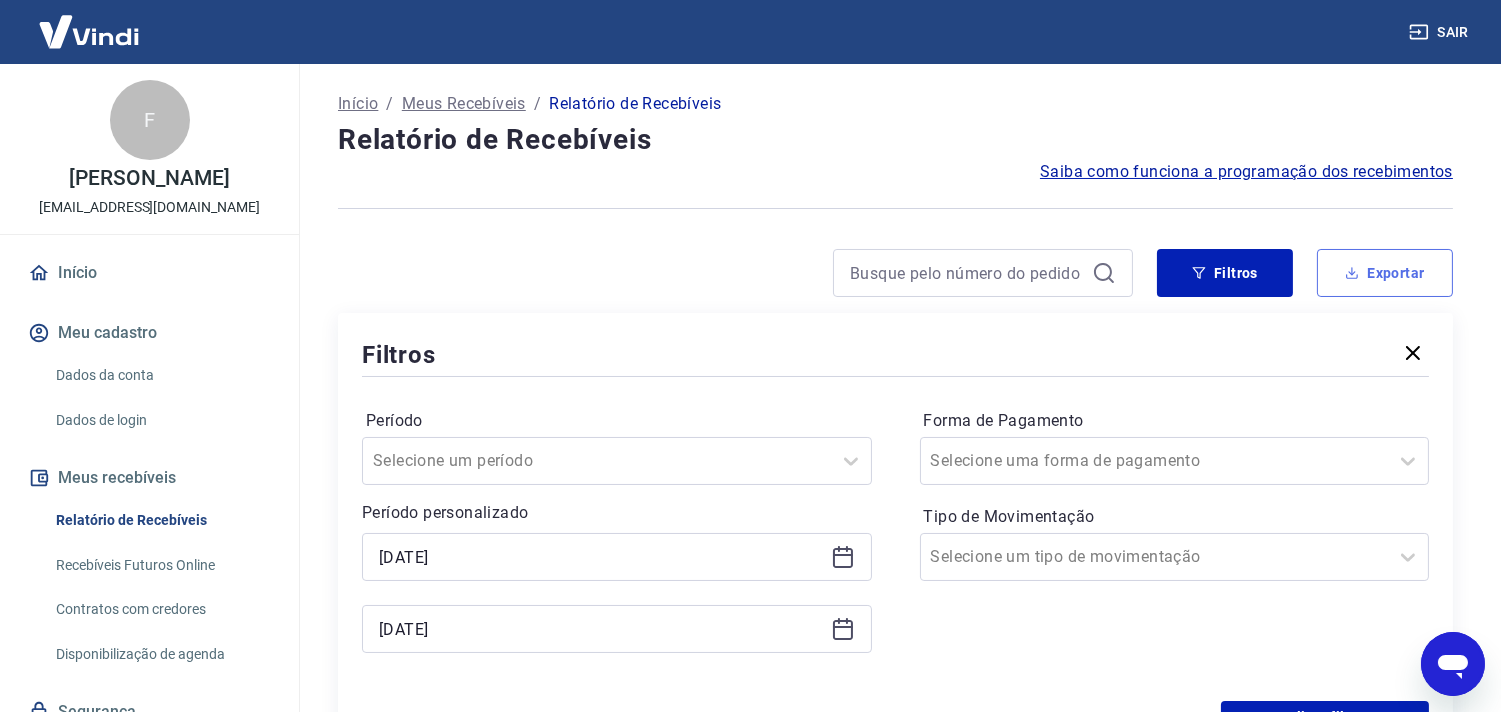 click on "Exportar" at bounding box center (1385, 273) 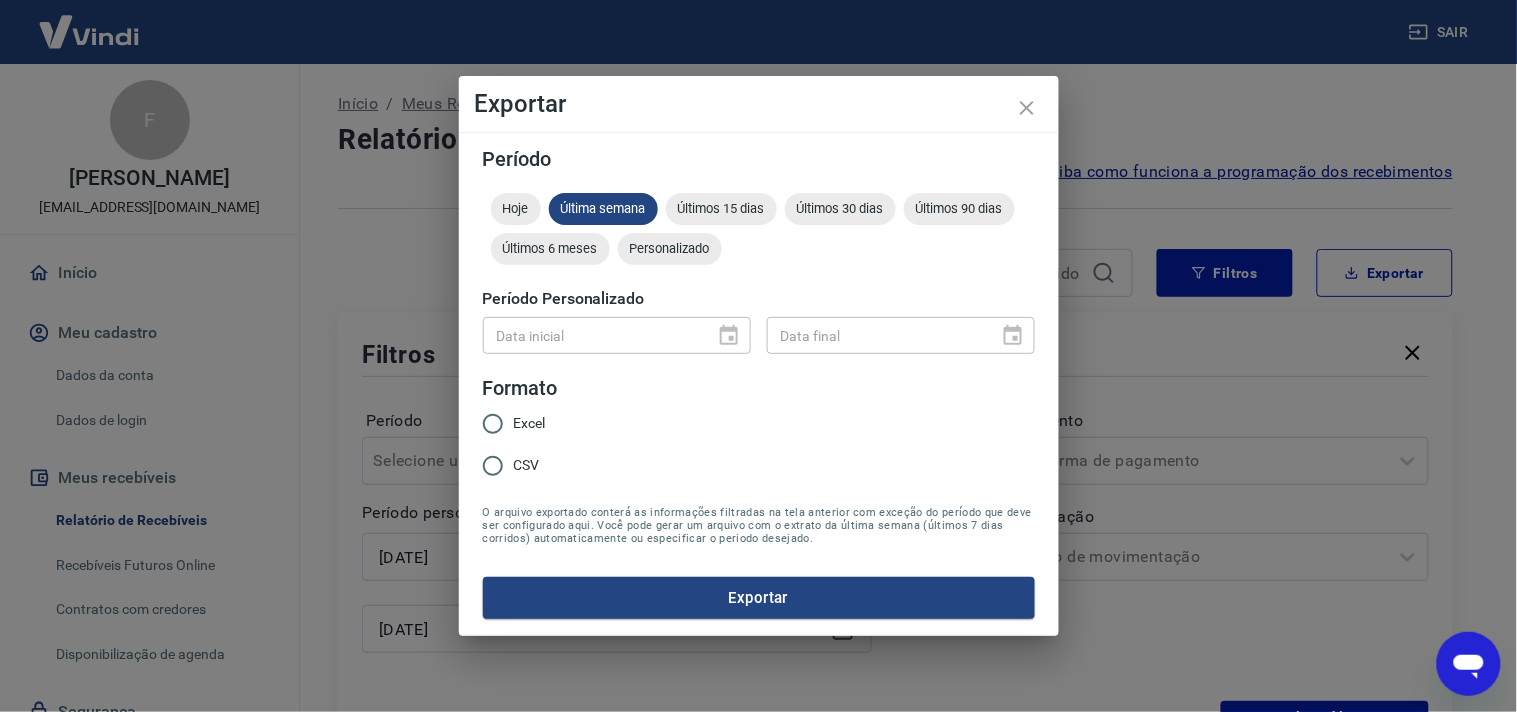 click on "Excel" at bounding box center (530, 423) 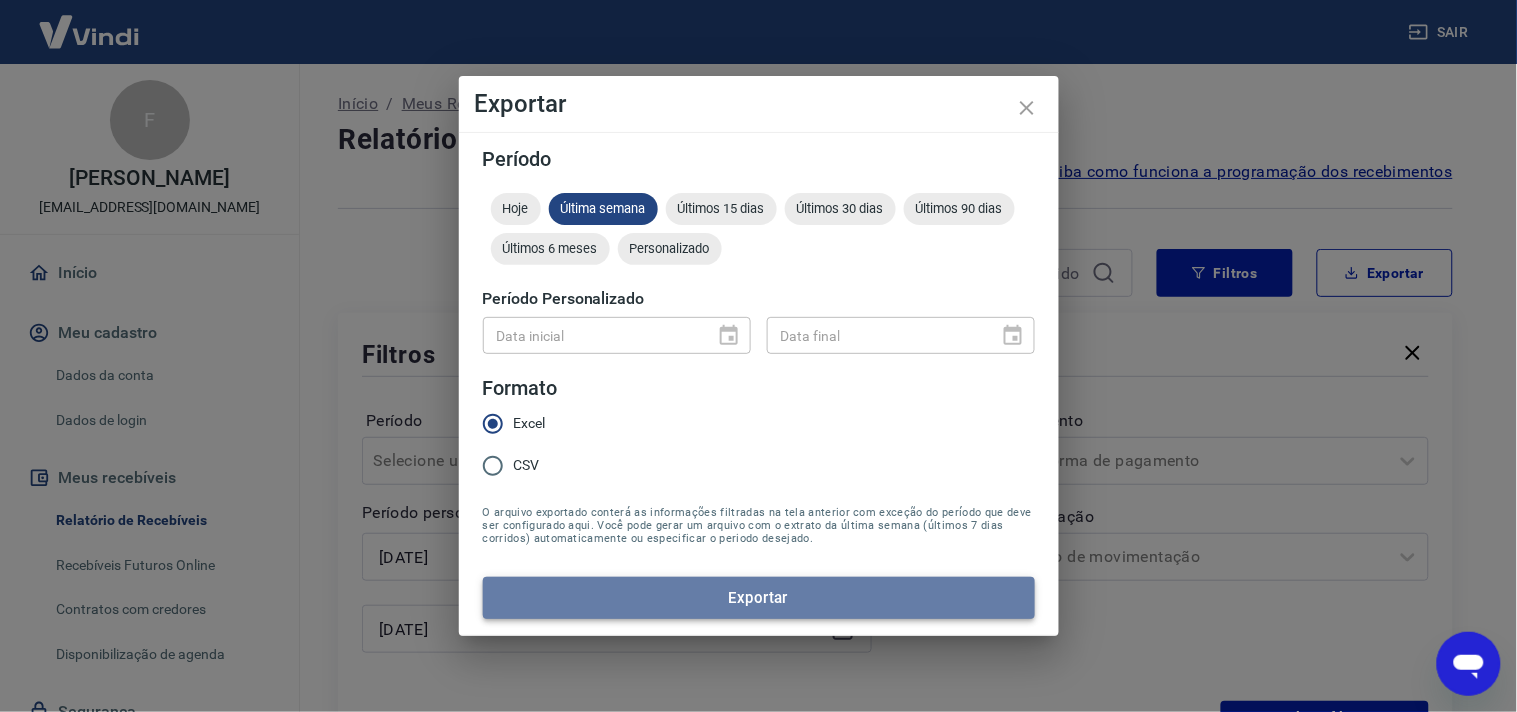 click on "Exportar" at bounding box center [759, 598] 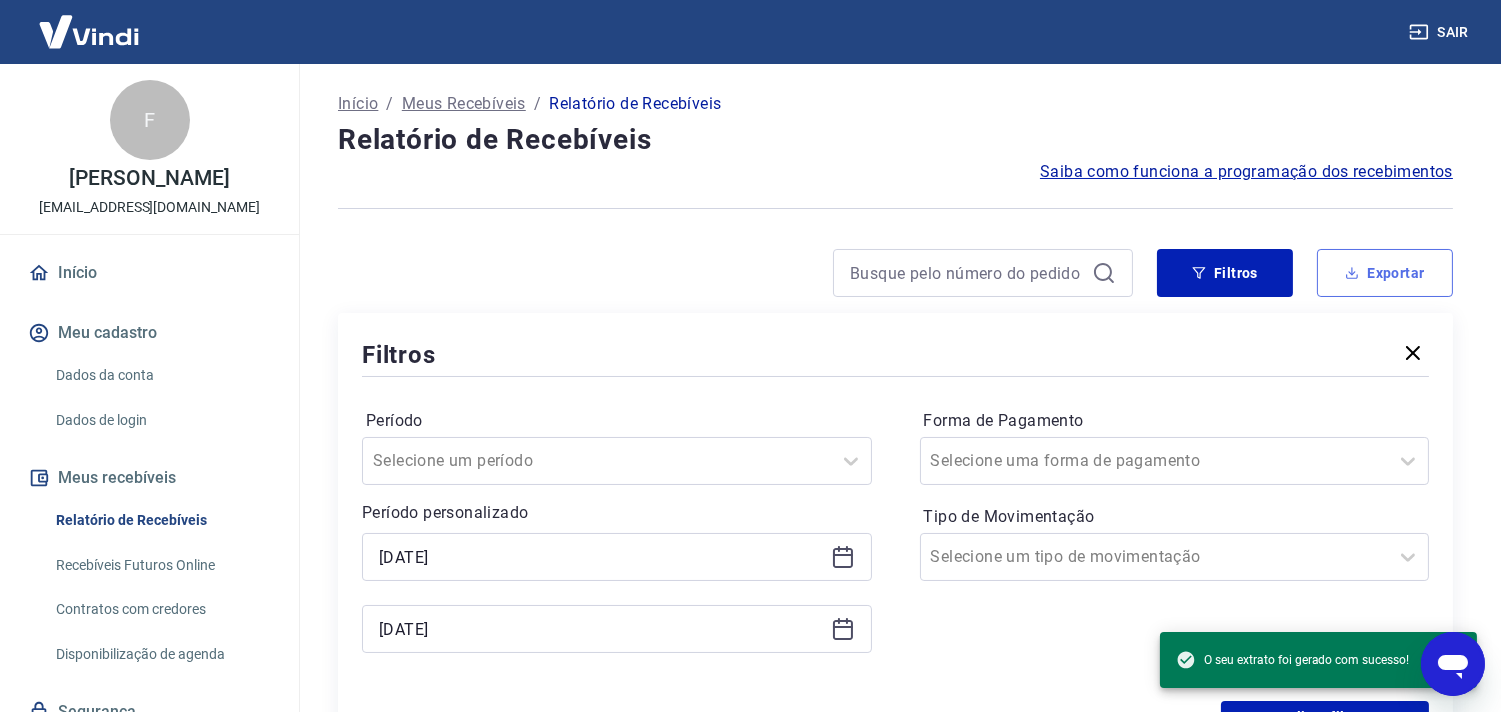 click on "Exportar" at bounding box center [1385, 273] 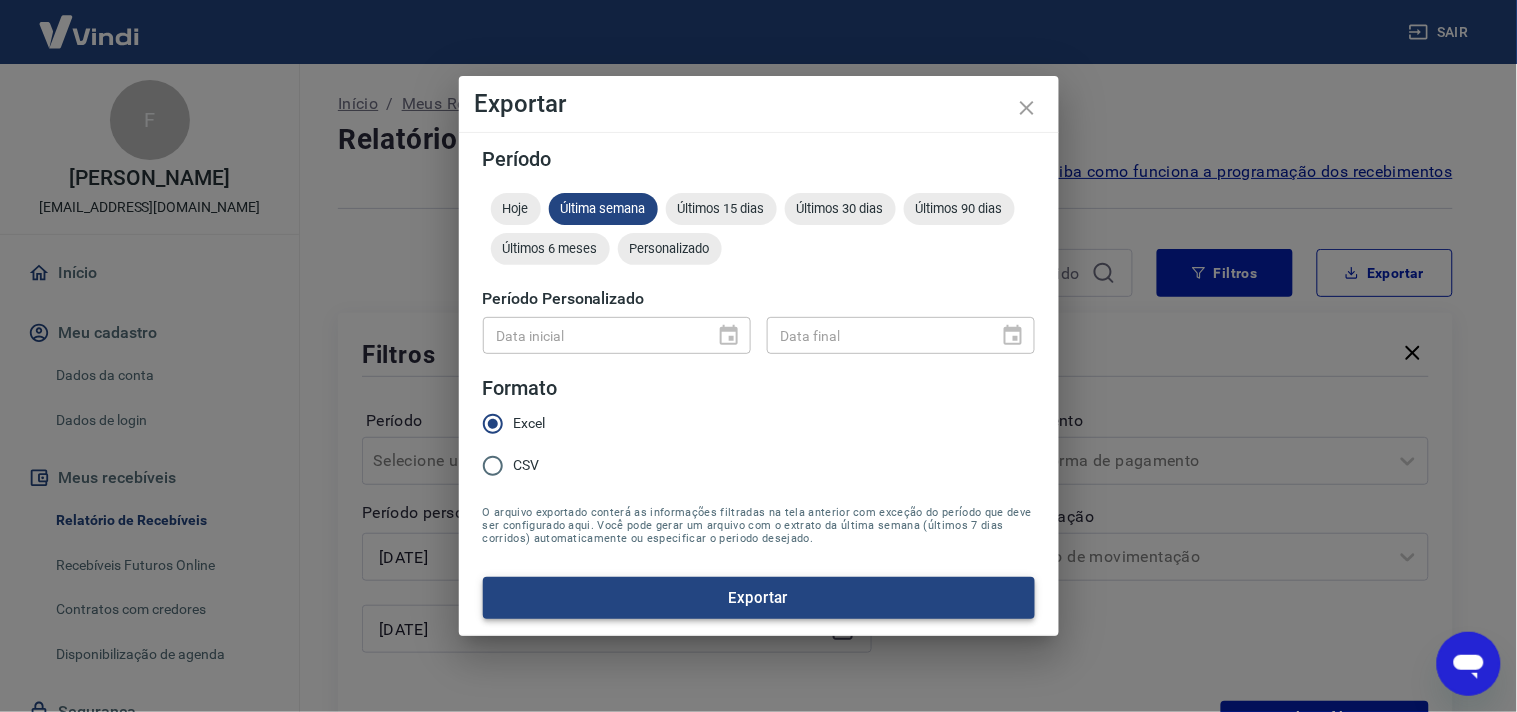 click on "Exportar" at bounding box center [759, 598] 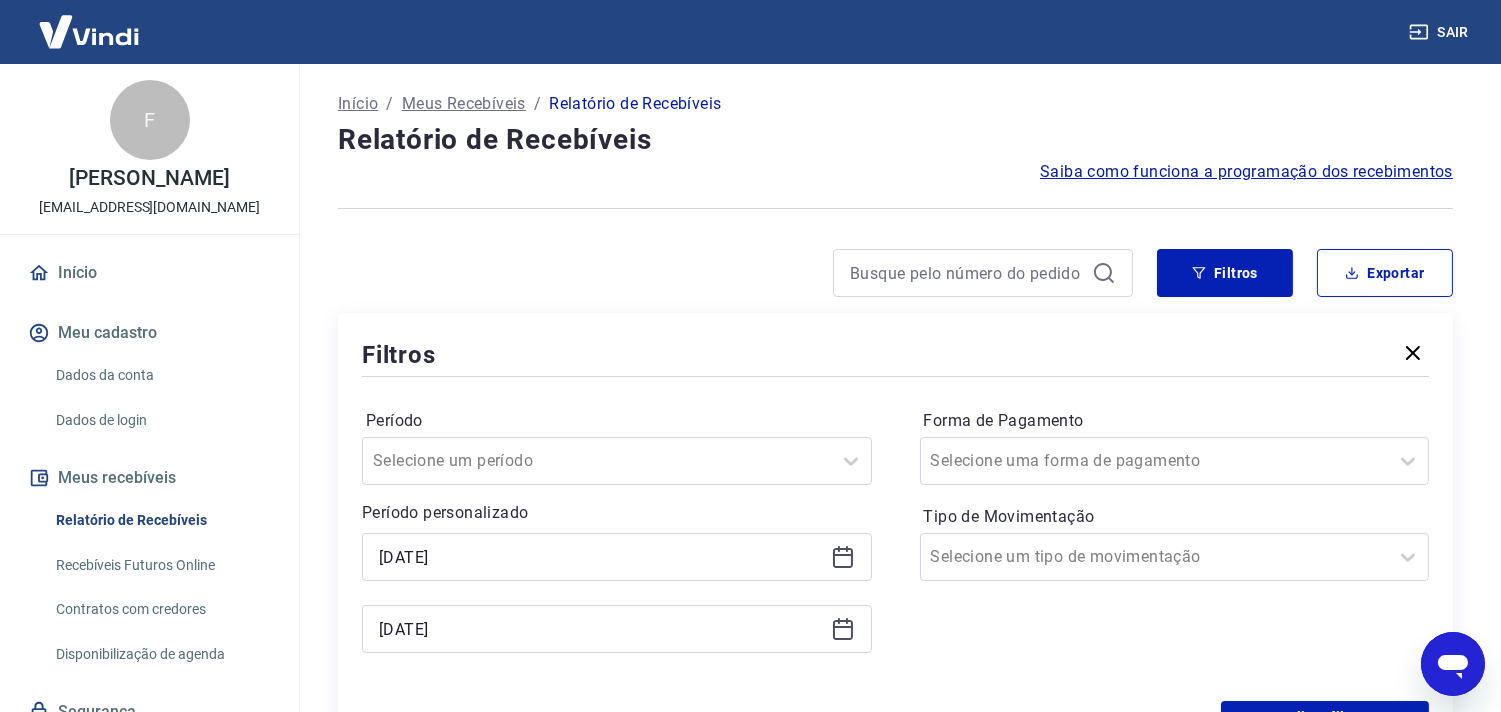 click on "Sair" at bounding box center (1441, 32) 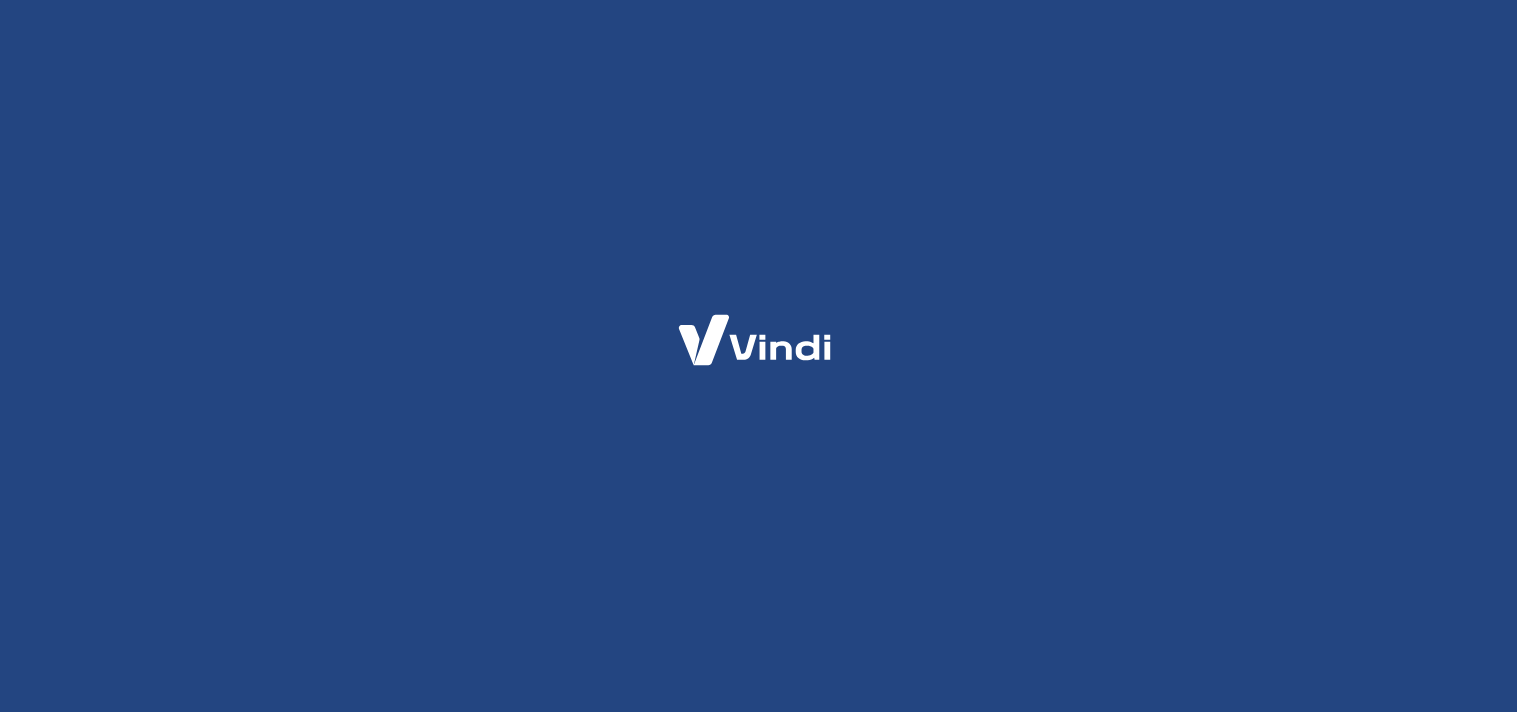 scroll, scrollTop: 0, scrollLeft: 0, axis: both 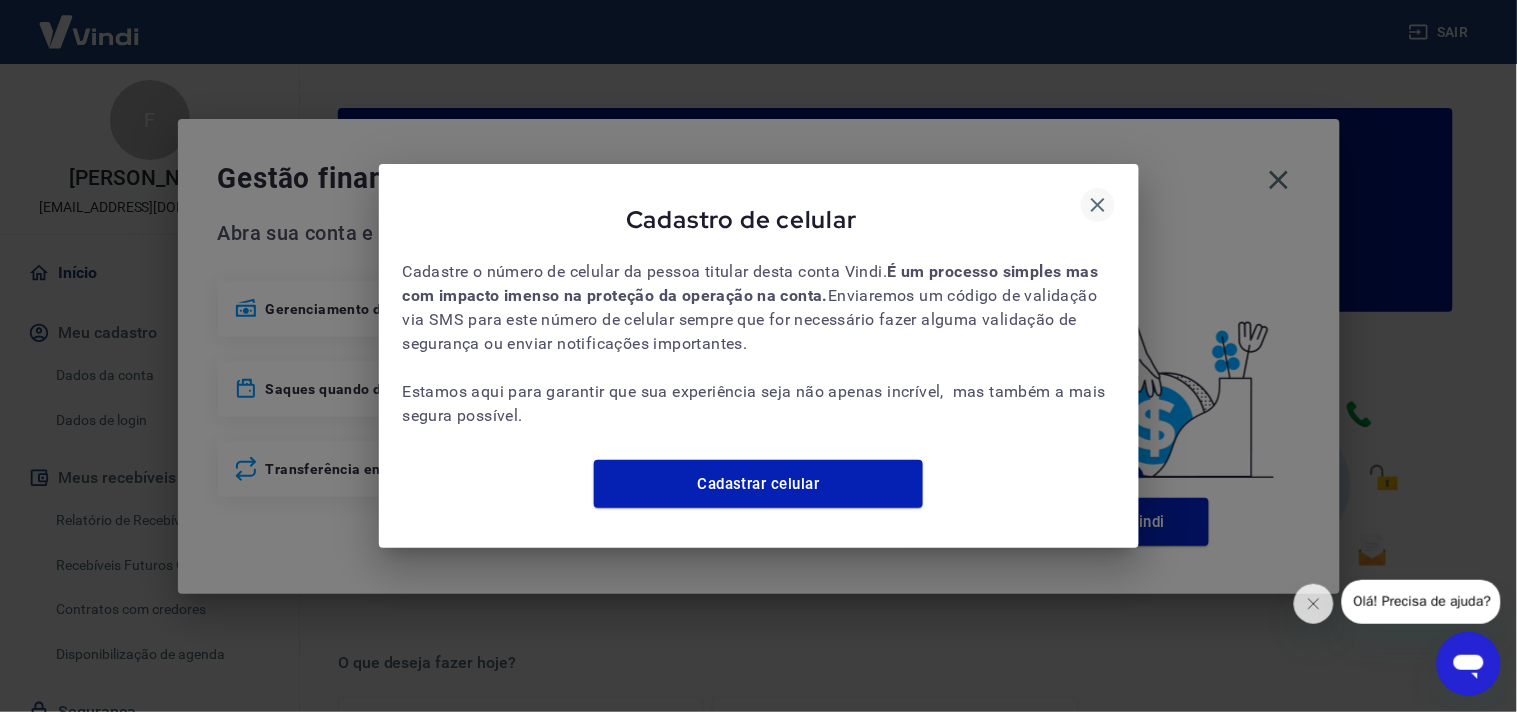 click 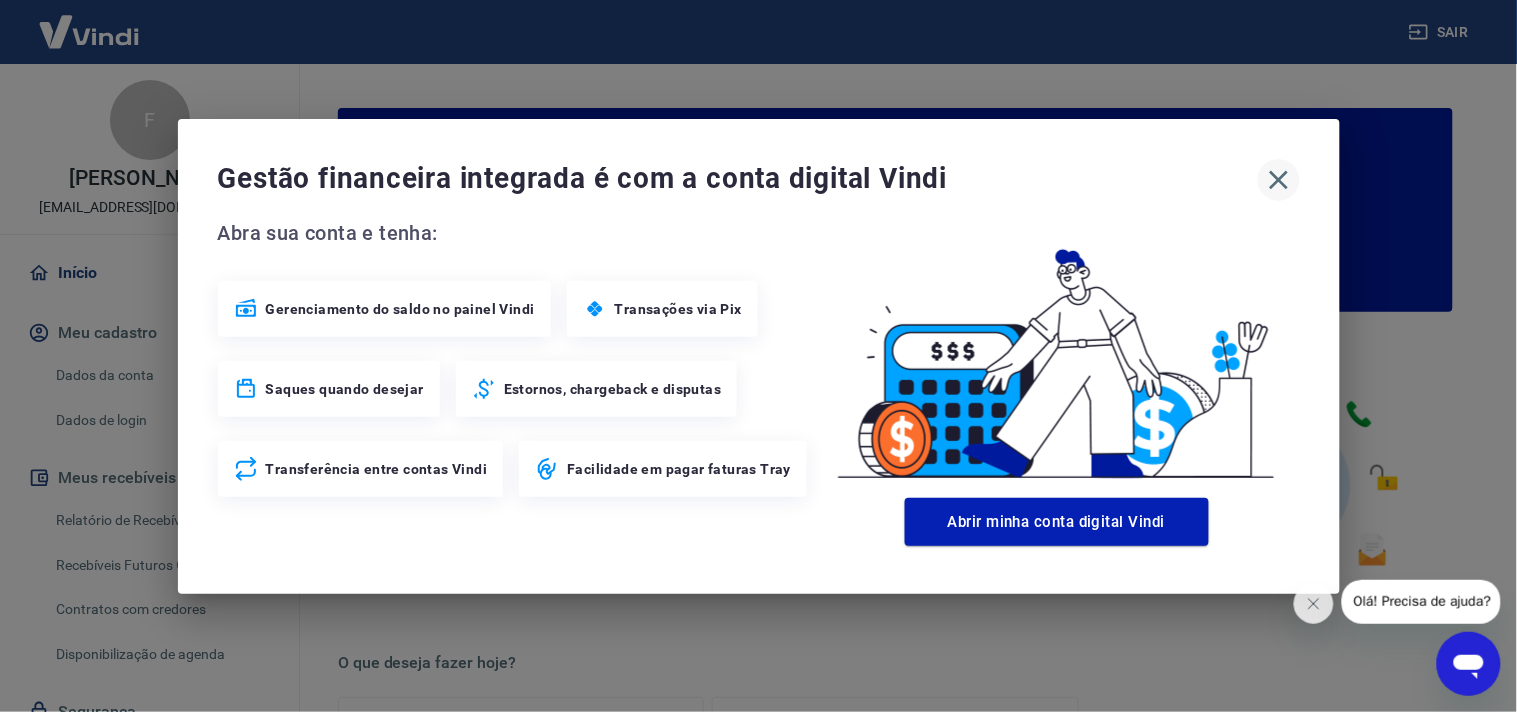 click at bounding box center (1279, 180) 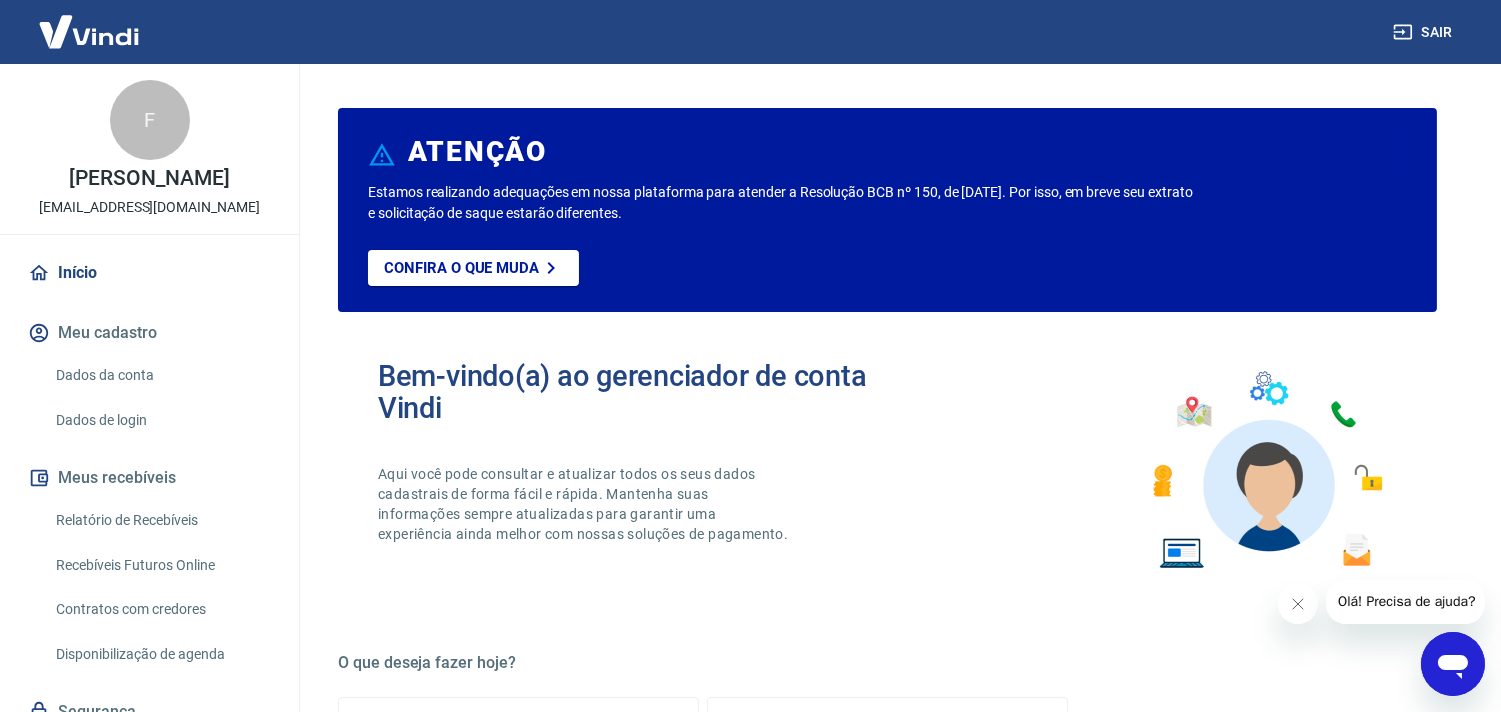 click on "ATENÇÃO" at bounding box center (887, 155) 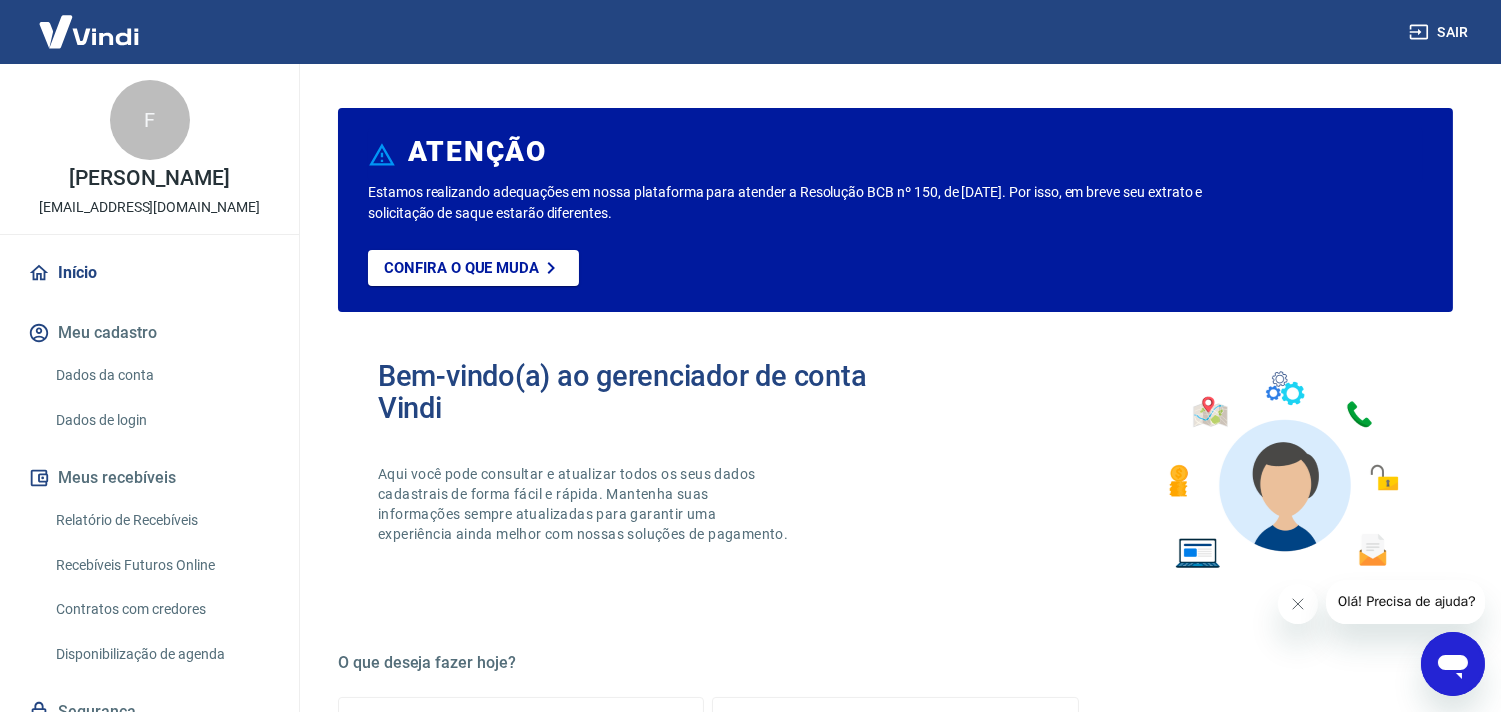 scroll, scrollTop: 81, scrollLeft: 0, axis: vertical 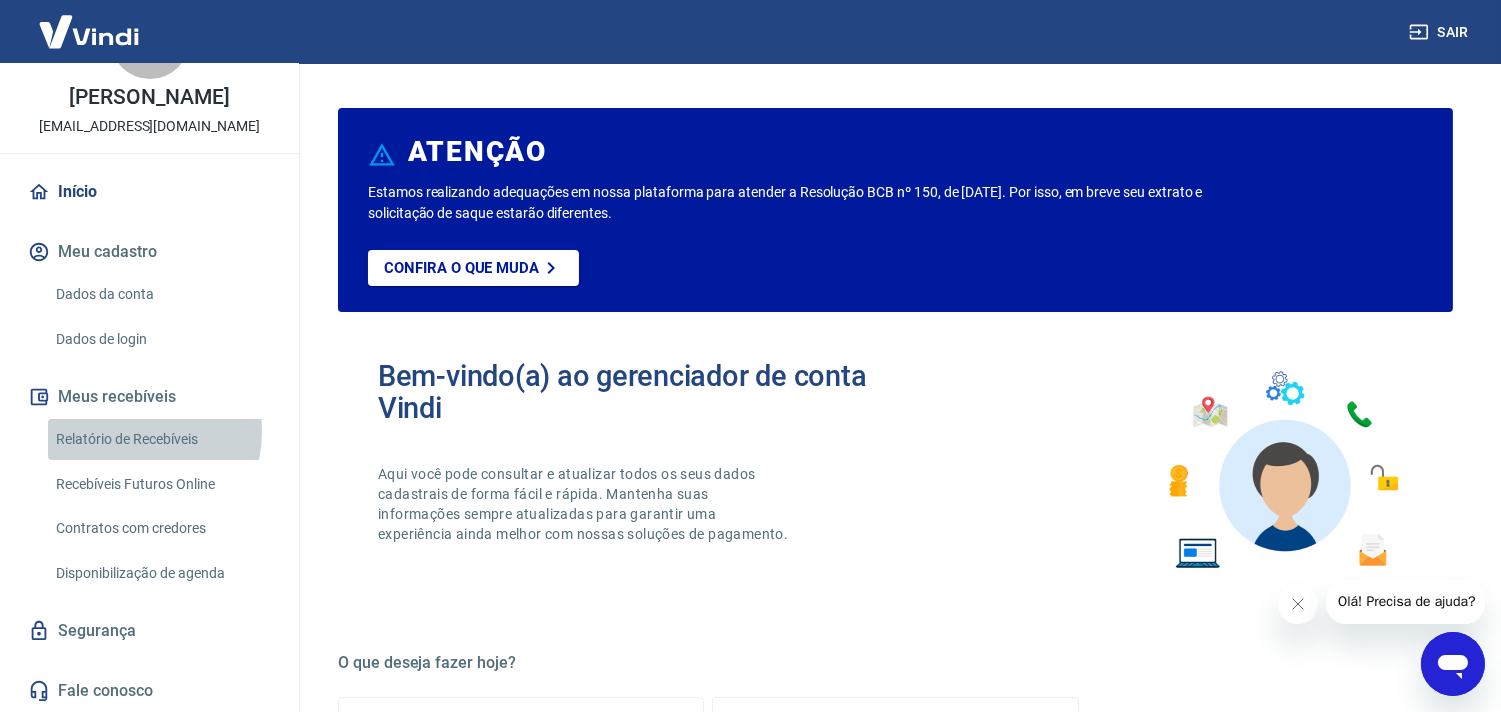 click on "Relatório de Recebíveis" at bounding box center [161, 439] 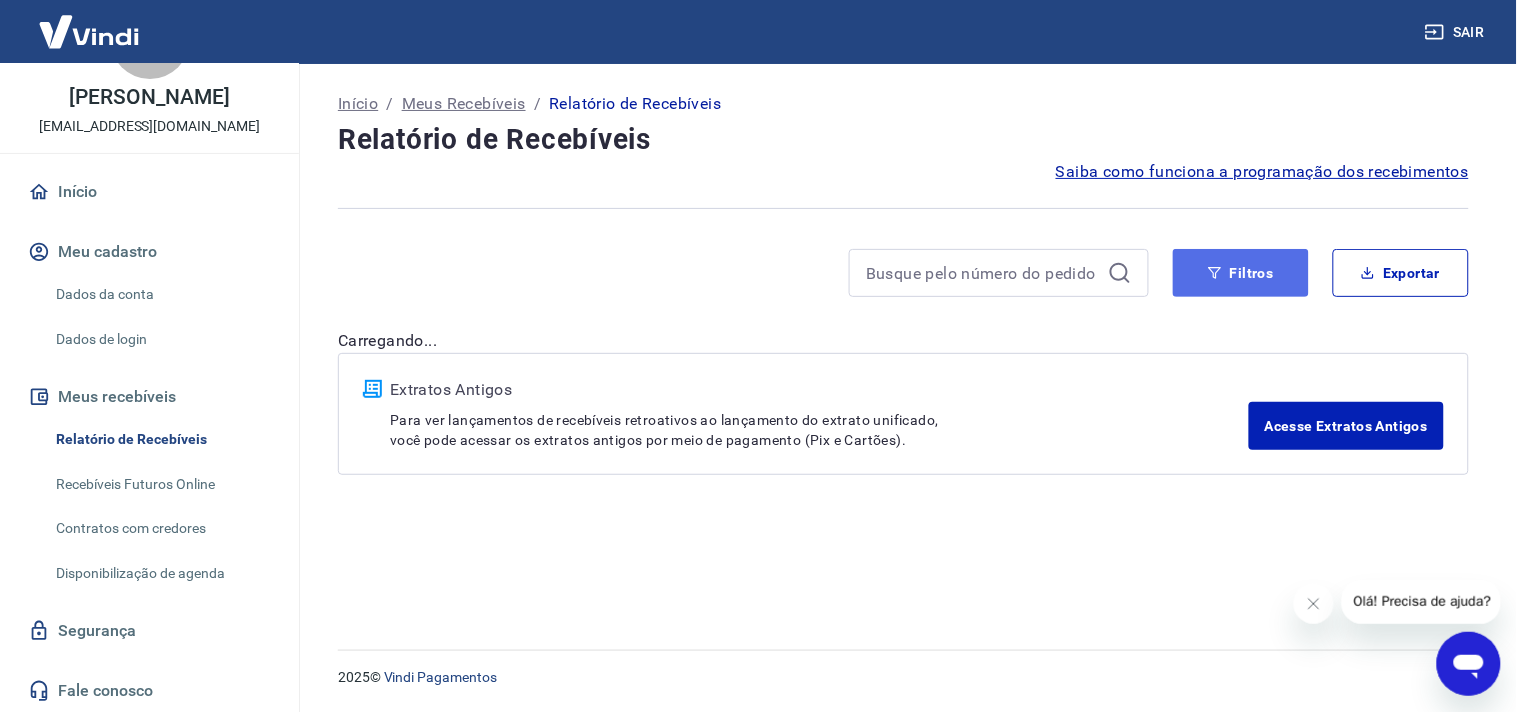 click on "Filtros" at bounding box center [1241, 273] 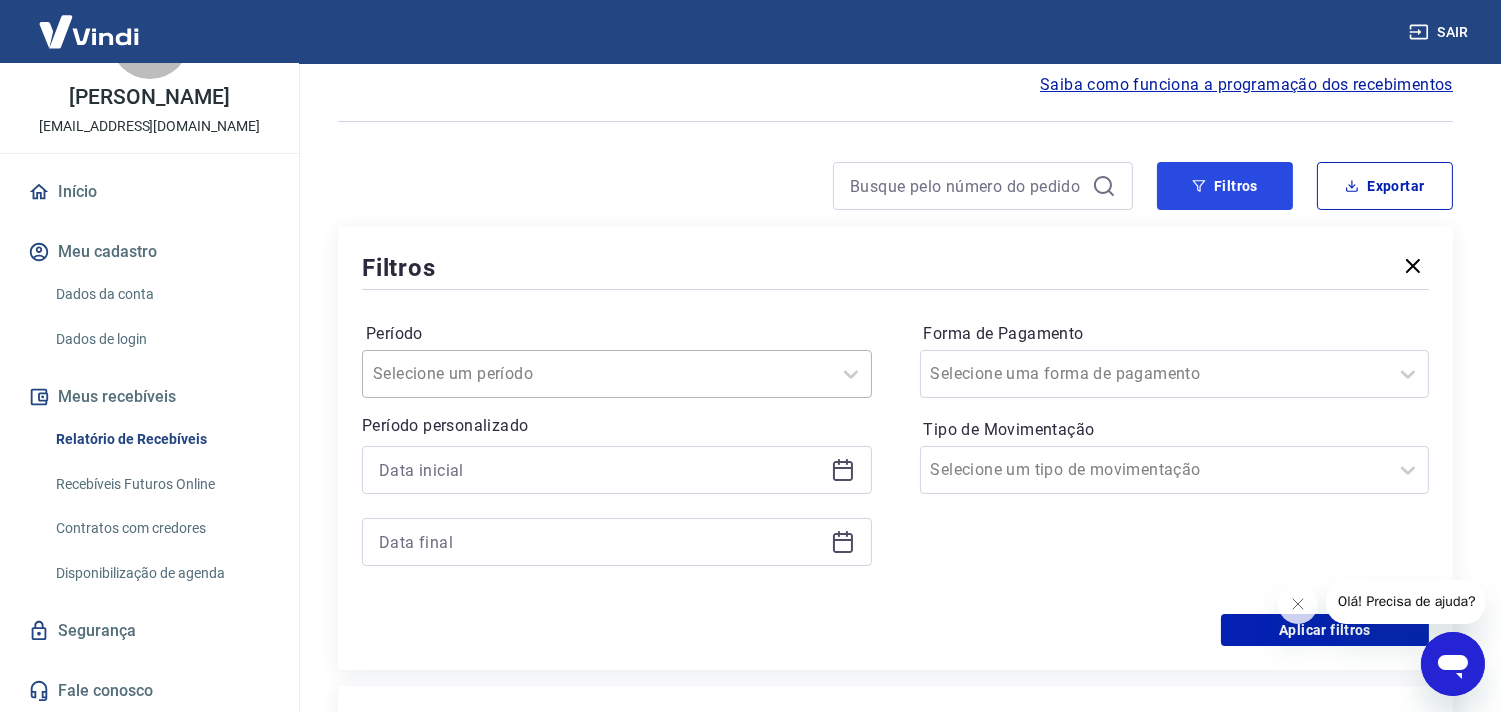 scroll, scrollTop: 222, scrollLeft: 0, axis: vertical 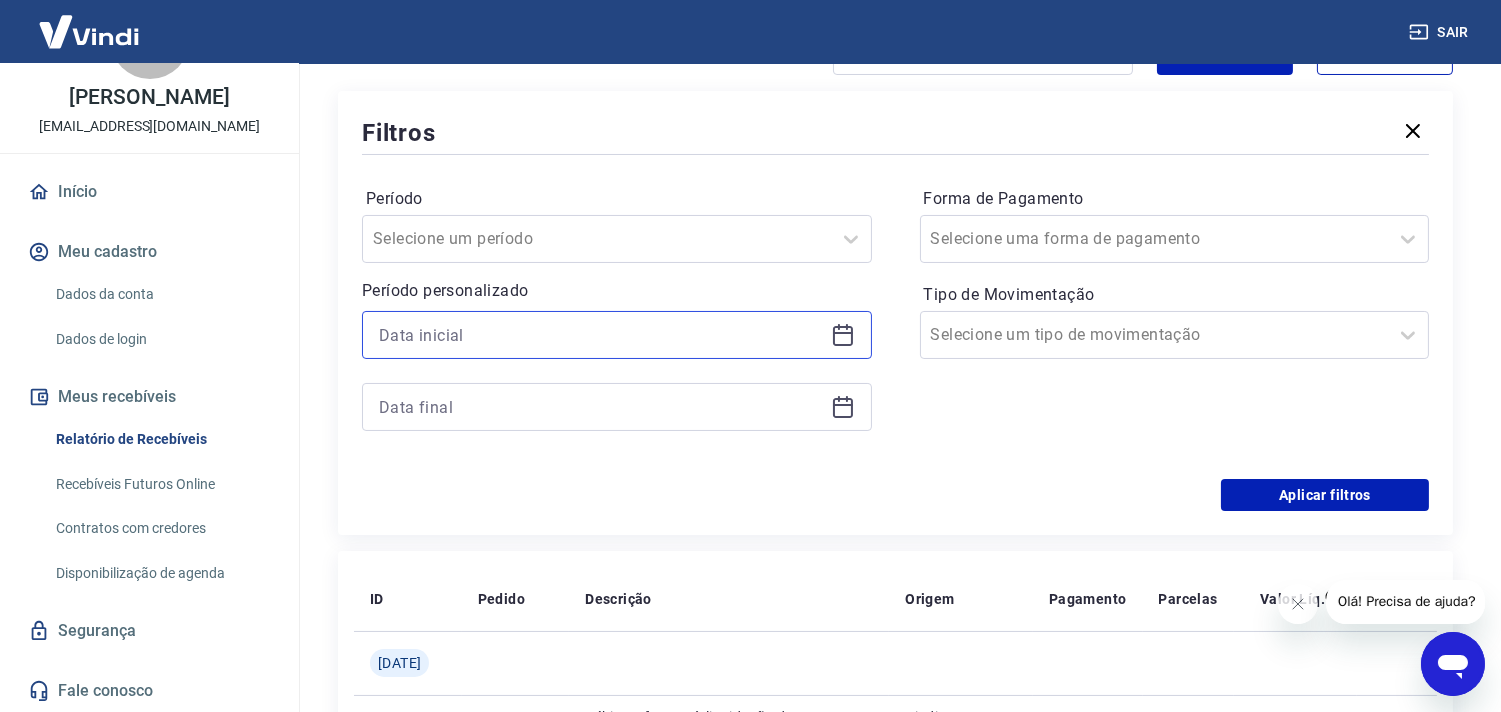 click at bounding box center (601, 335) 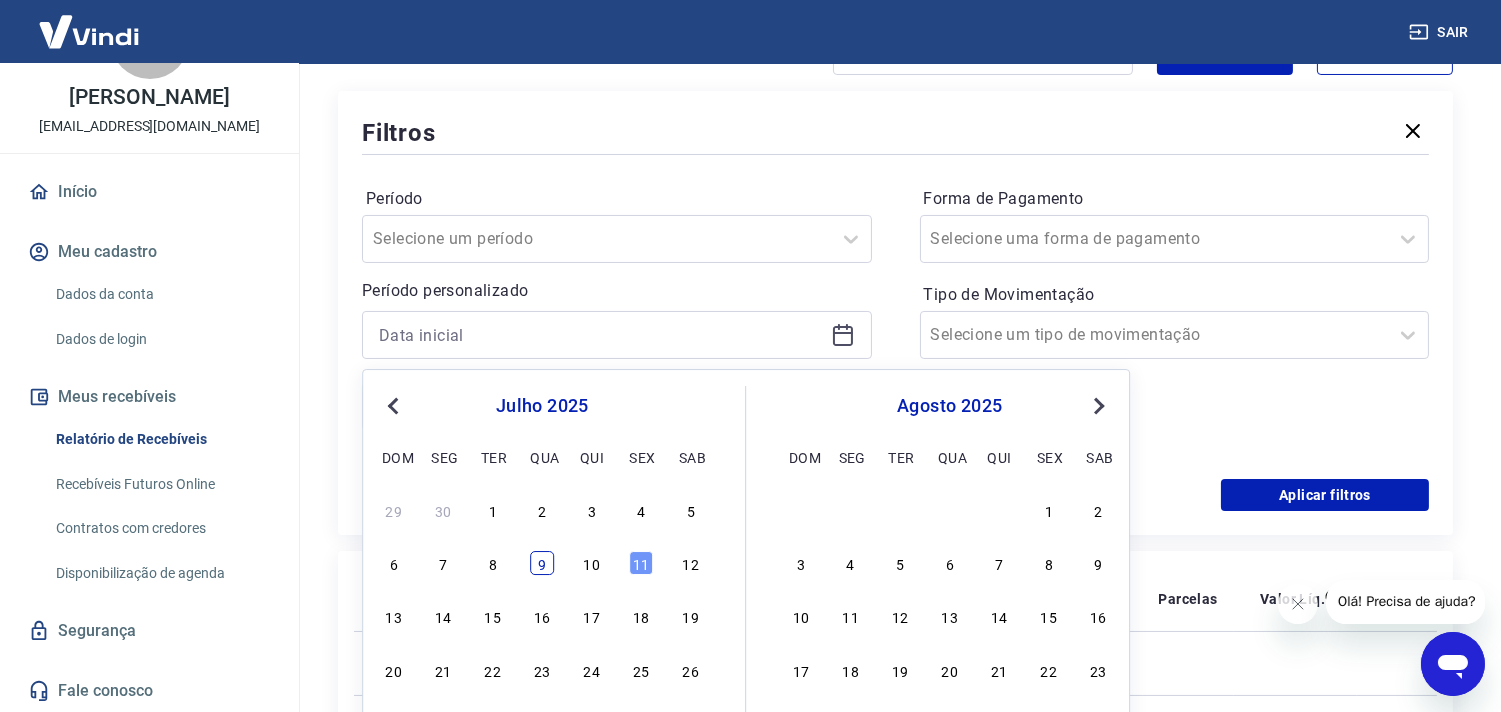 click on "9" at bounding box center (542, 563) 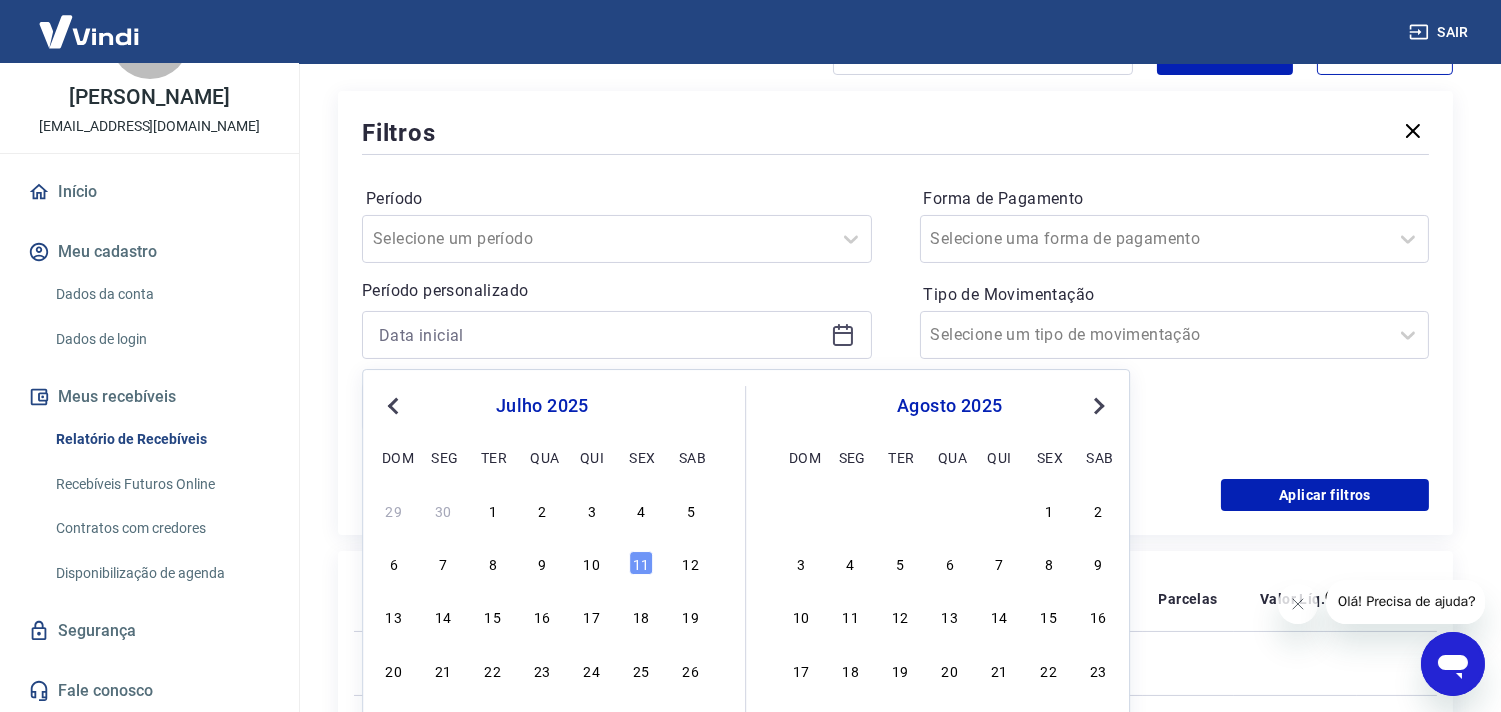 type on "09/07/2025" 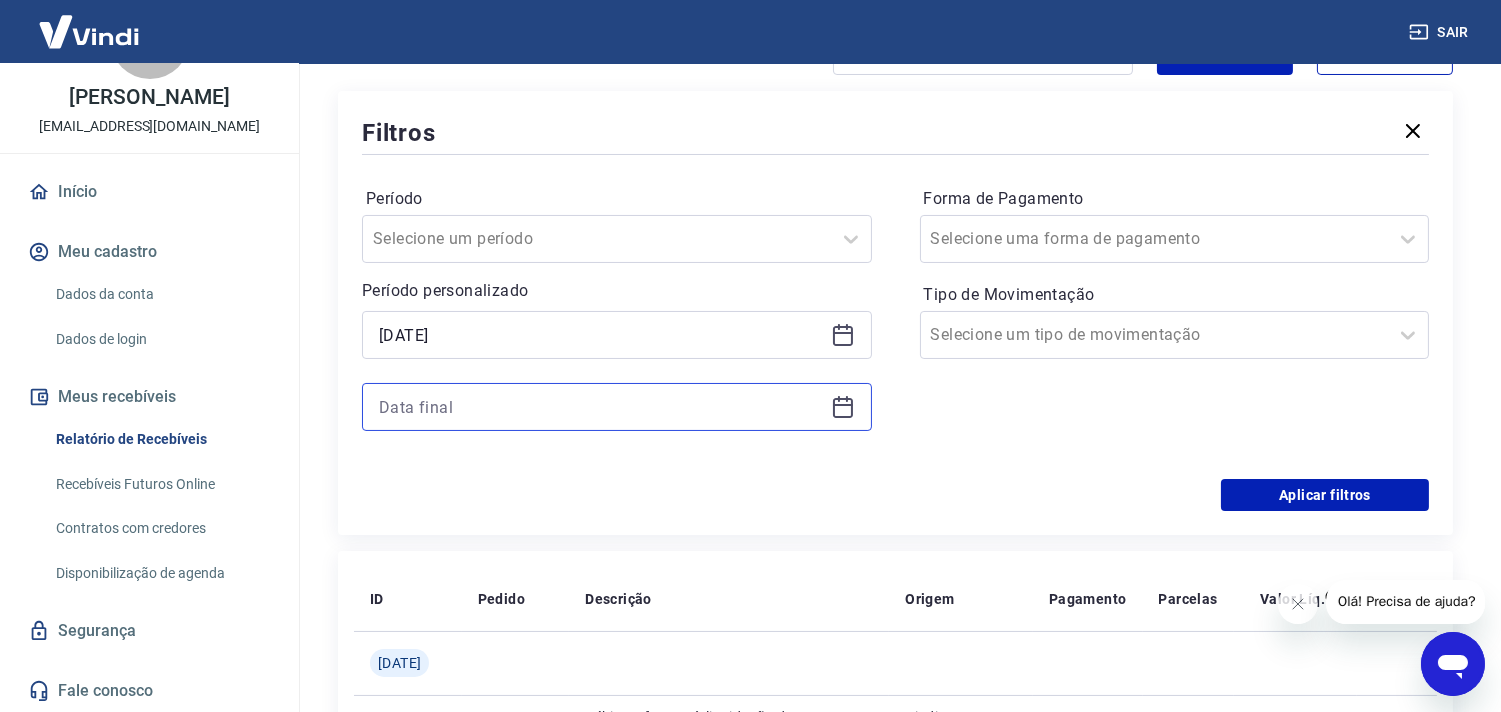 click at bounding box center [601, 407] 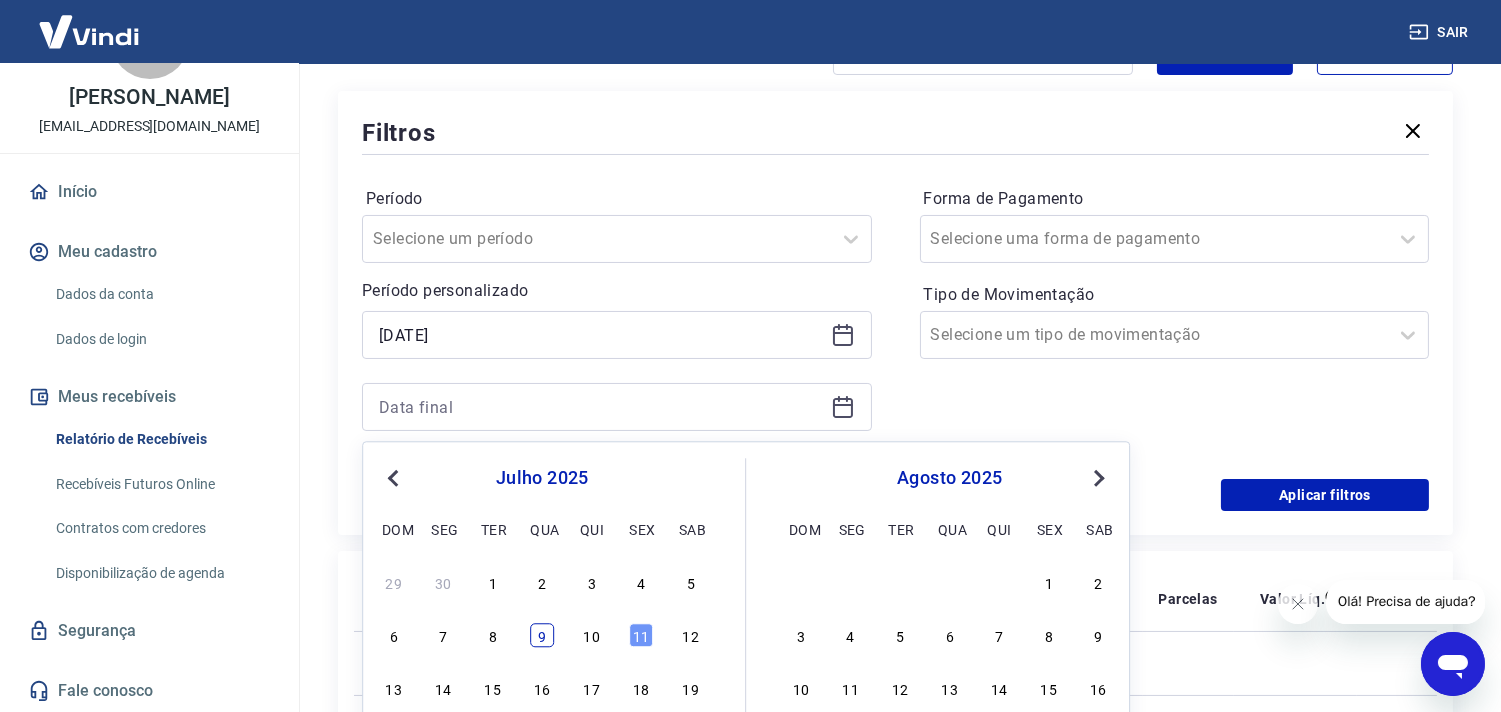 click on "9" at bounding box center [542, 636] 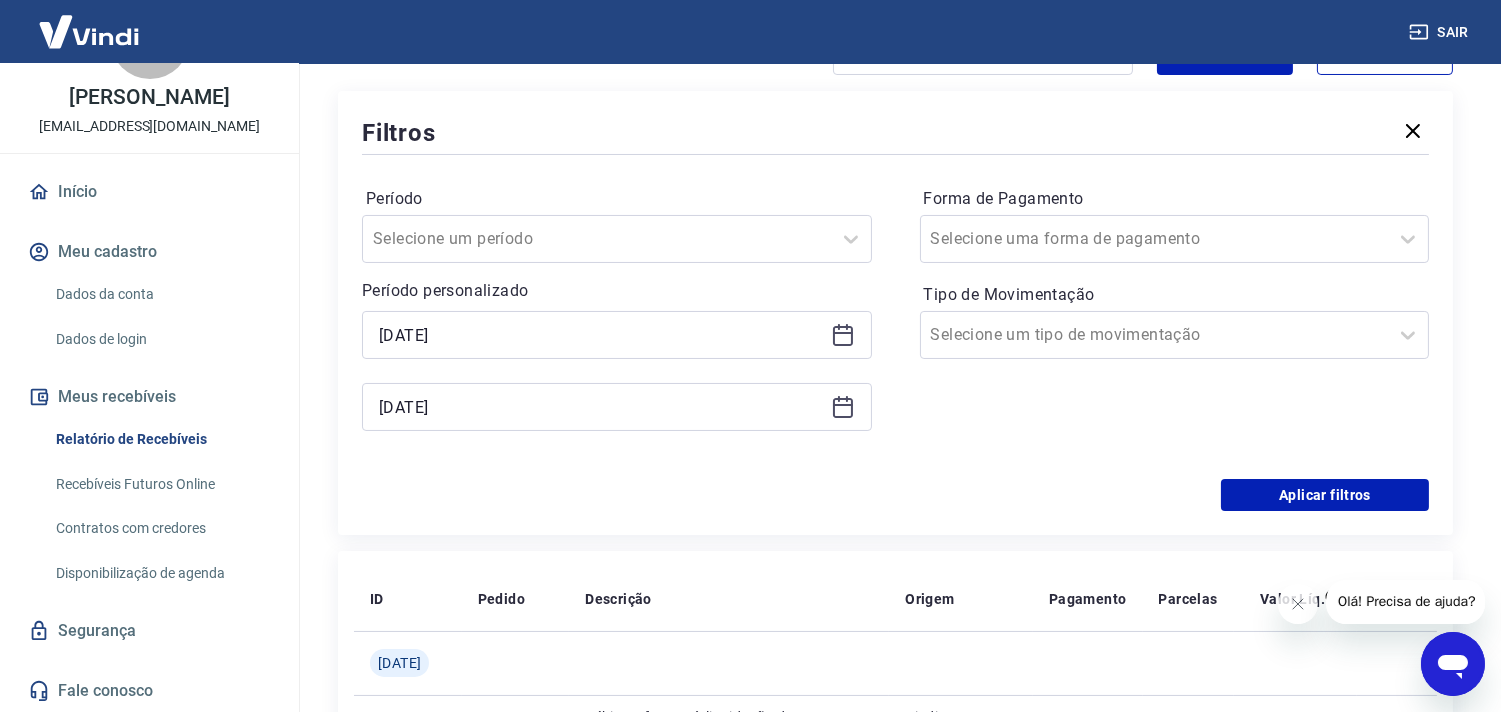click on "Filtros Período Selecione um período Período personalizado Selected date: quarta-feira, 9 de julho de 2025 09/07/2025 Selected date: quarta-feira, 9 de julho de 2025 09/07/2025 Forma de Pagamento Selecione uma forma de pagamento Tipo de Movimentação Selecione um tipo de movimentação Aplicar filtros" at bounding box center [895, 313] 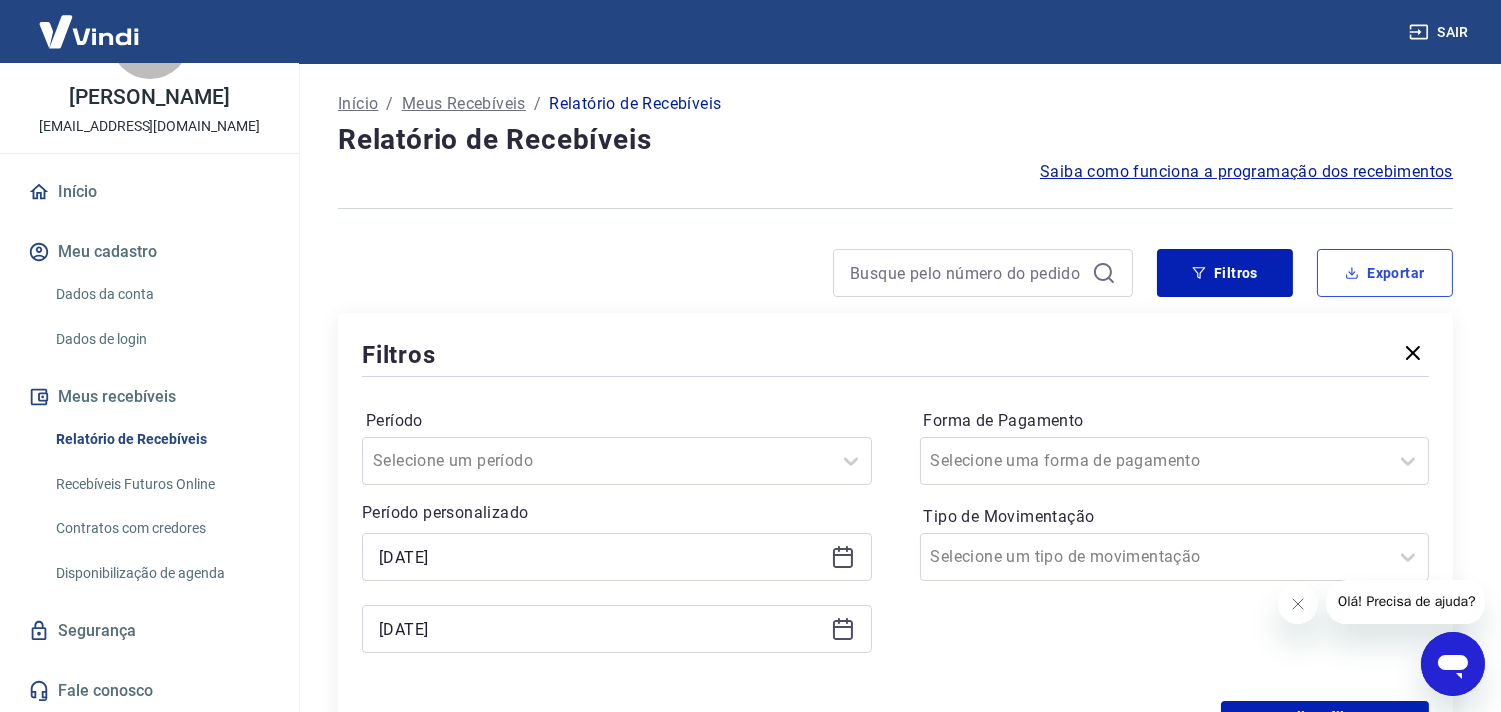 click on "Exportar" at bounding box center [1385, 273] 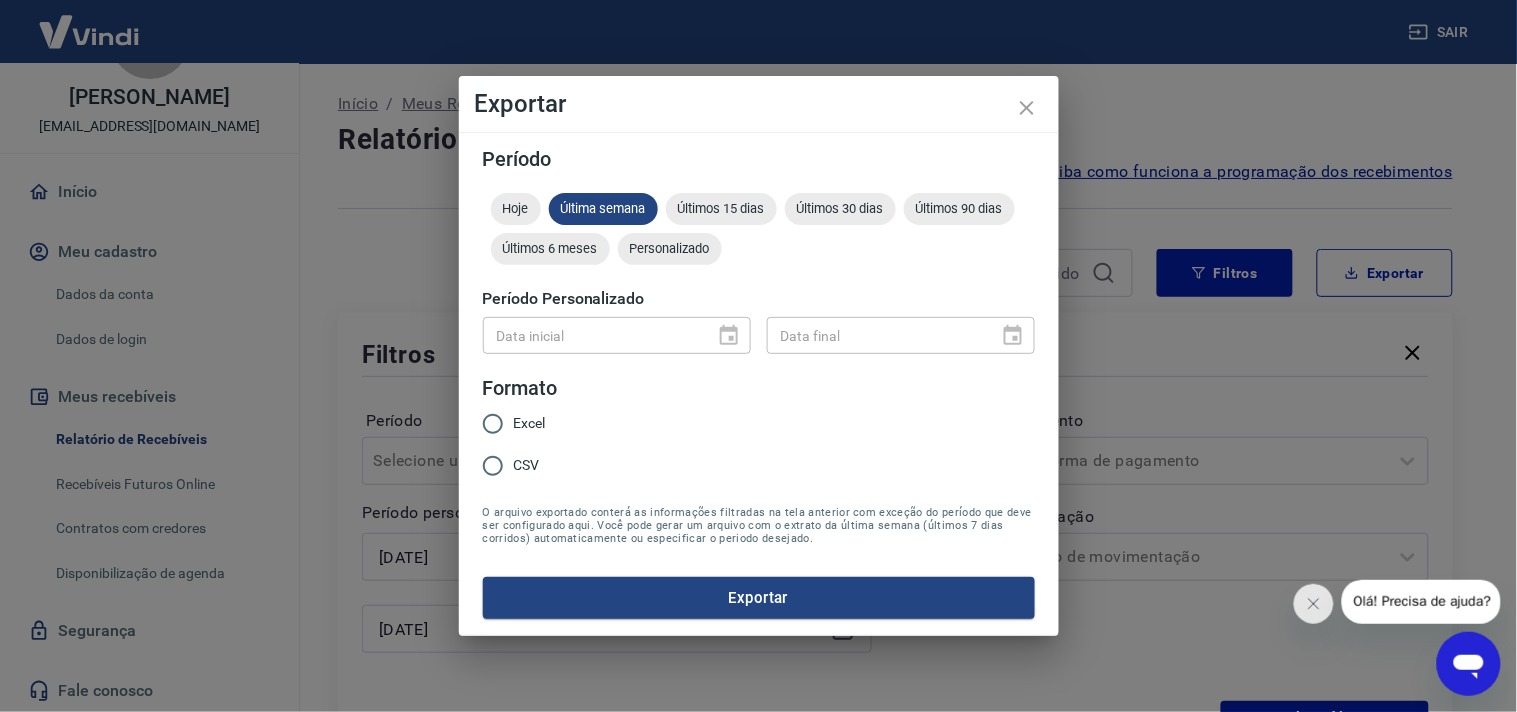click on "Excel" at bounding box center (530, 423) 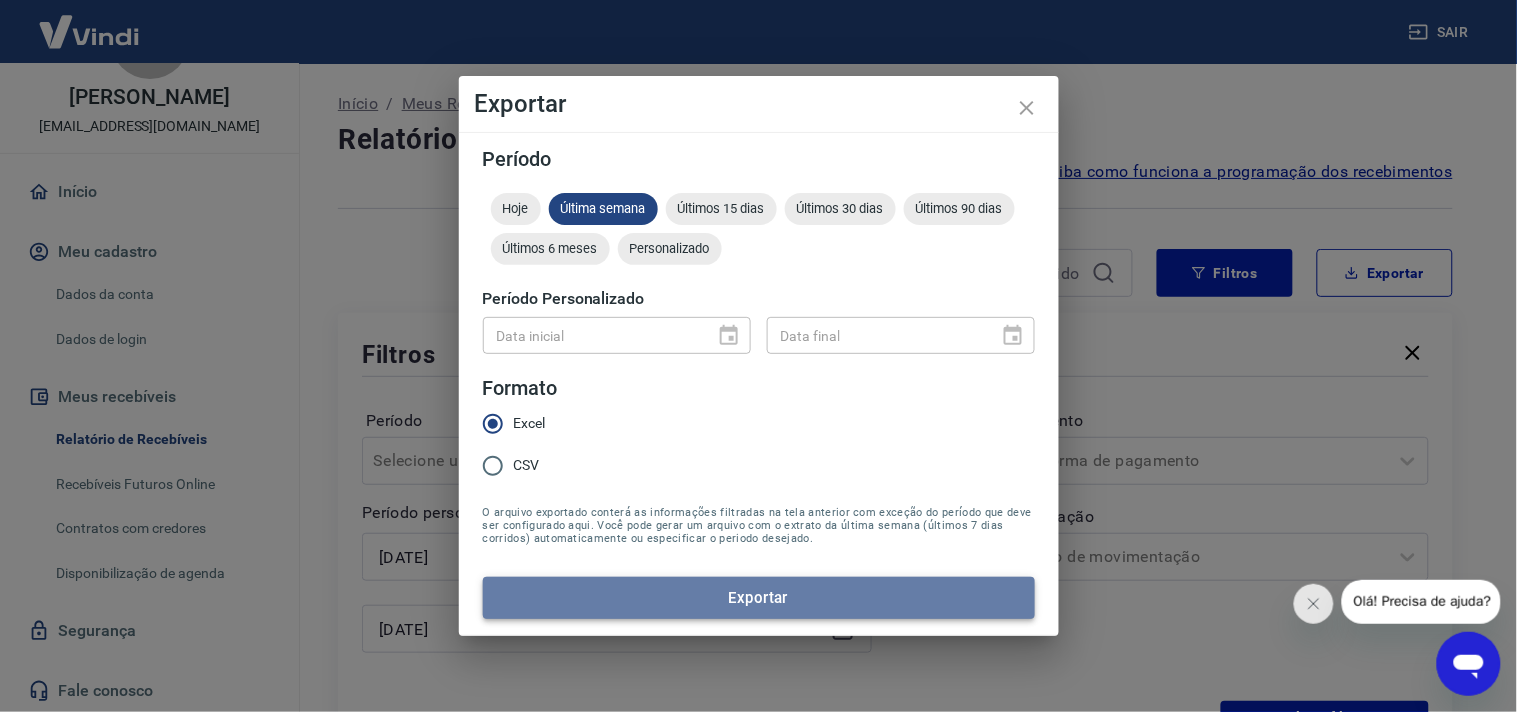 click on "Exportar" at bounding box center [759, 598] 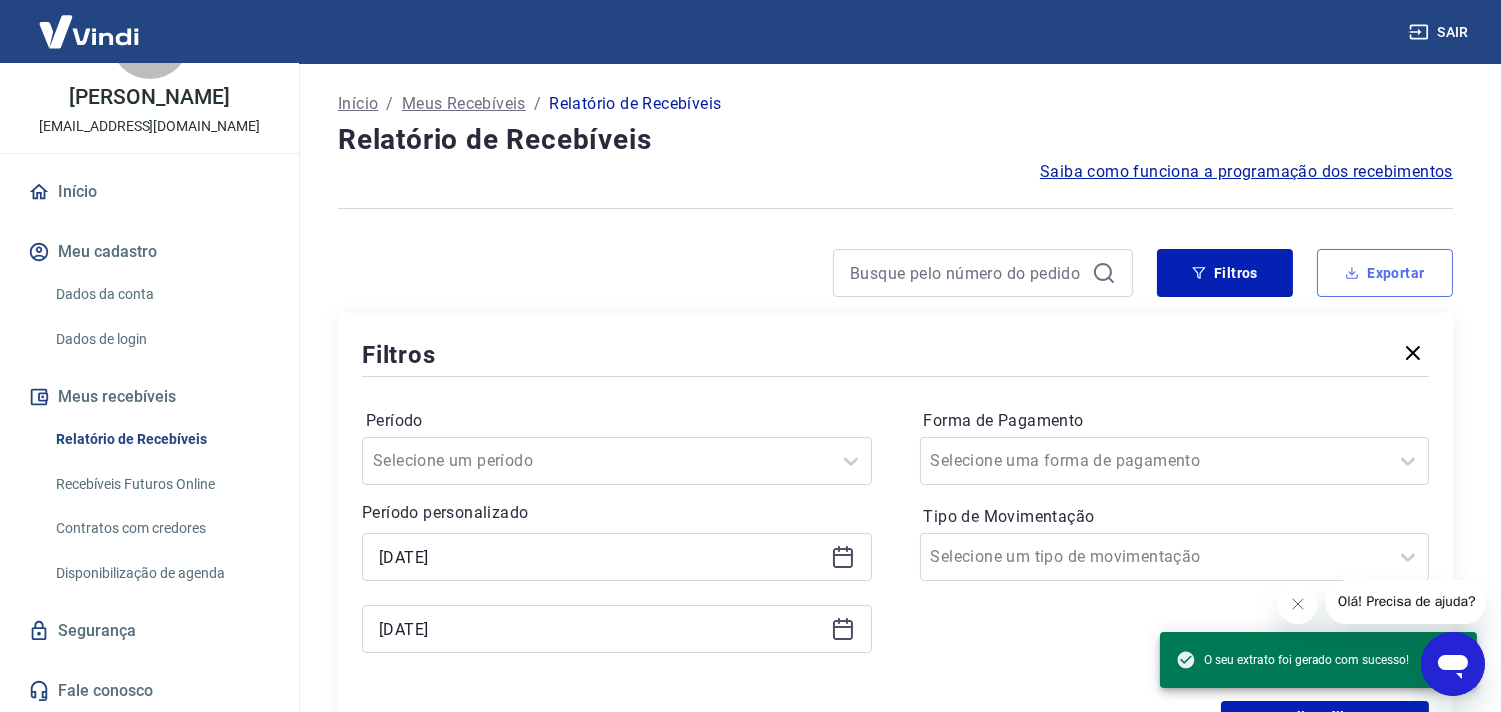 click on "Exportar" at bounding box center [1385, 273] 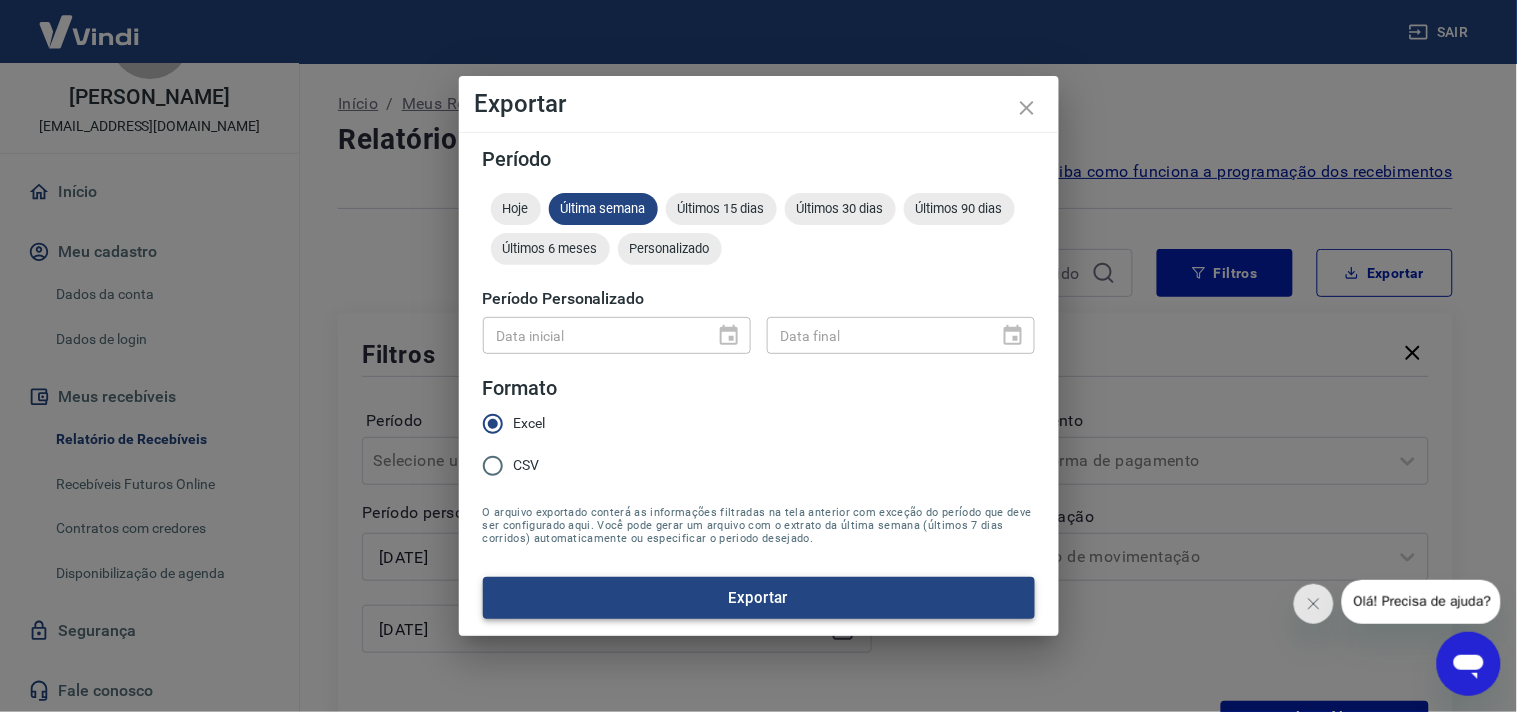 click on "Exportar" at bounding box center (759, 598) 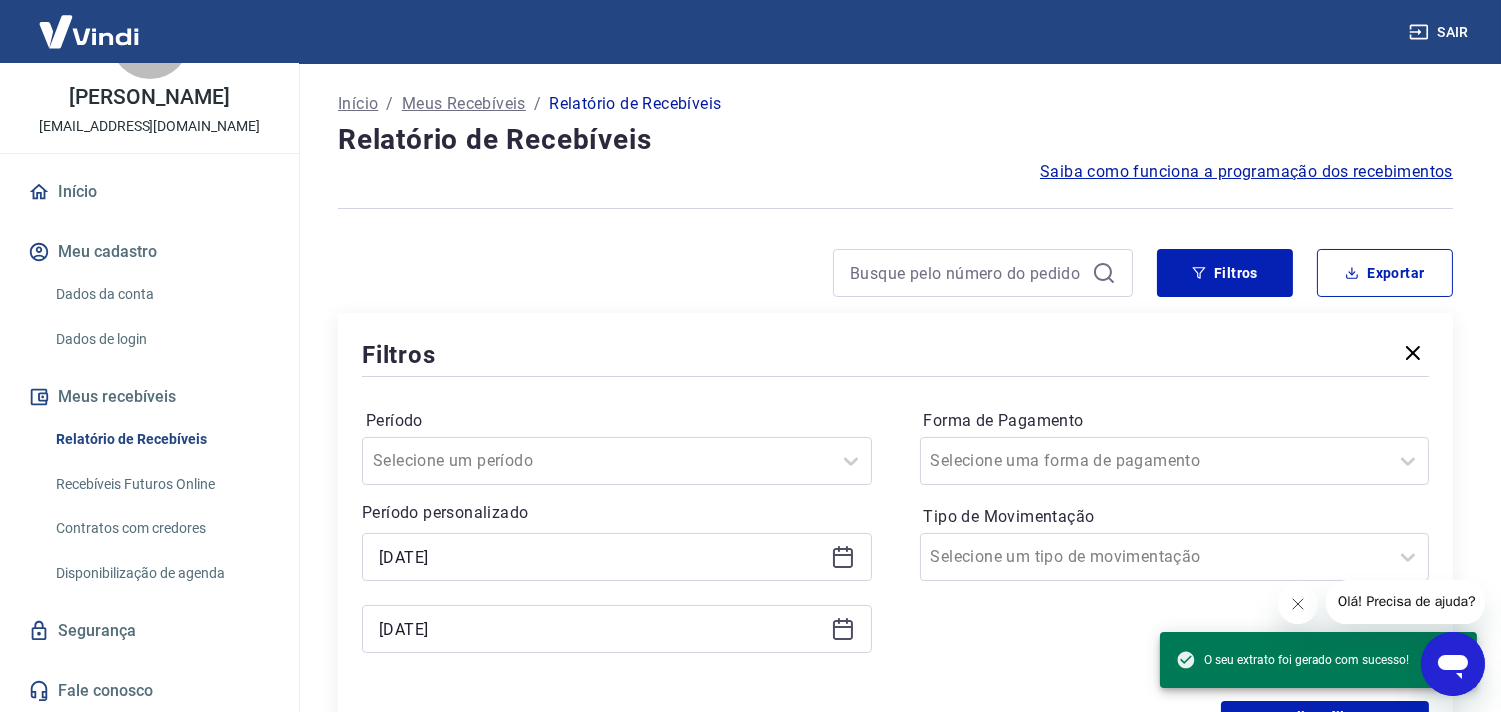 click 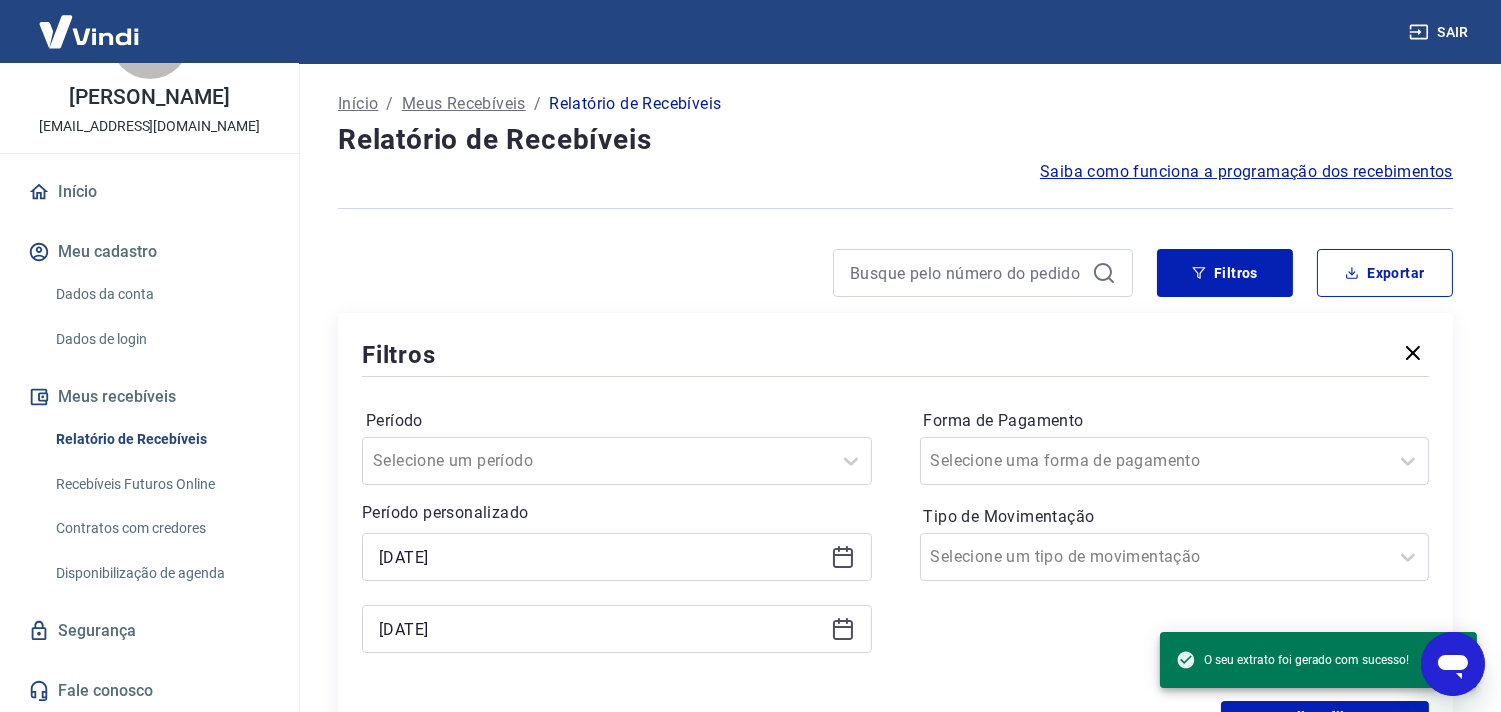 click on "Sair" at bounding box center [1441, 32] 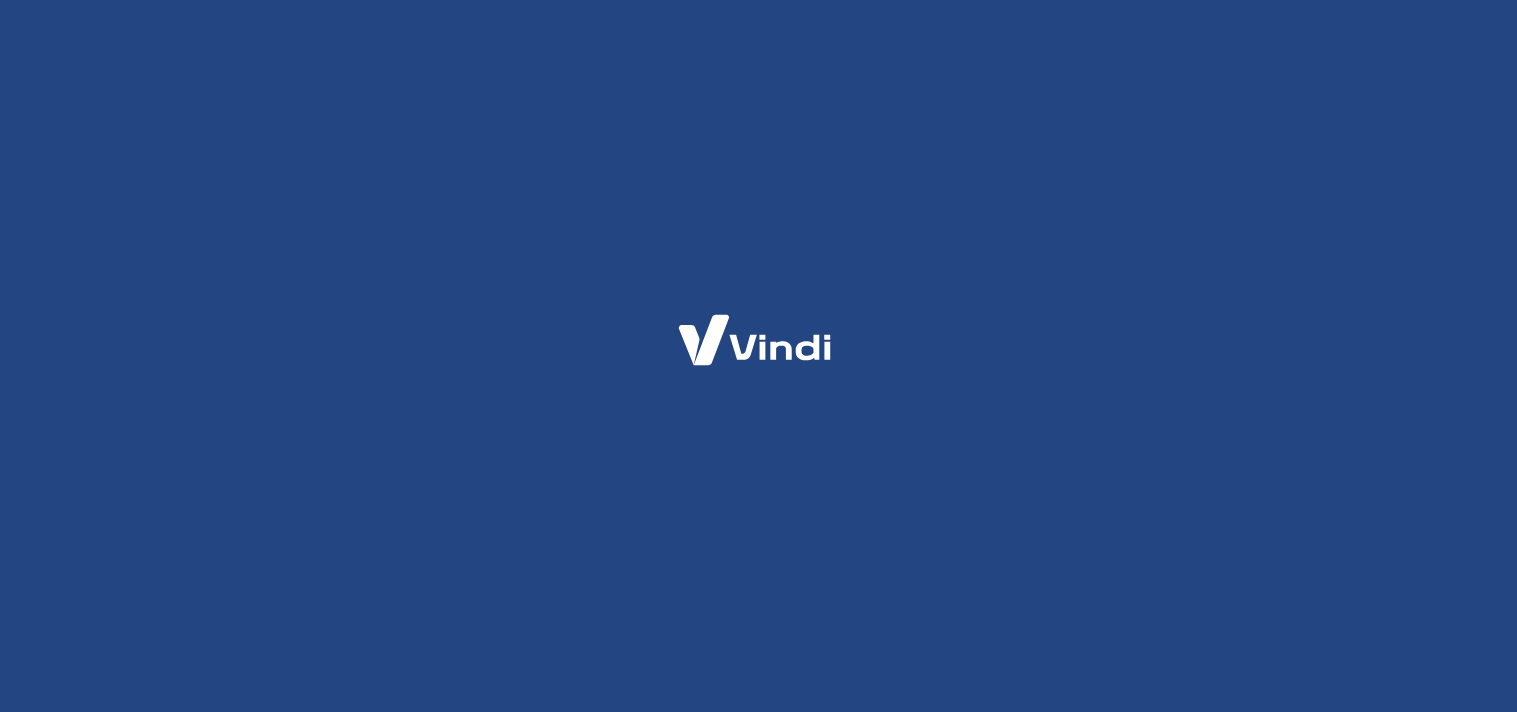 scroll, scrollTop: 0, scrollLeft: 0, axis: both 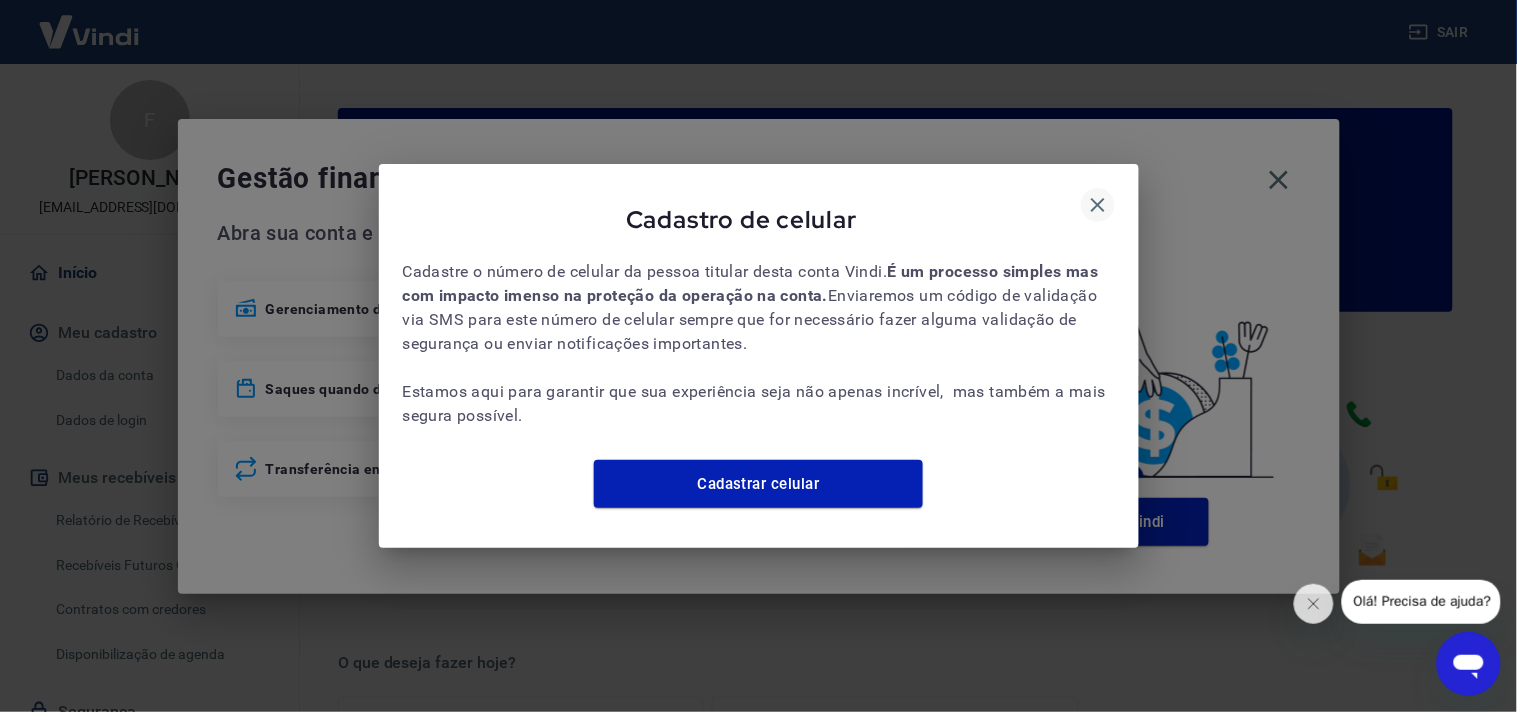click 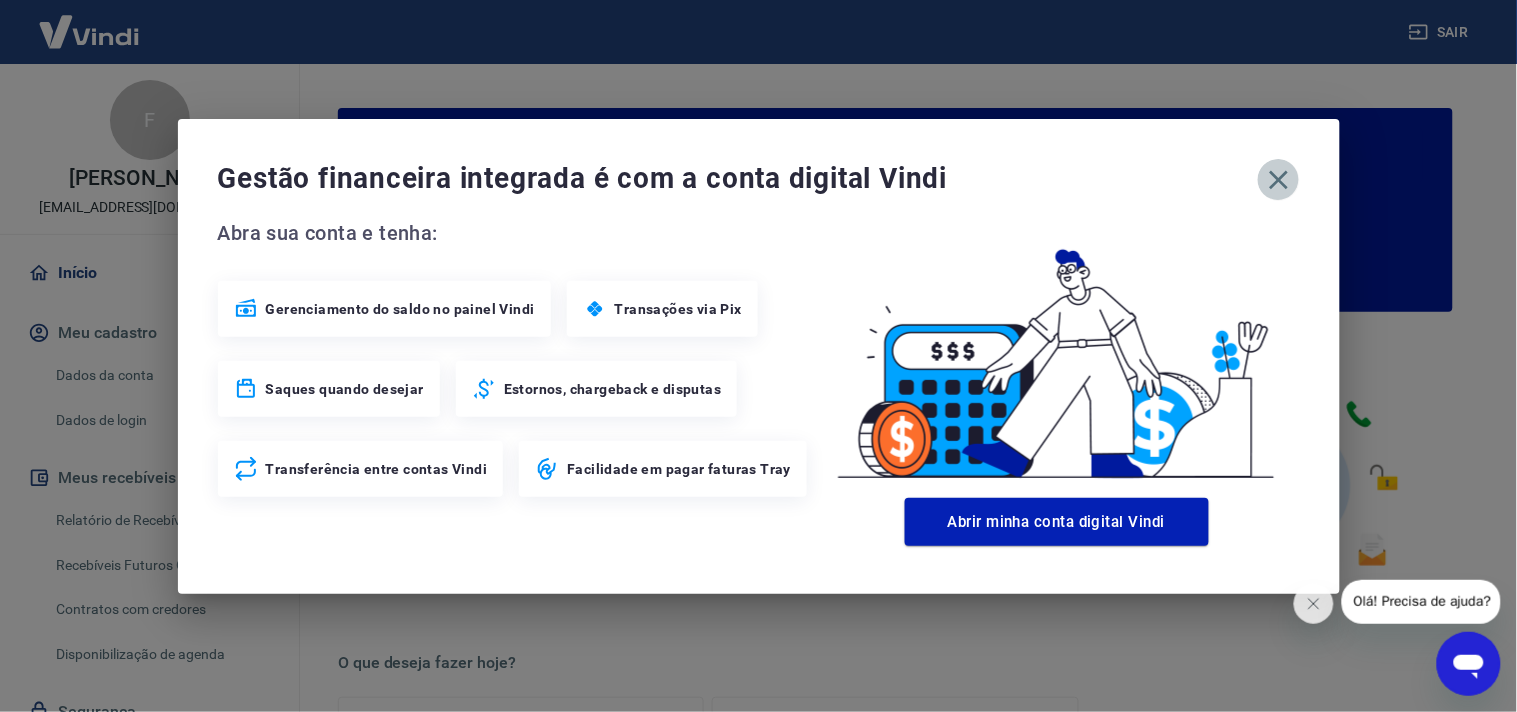 click 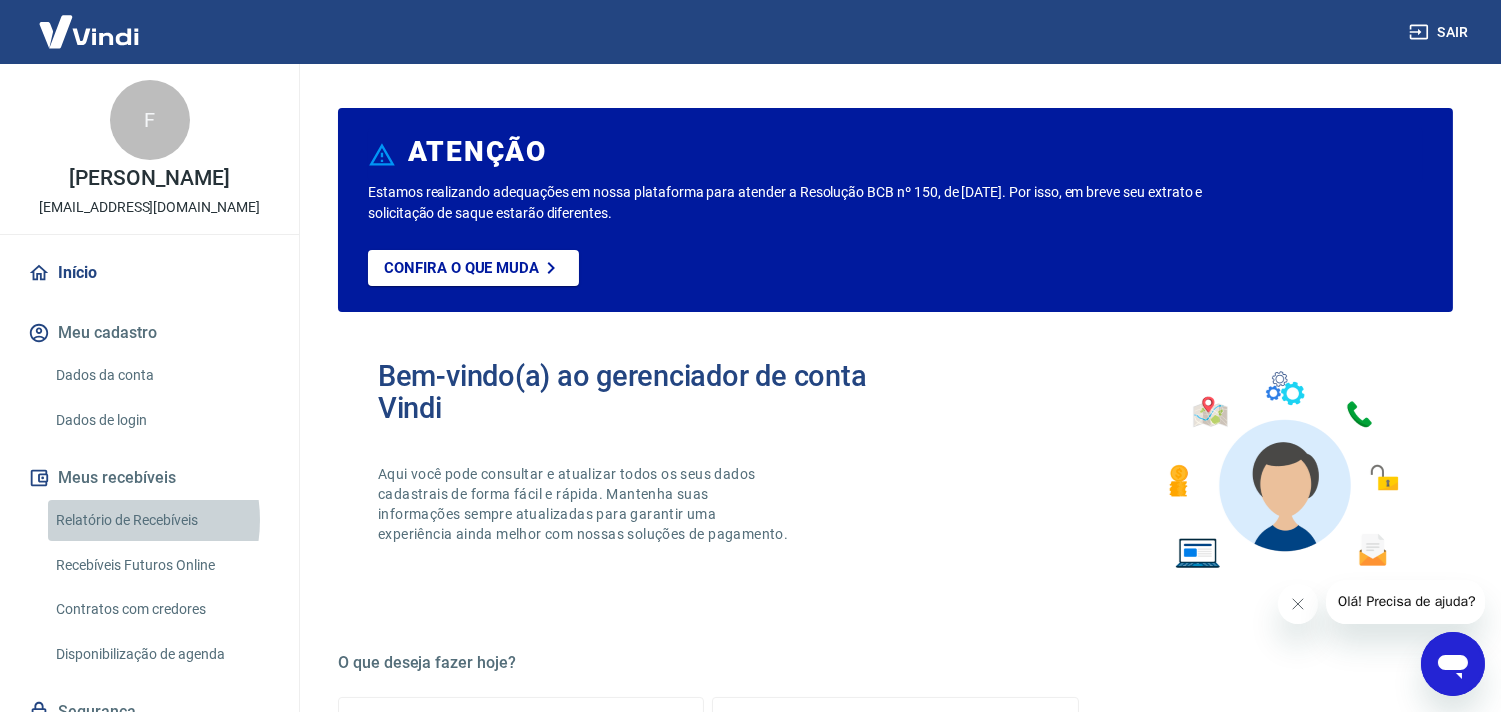 click on "Relatório de Recebíveis" at bounding box center [161, 520] 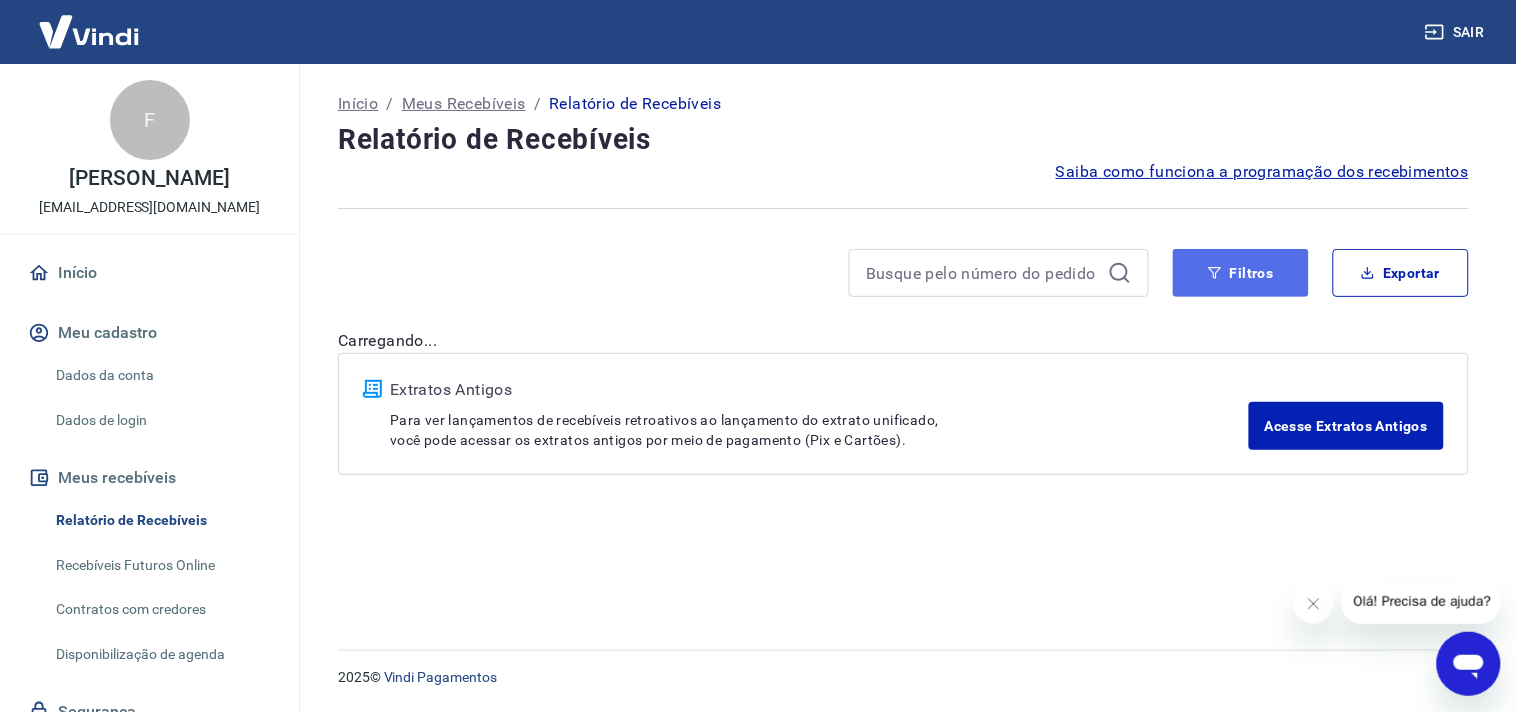 click on "Filtros" at bounding box center [1241, 273] 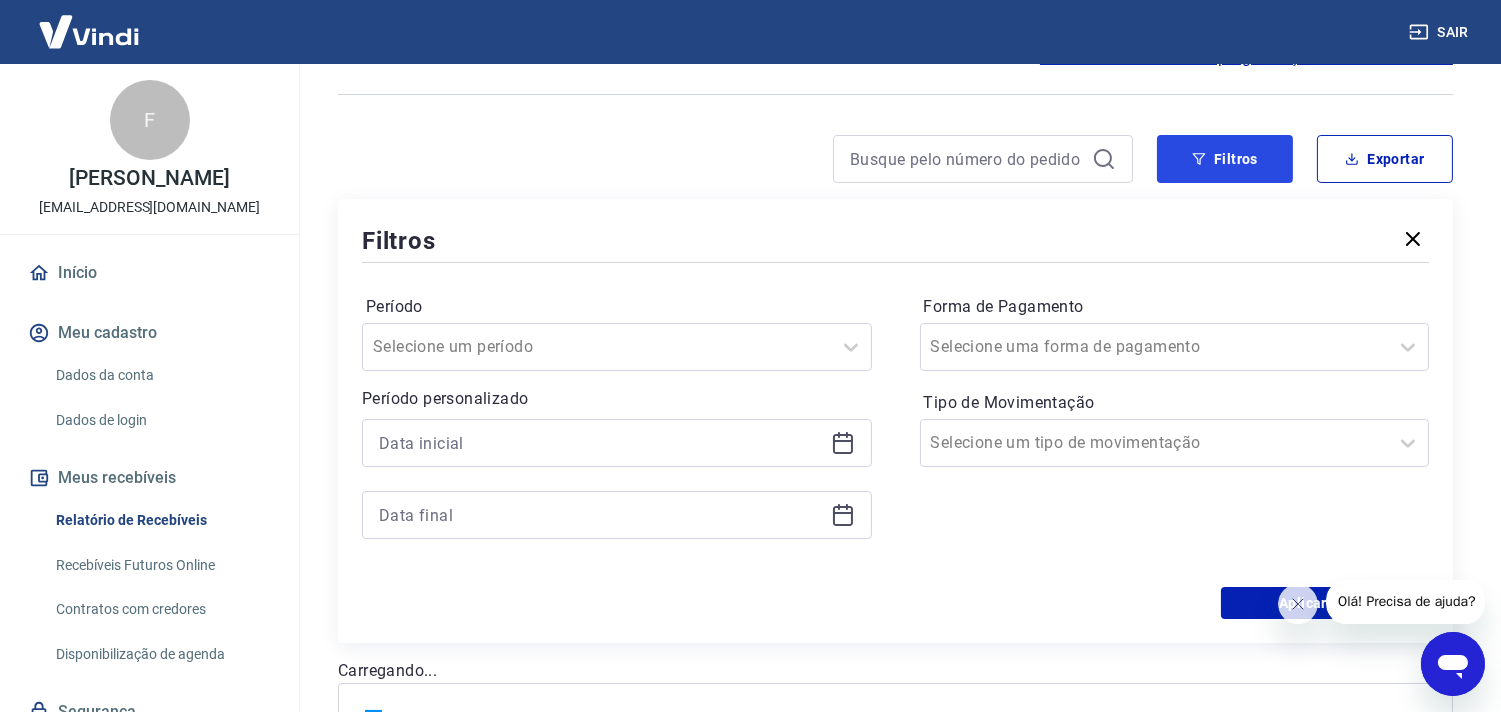 scroll, scrollTop: 222, scrollLeft: 0, axis: vertical 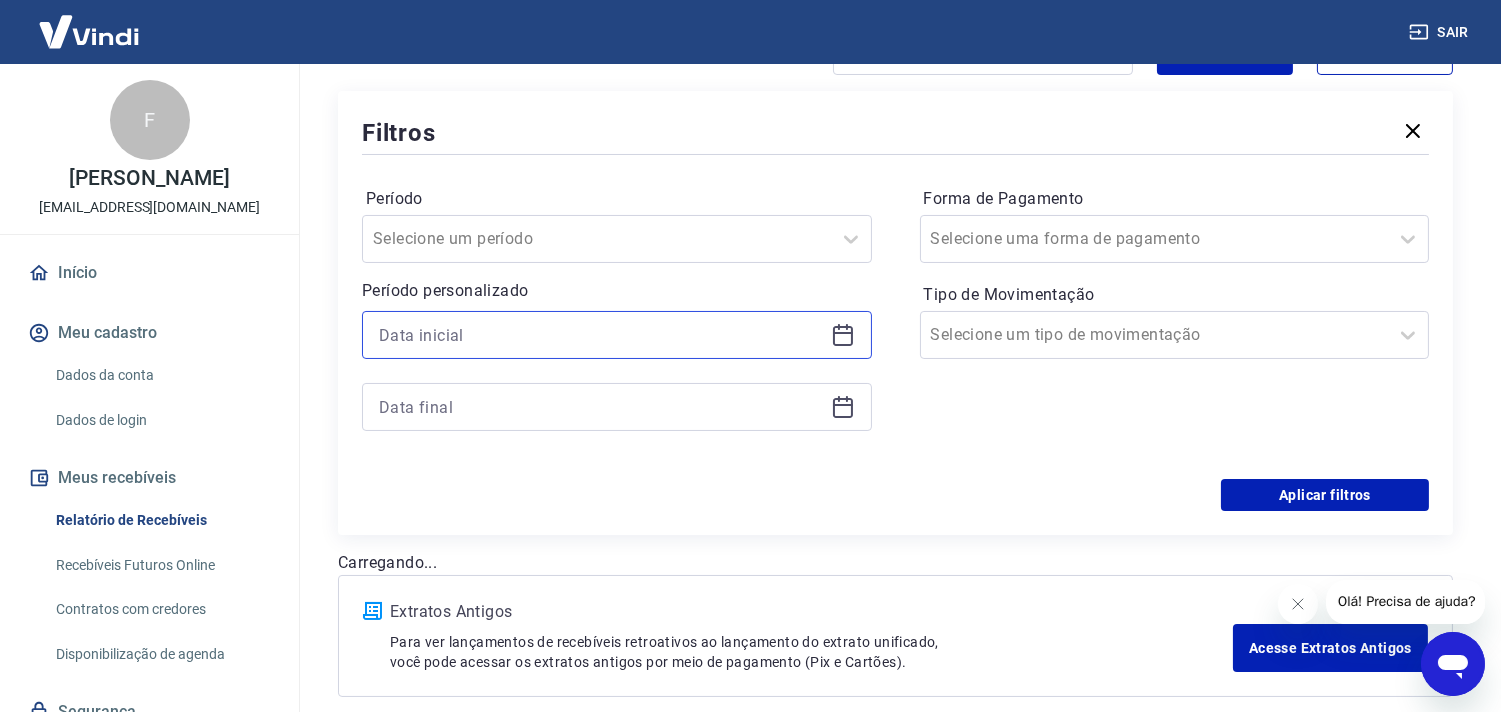 click at bounding box center (601, 335) 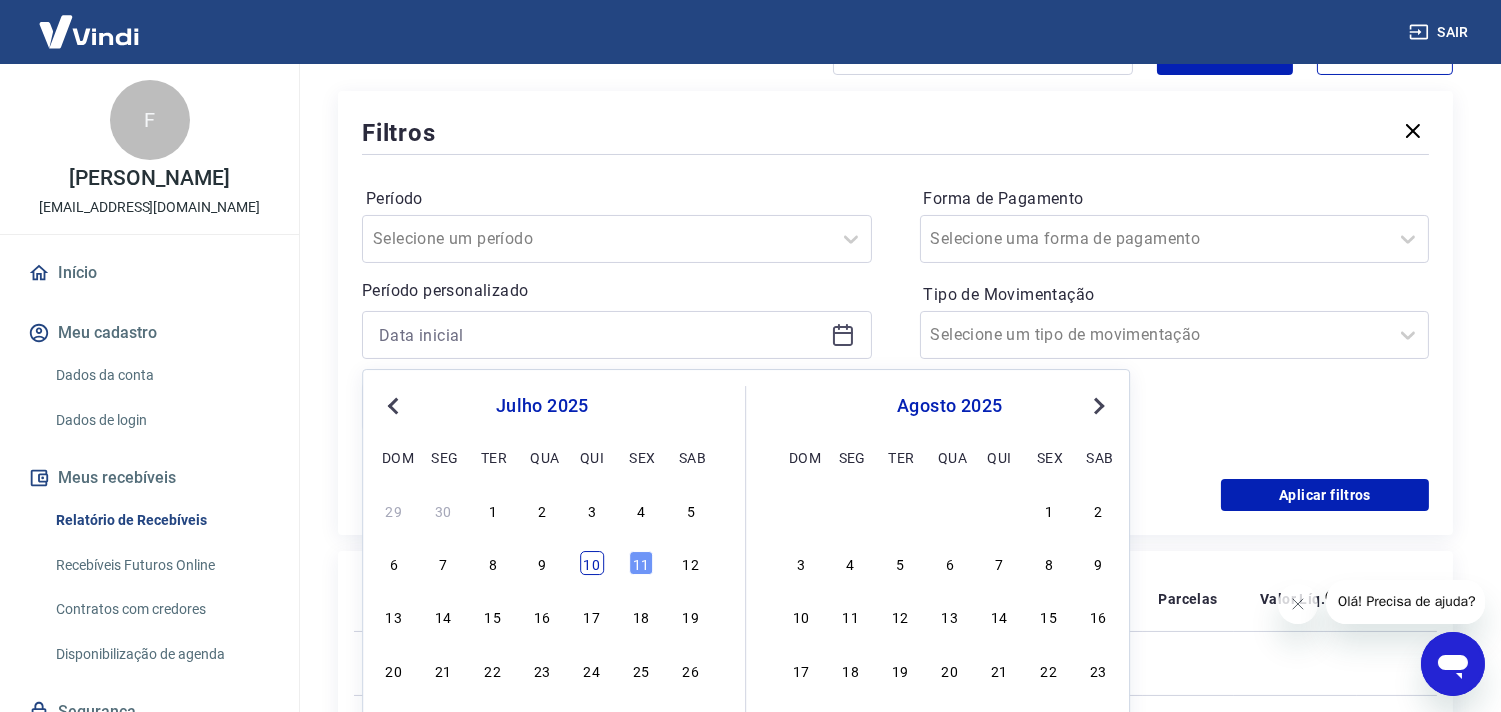 click on "10" at bounding box center [592, 563] 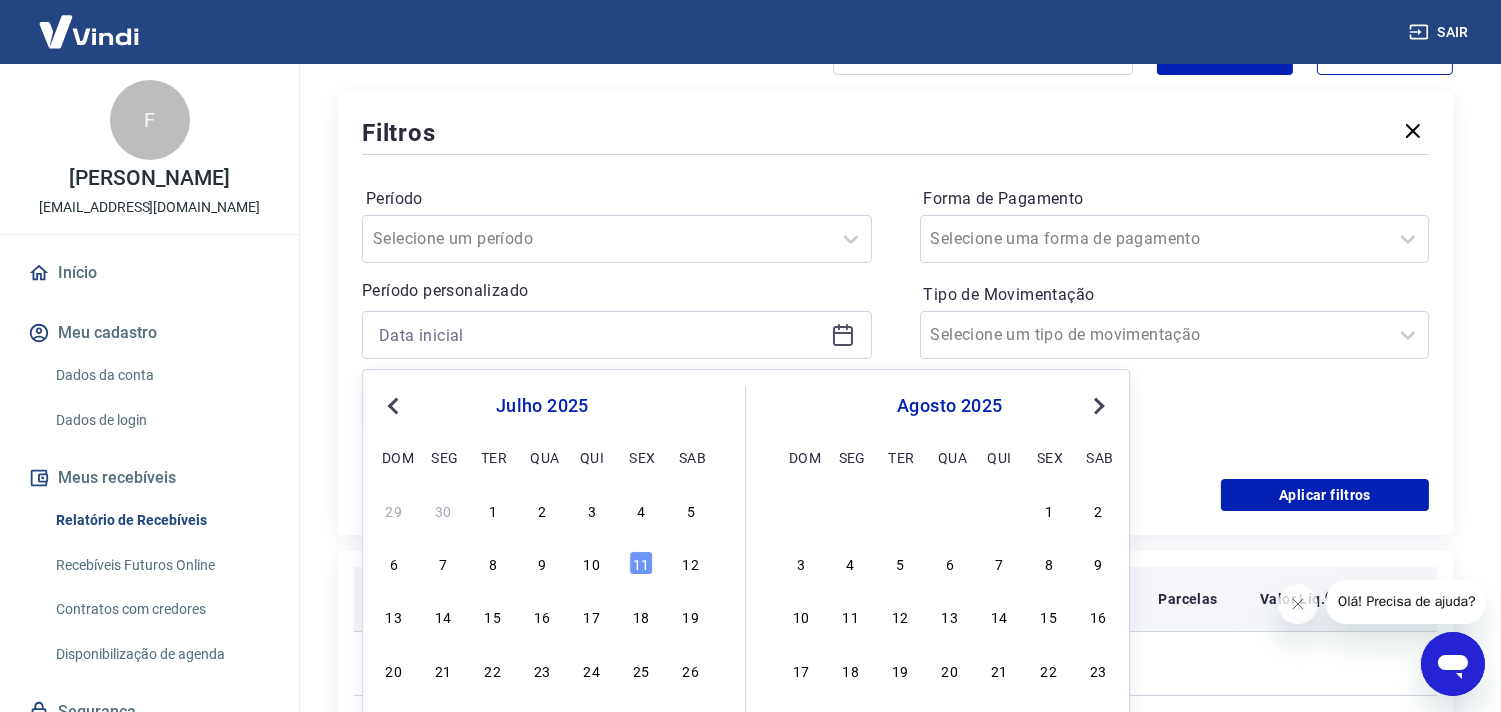 click on "ID Pedido Descrição Origem Pagamento Parcelas Valor Líq. Tarifas [DATE] 19636512 Débito referente à liquidação da UR 15273185 via CIP Vindi Pagamentos Mastercard - -R$ 3.812,12 19636491 Débito referente à liquidação da UR 15273165 via CIP Vindi Pagamentos Visa - -R$ 2.799,41 213416255 729632019 Crédito referente ao recebimento da transação 213416255 Intermediador Mastercard 1/1 R$ 184,94 213401625 729595550 Crédito referente ao recebimento da transação 213401625 Intermediador Mastercard 1/1 R$ 111,91 213395224 729582370 Crédito referente ao recebimento da transação 213395224 Intermediador Visa 1/1 R$ 86,43 213384333 729563454 Crédito referente ao recebimento da transação 213384333 Intermediador Visa 1/1 R$ 192,35 213382718 729560676 Crédito referente ao recebimento da transação 213382718 Intermediador Mastercard 1/1 R$ 123,30 213370365 729538753 Crédito referente ao recebimento da transação 213370365 Intermediador Mastercard 1/1 R$ 173,01 213342972 729482498 1/1 Visa" at bounding box center (895, 1271) 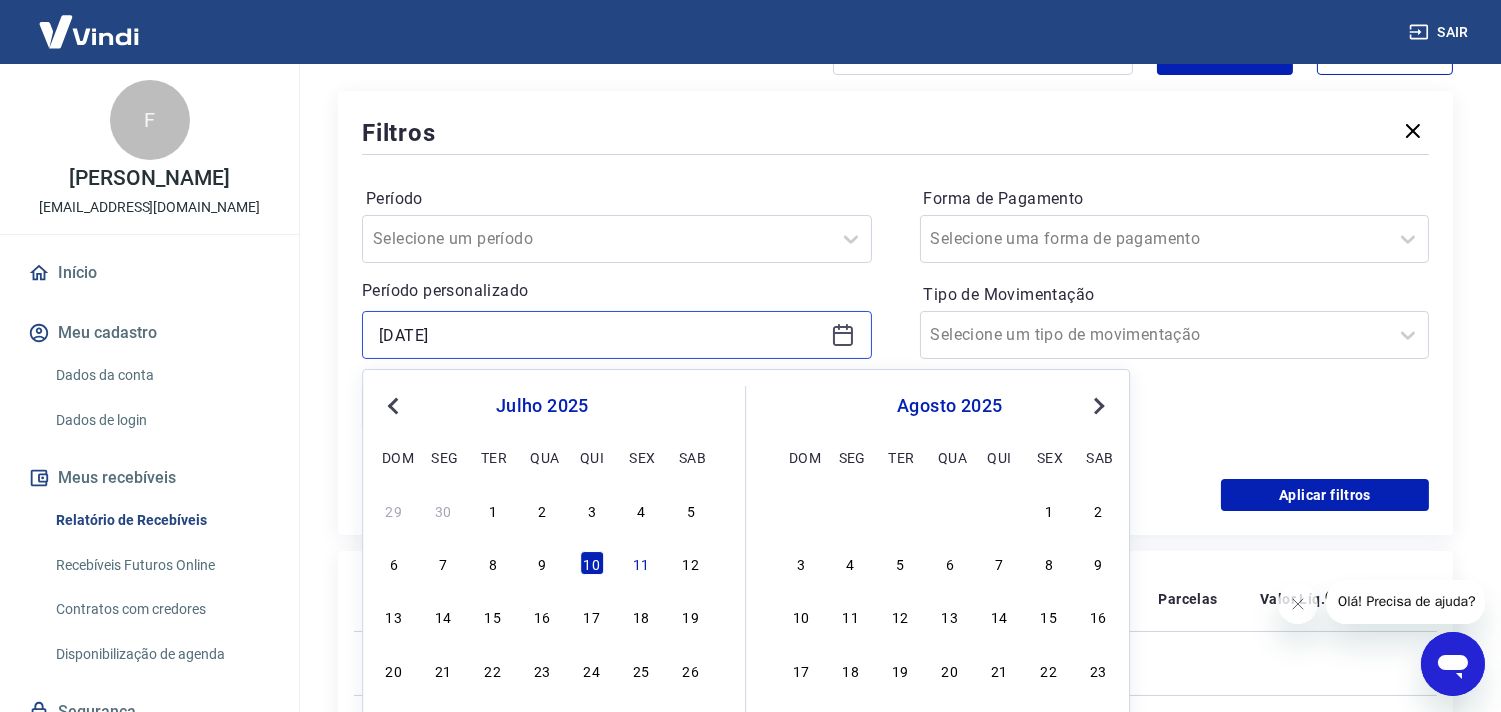 click on "[DATE]" at bounding box center [601, 335] 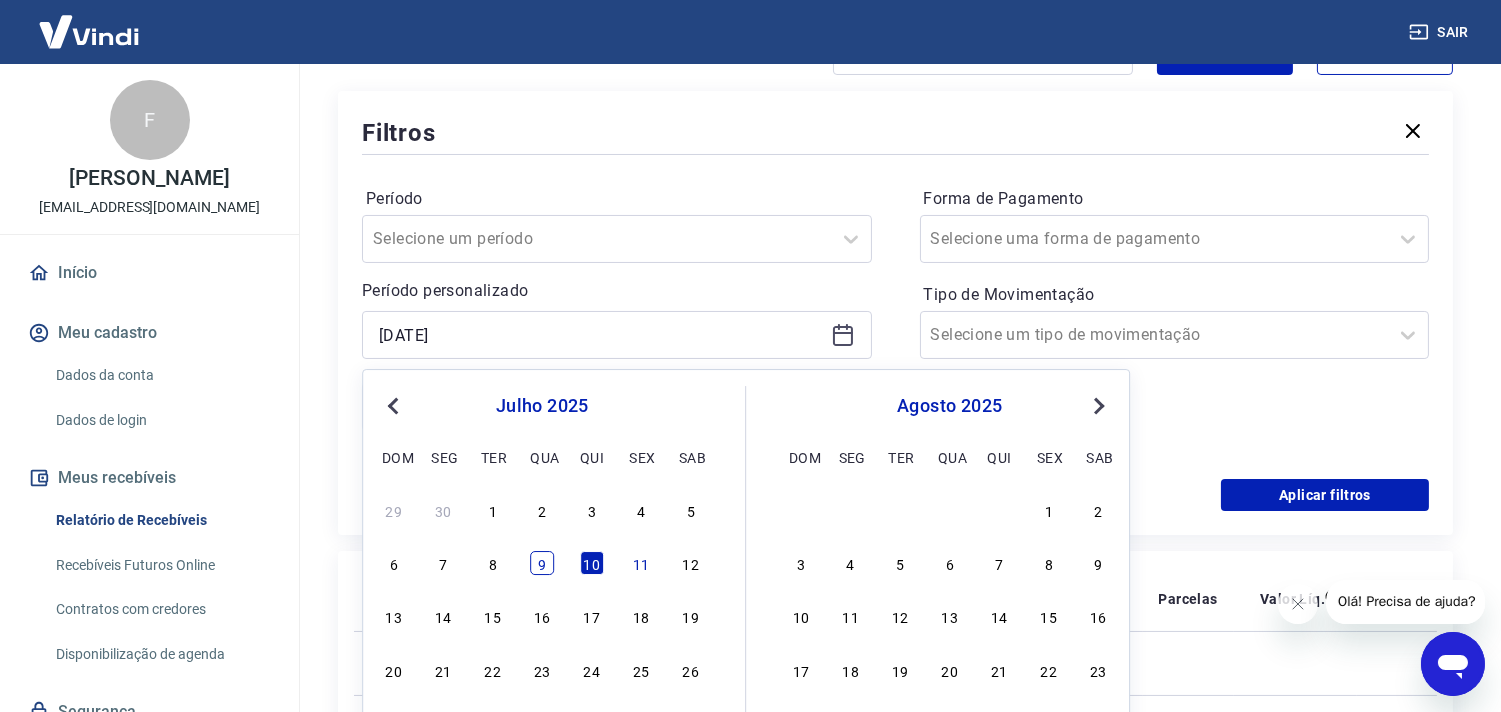 click on "9" at bounding box center [542, 563] 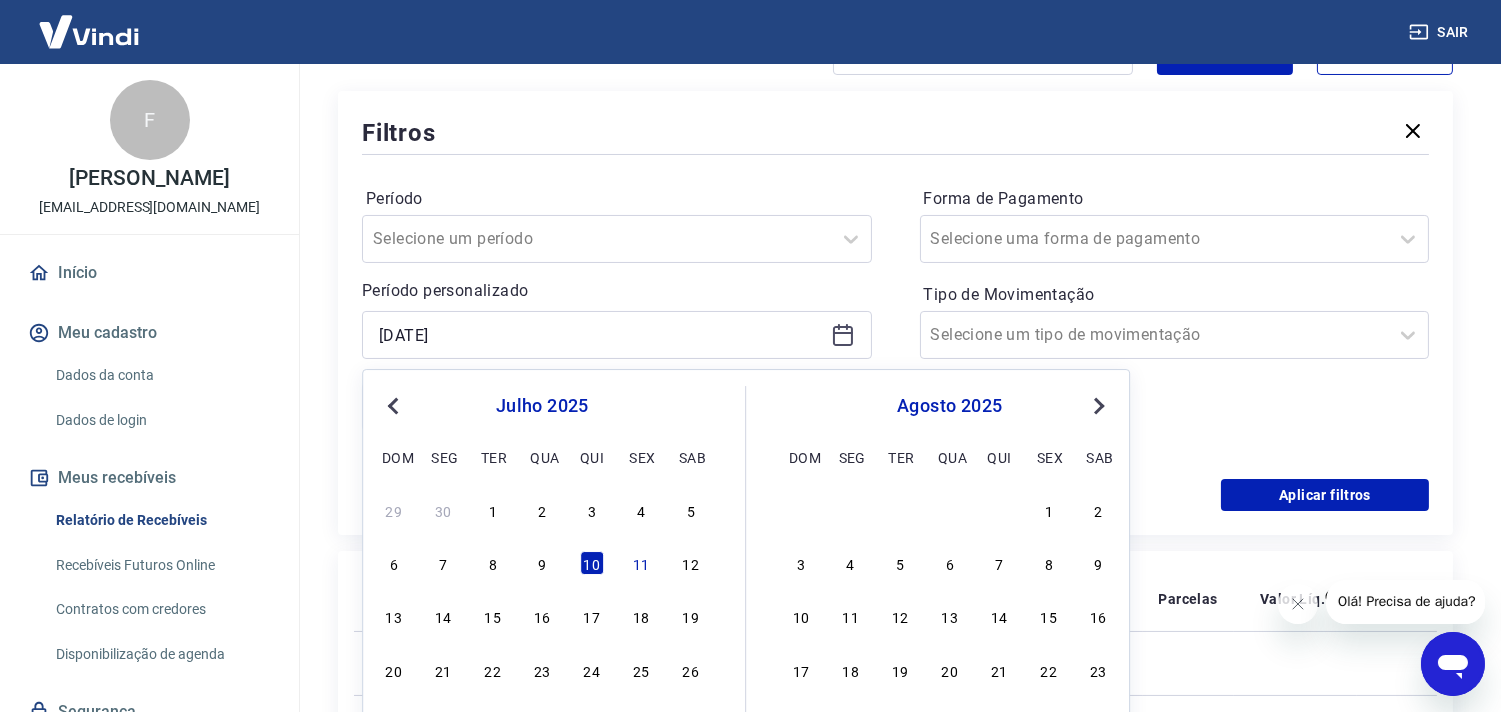 type on "[DATE]" 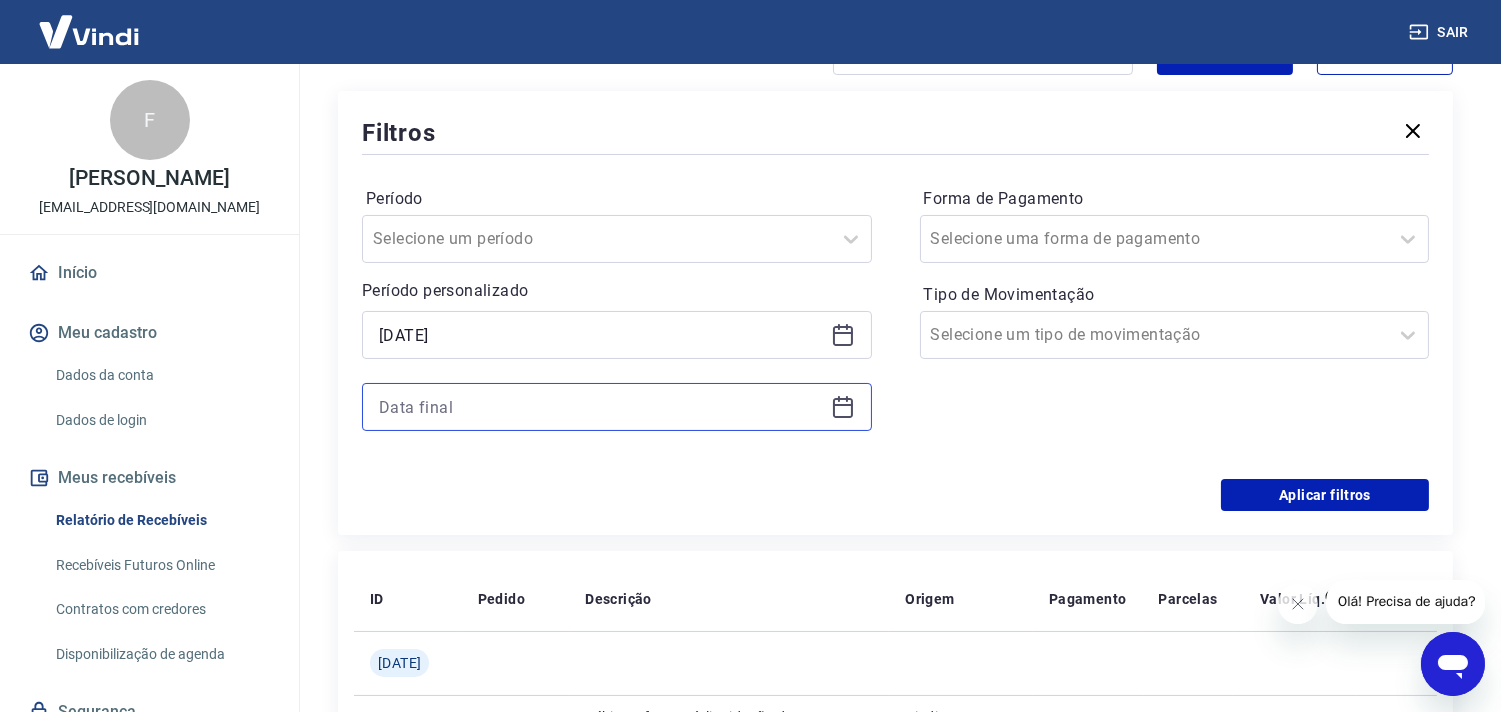 click at bounding box center [601, 407] 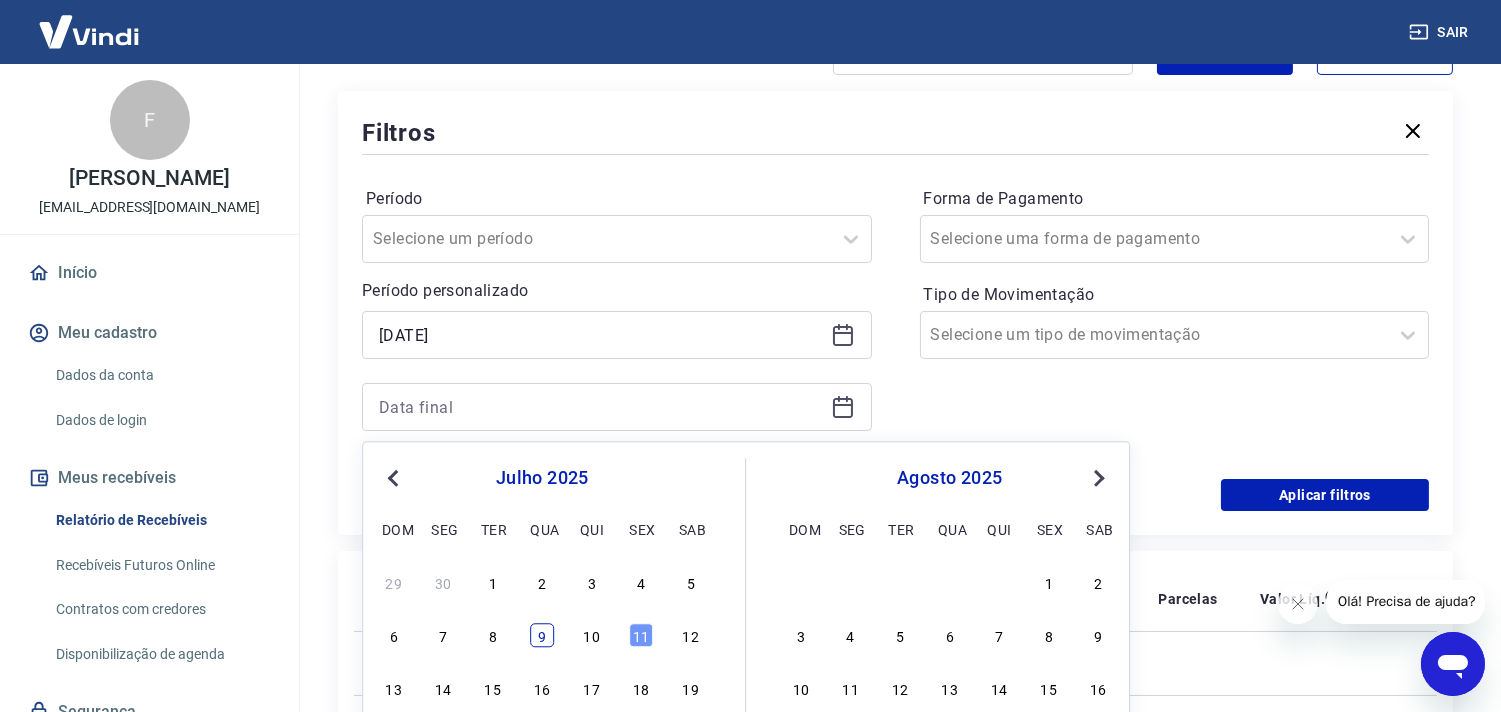 click on "9" at bounding box center (542, 636) 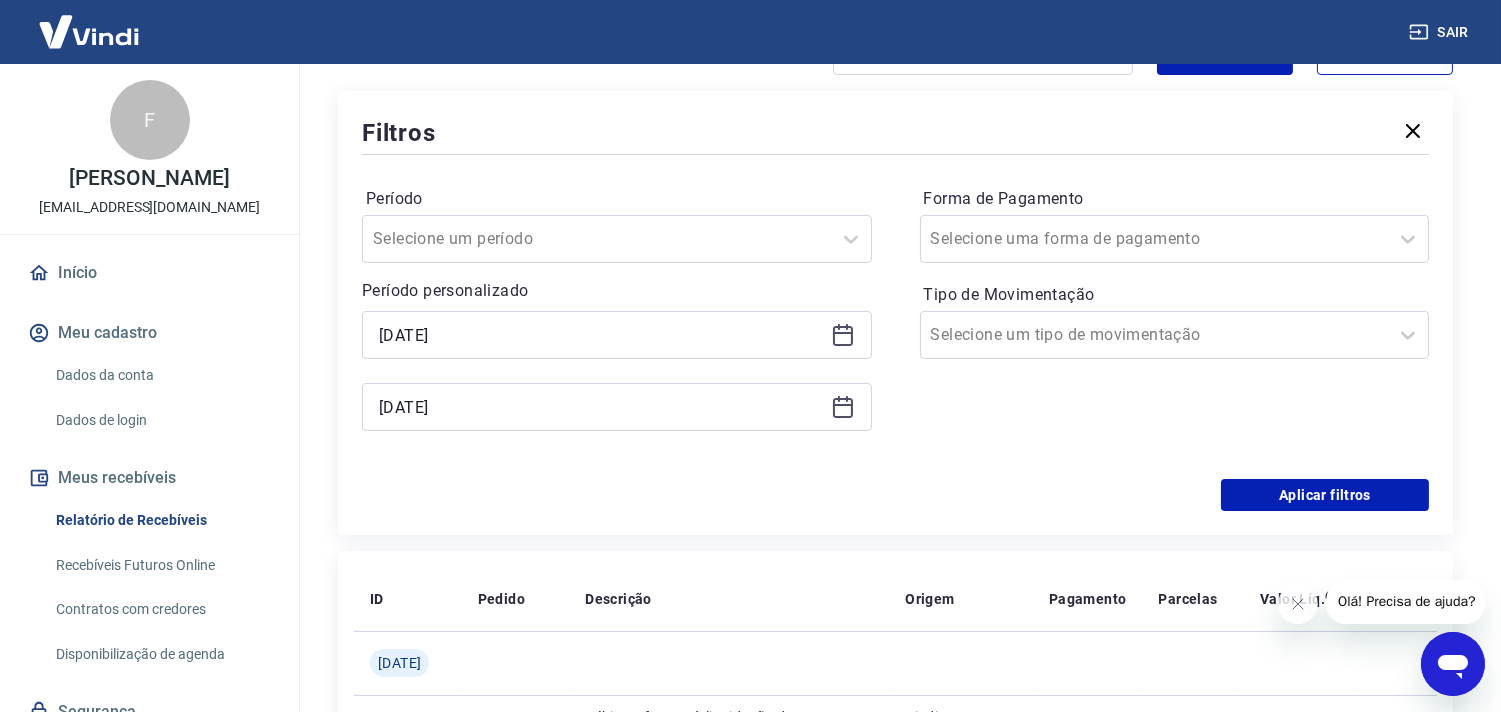 type on "[DATE]" 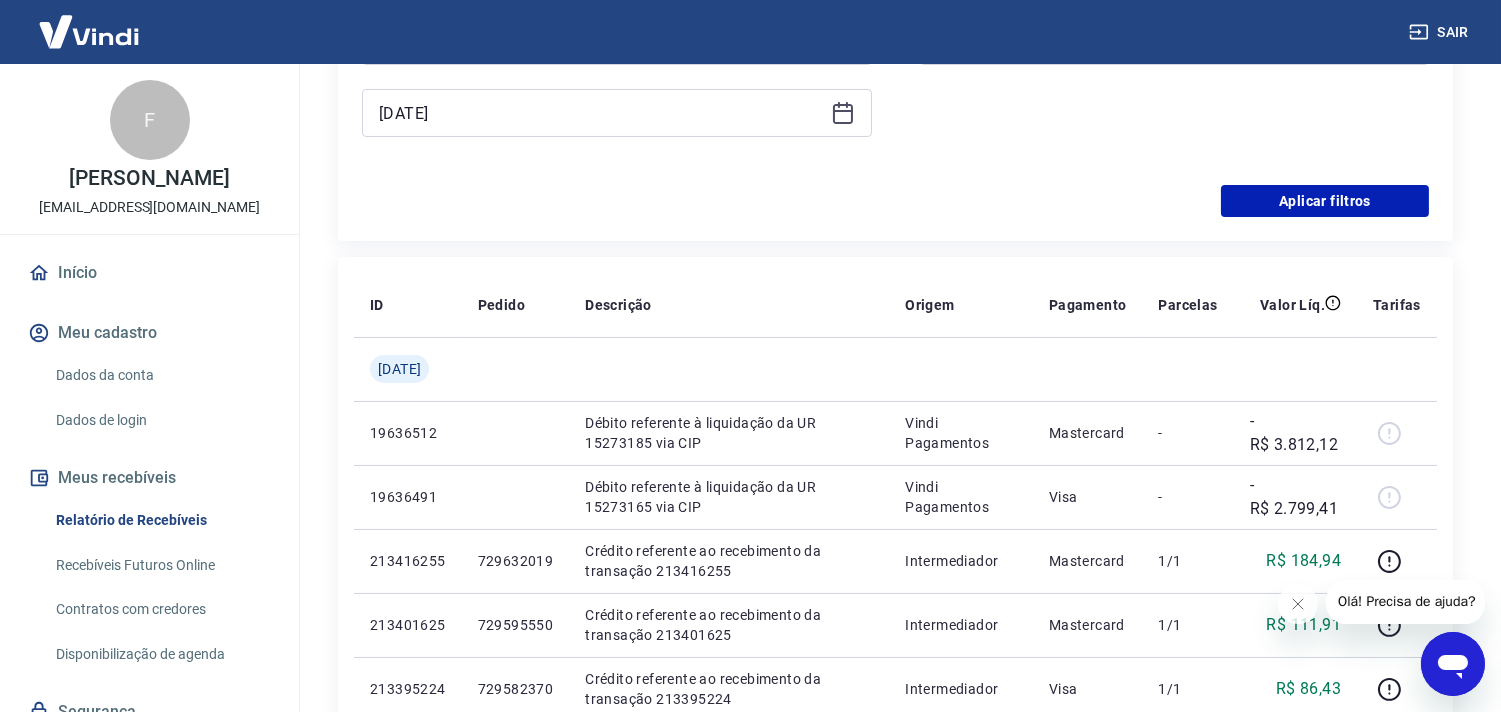 scroll, scrollTop: 555, scrollLeft: 0, axis: vertical 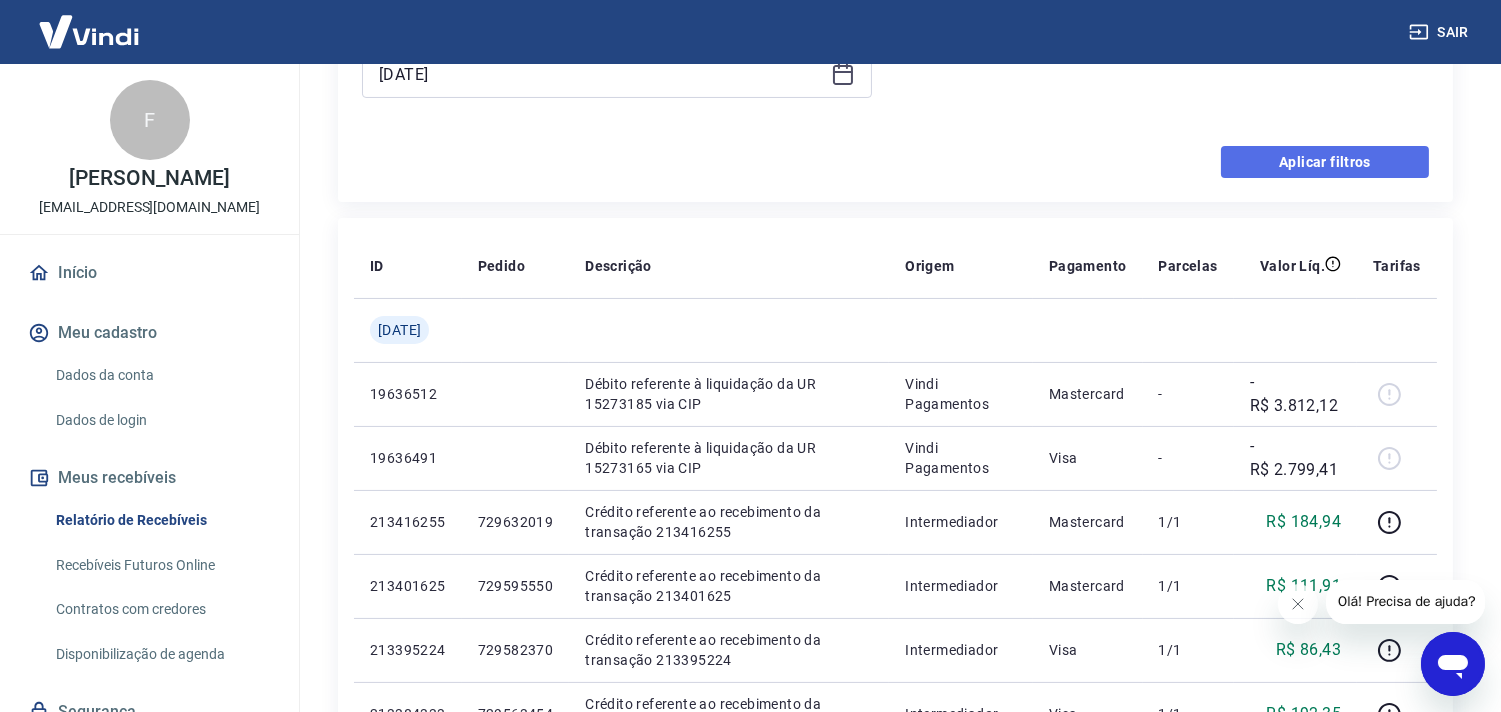 click on "Aplicar filtros" at bounding box center (1325, 162) 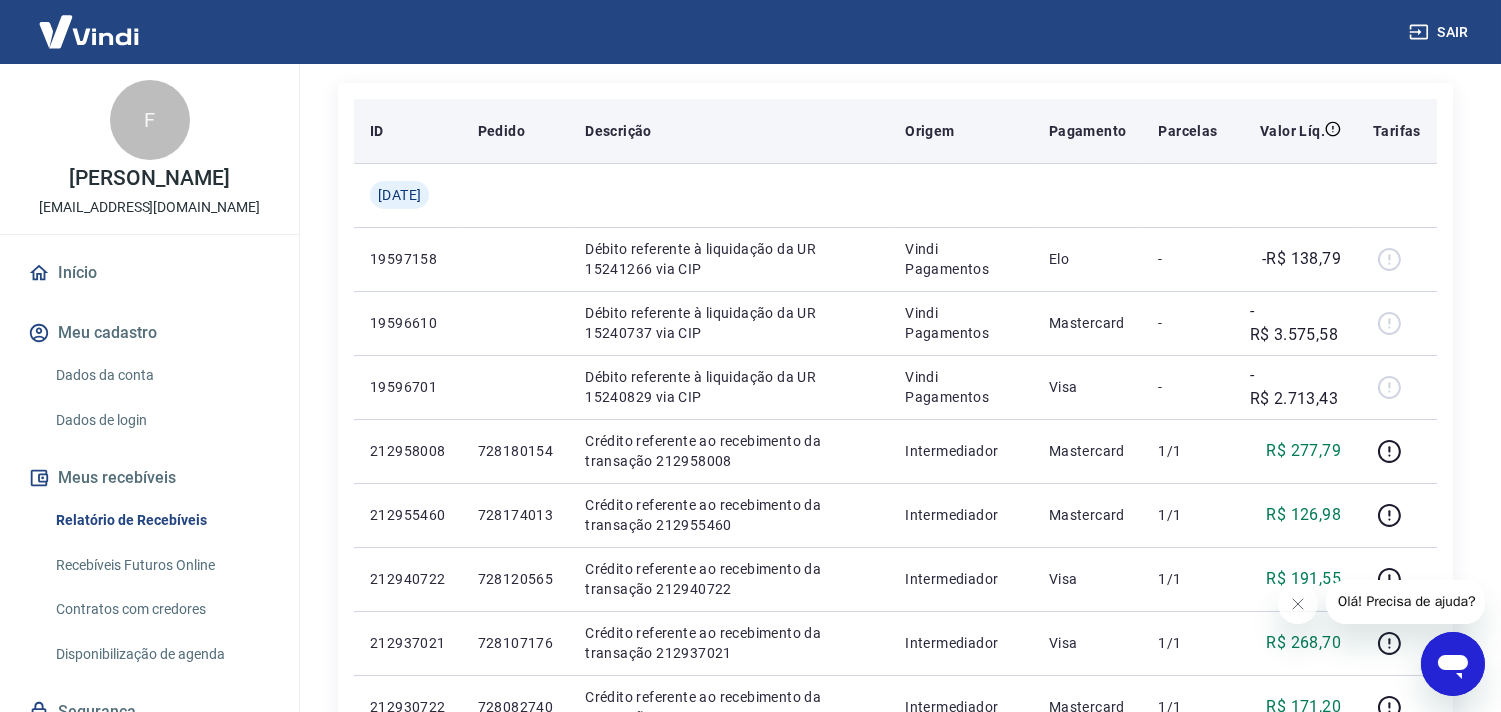 scroll, scrollTop: 111, scrollLeft: 0, axis: vertical 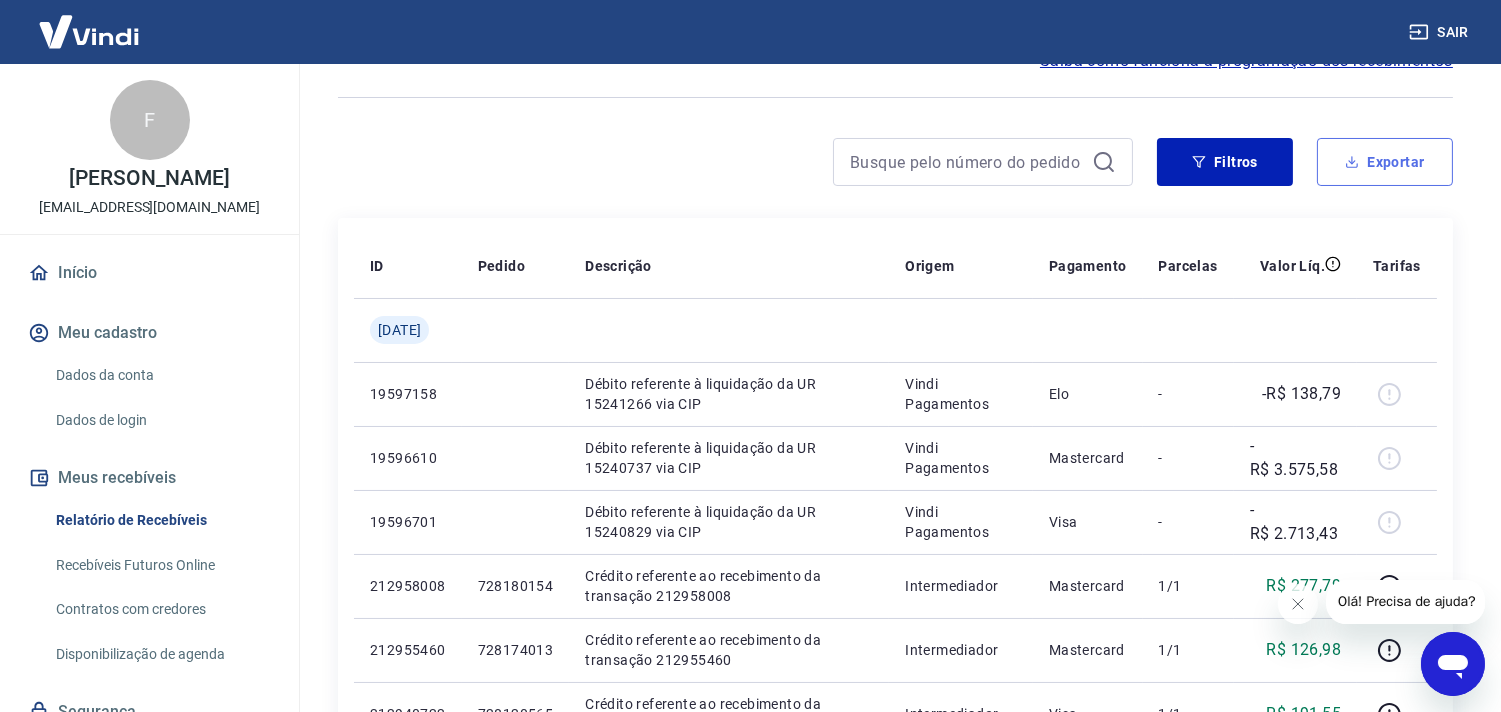 click on "Exportar" at bounding box center (1385, 162) 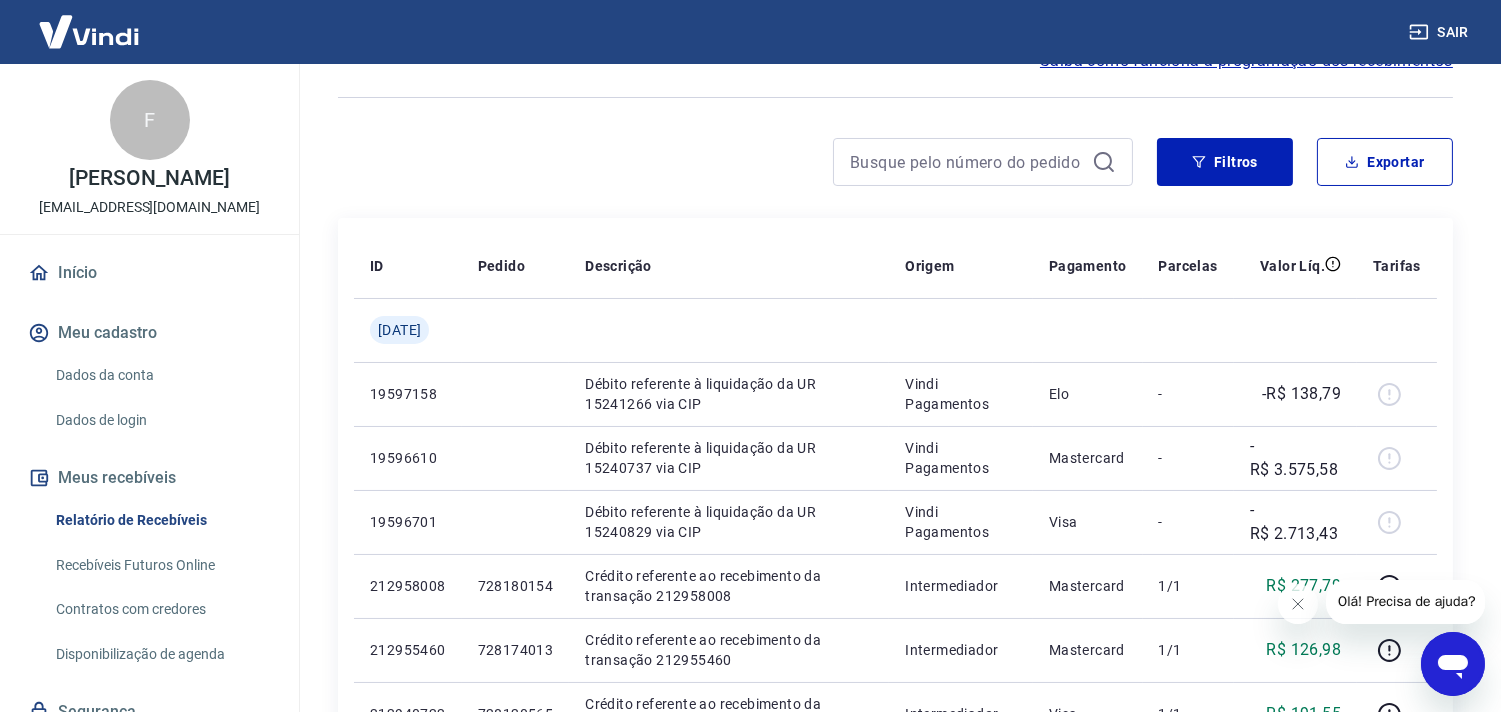 type on "[DATE]" 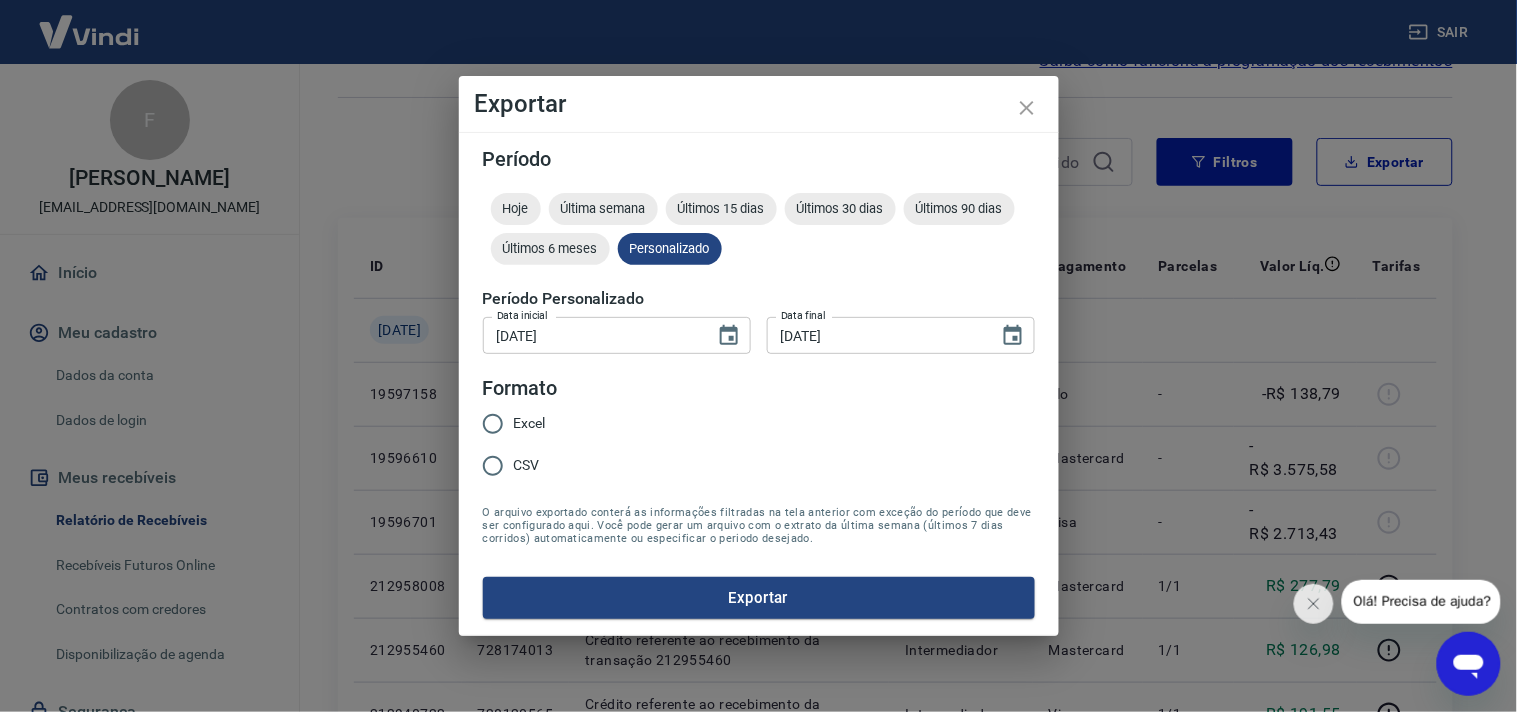 click on "Excel" at bounding box center [493, 424] 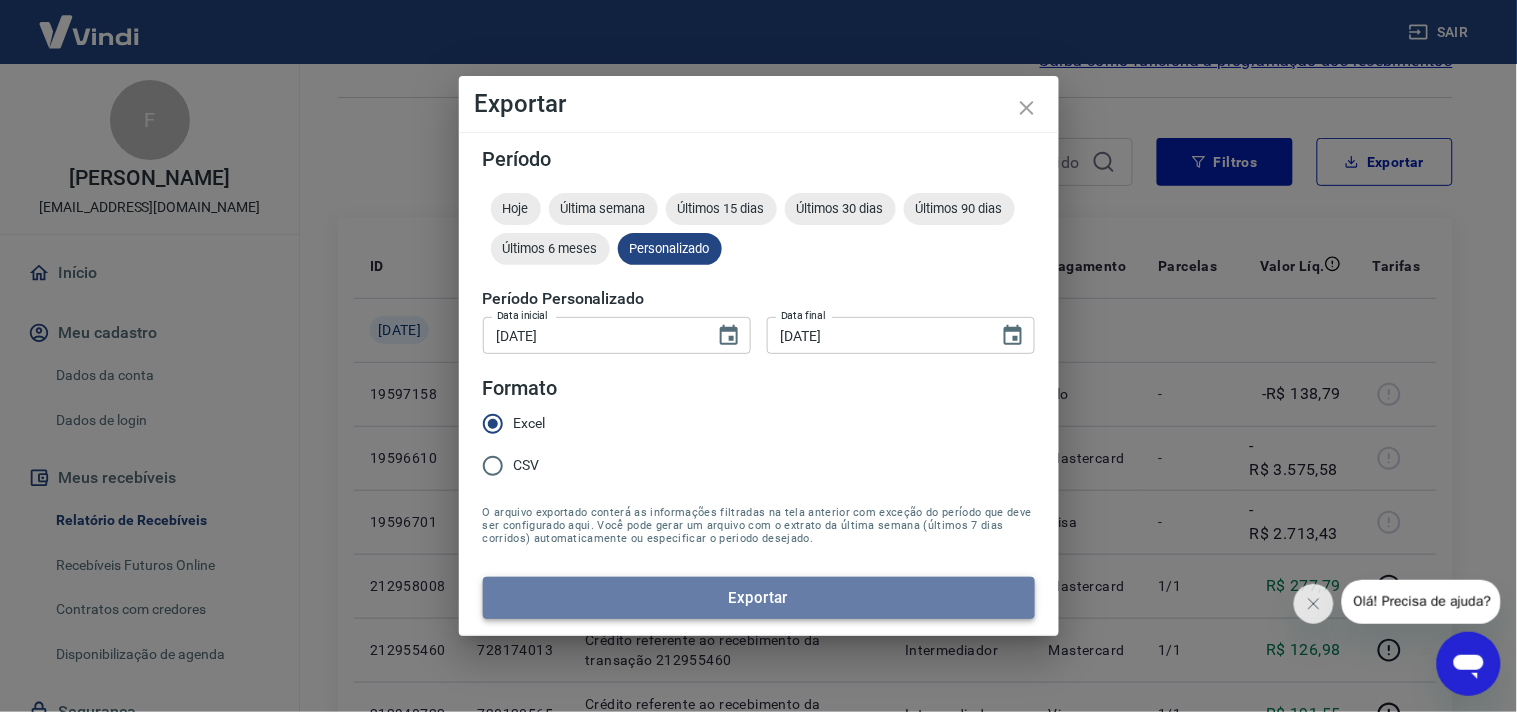 click on "Exportar" at bounding box center [759, 598] 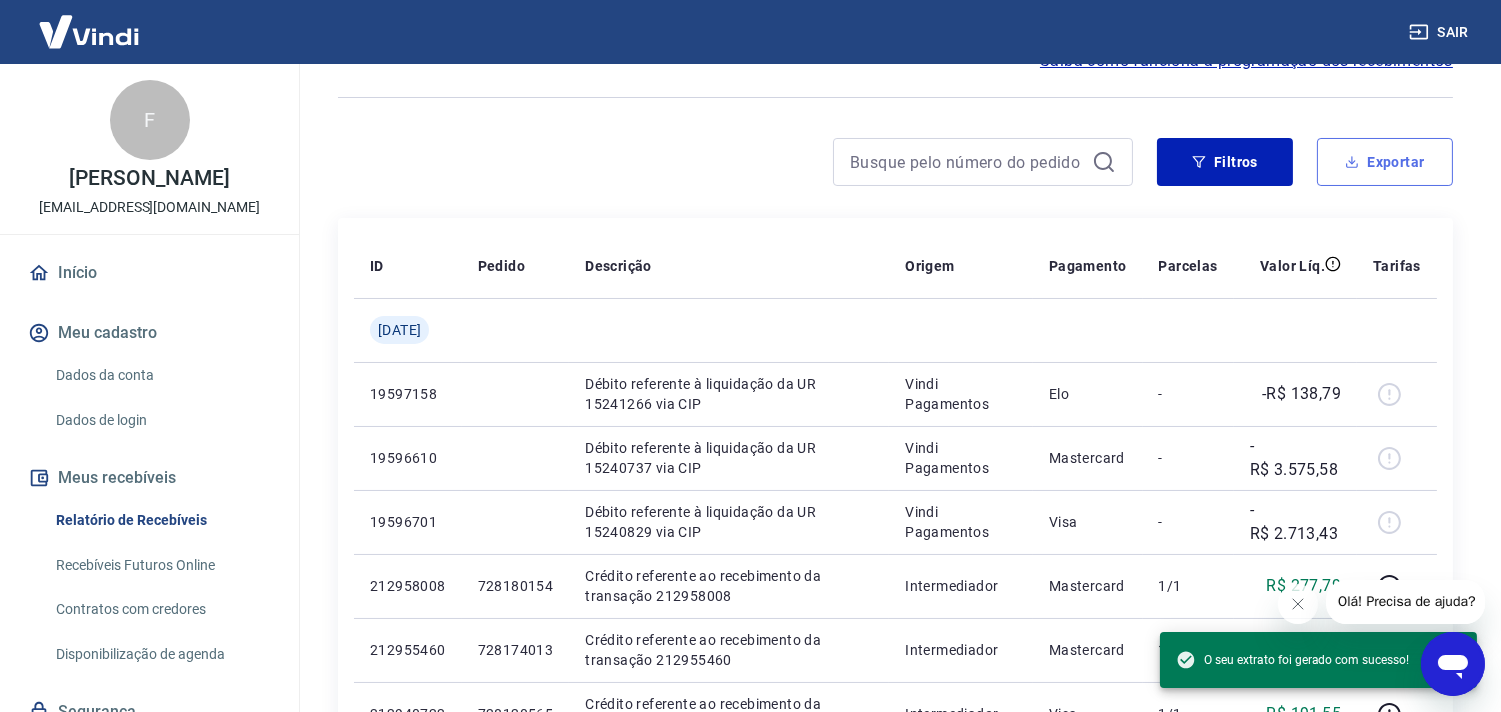click on "Exportar" at bounding box center (1385, 162) 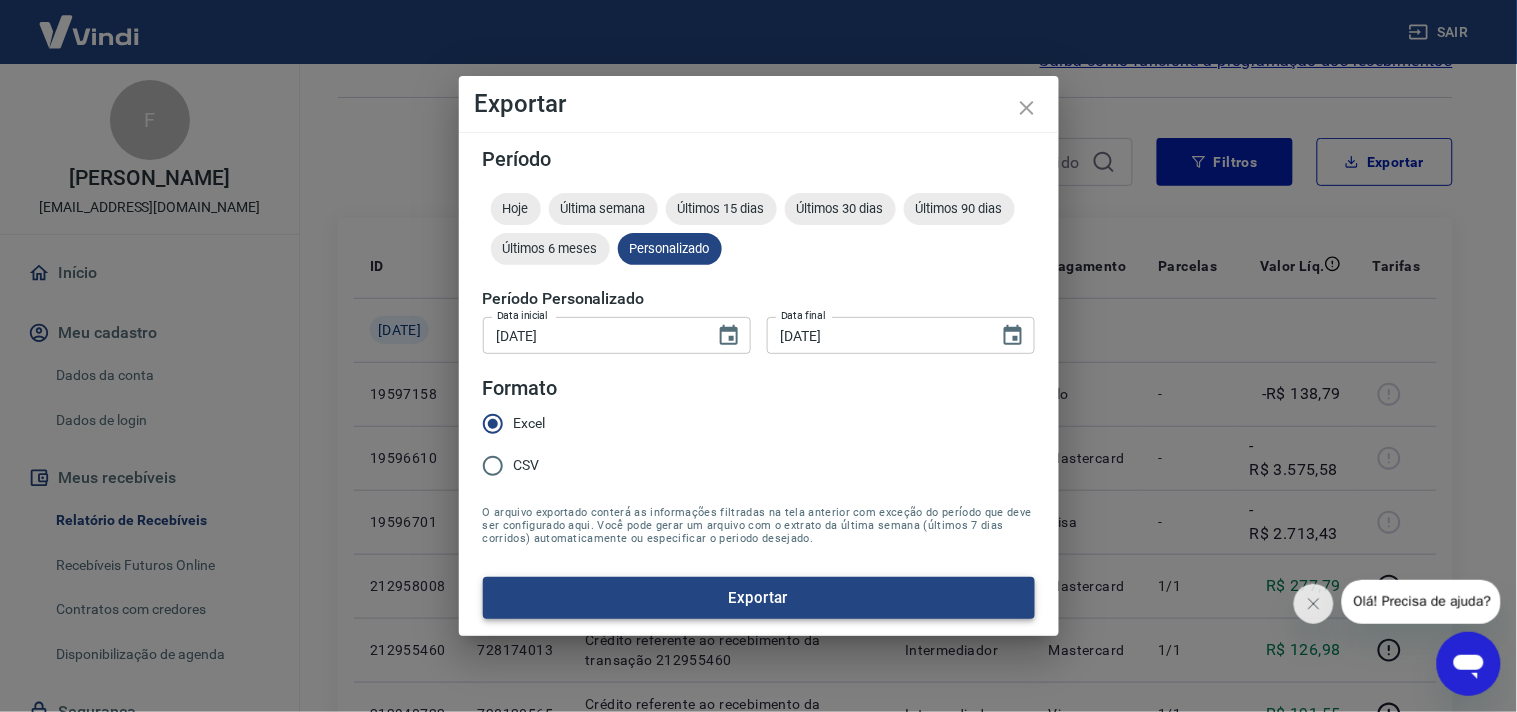 click on "Exportar" at bounding box center [759, 598] 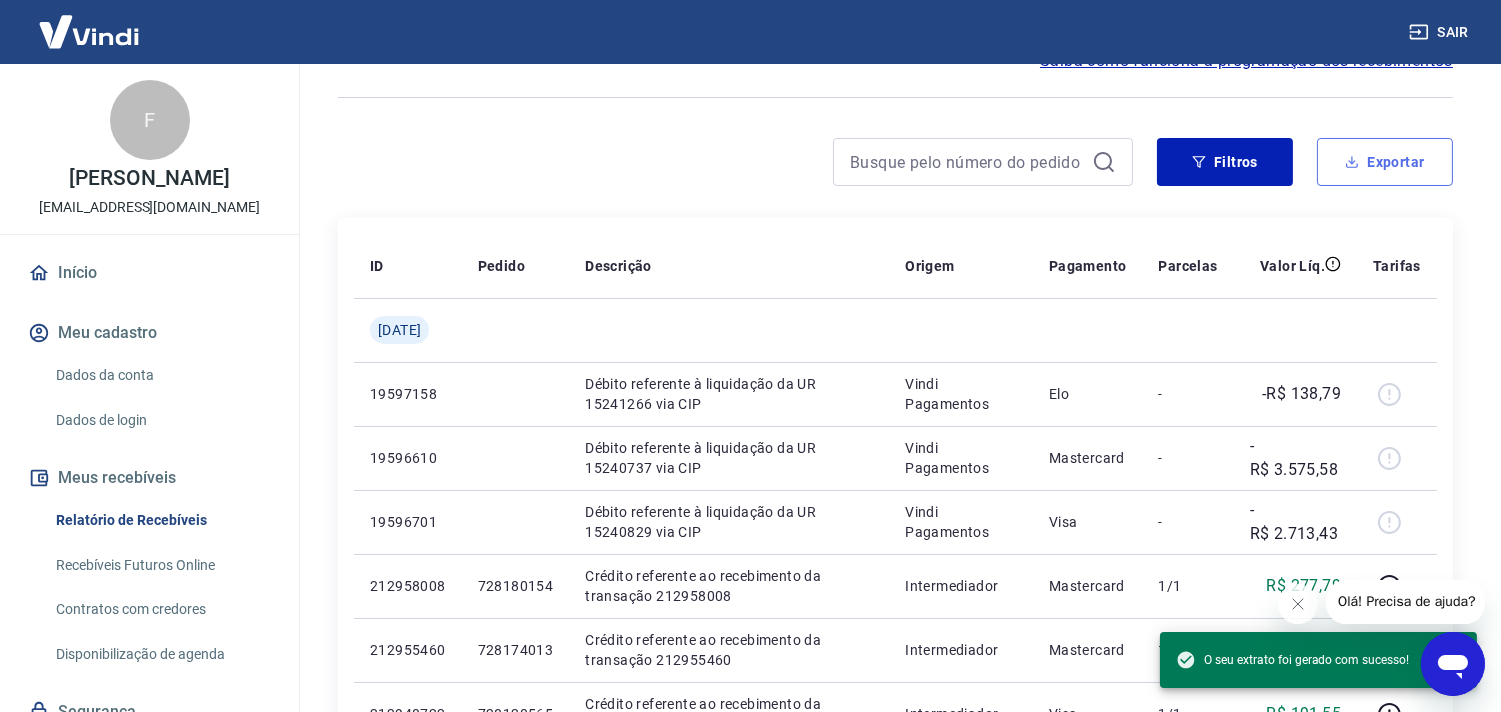 click on "Exportar" at bounding box center (1385, 162) 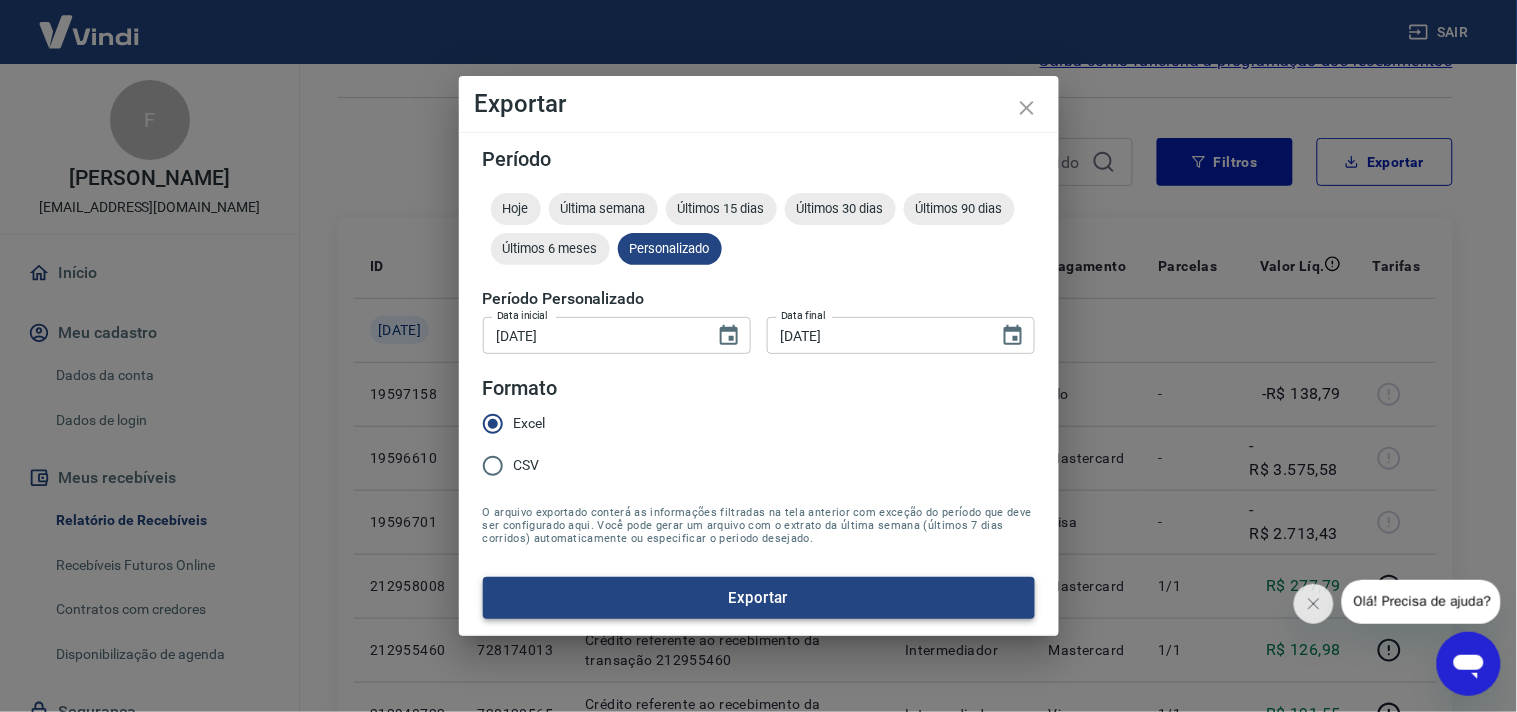 click on "Exportar" at bounding box center (759, 598) 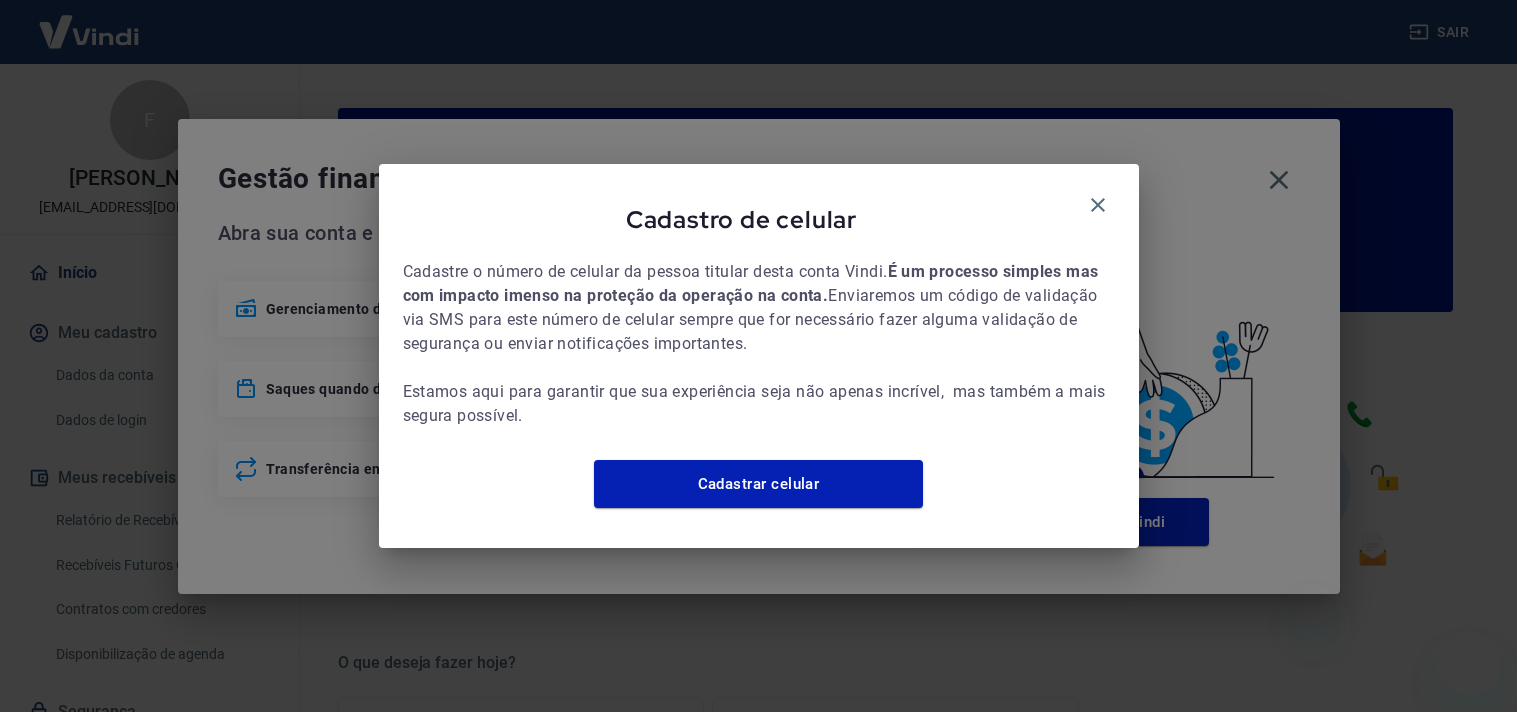 scroll, scrollTop: 0, scrollLeft: 0, axis: both 